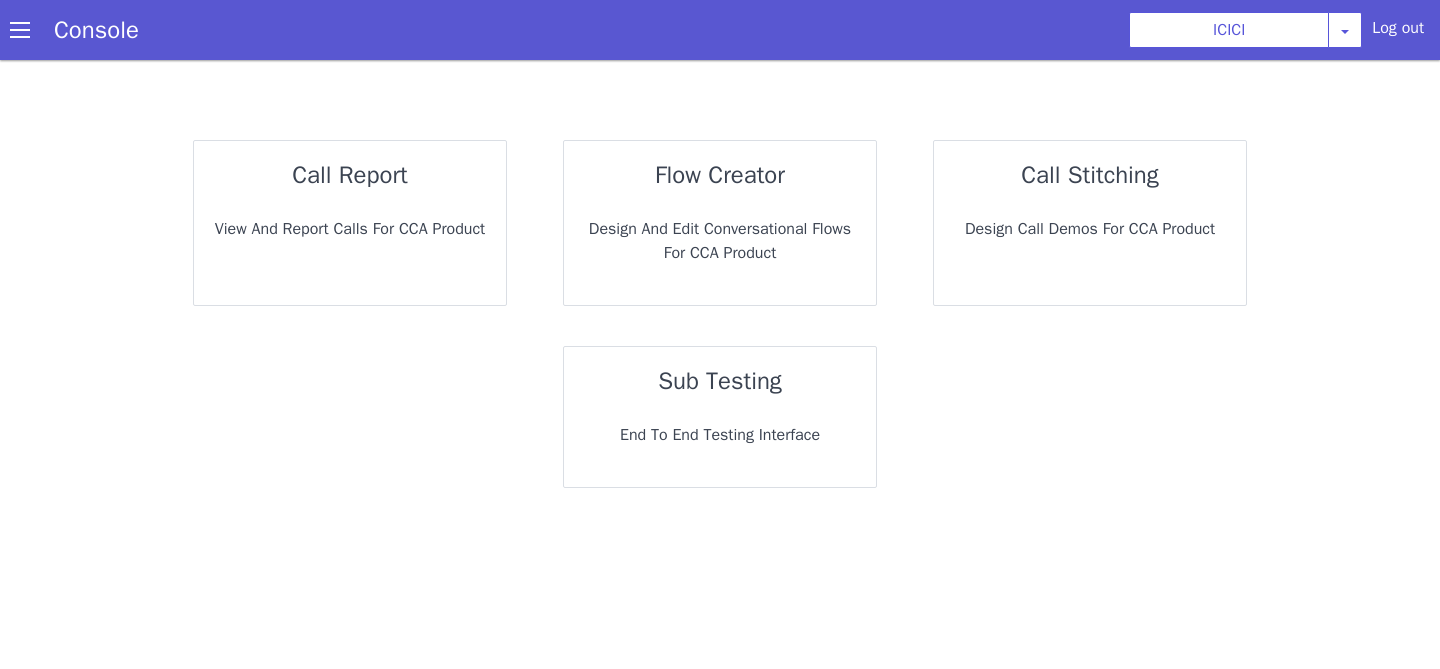 scroll, scrollTop: 0, scrollLeft: 0, axis: both 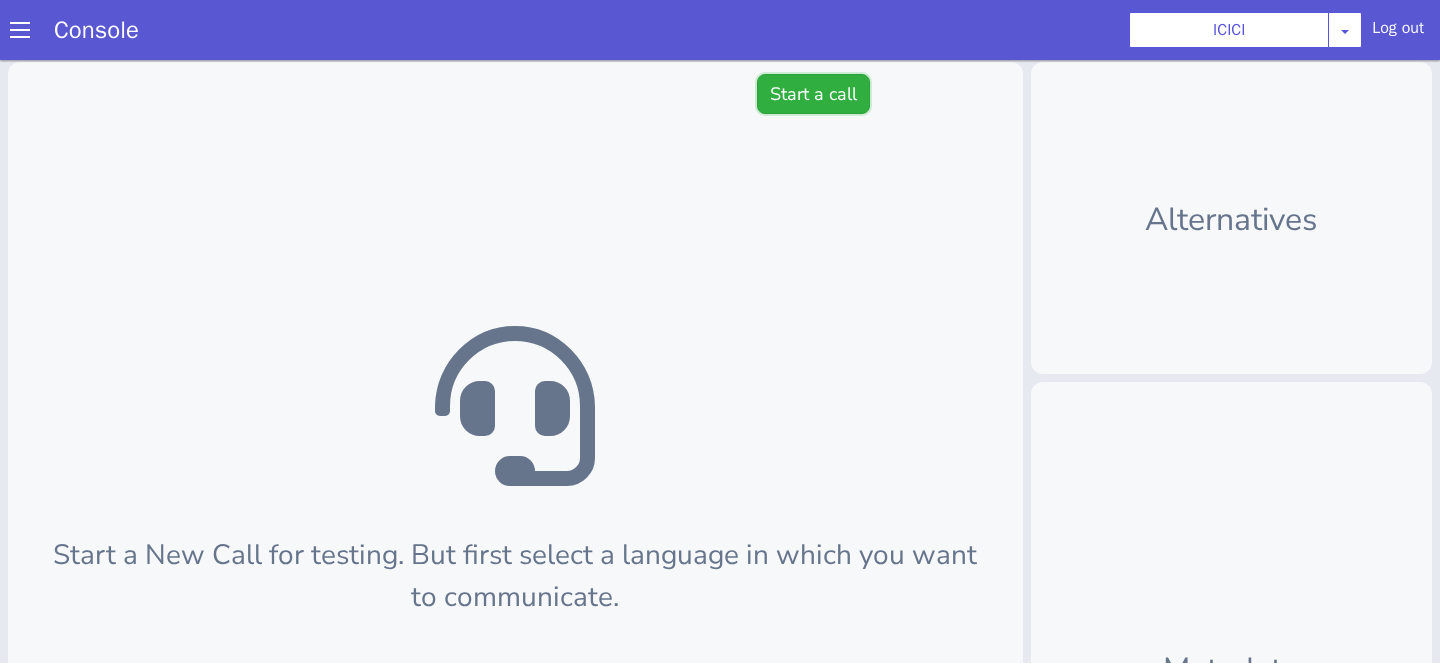 click on "Start a call" at bounding box center [813, 94] 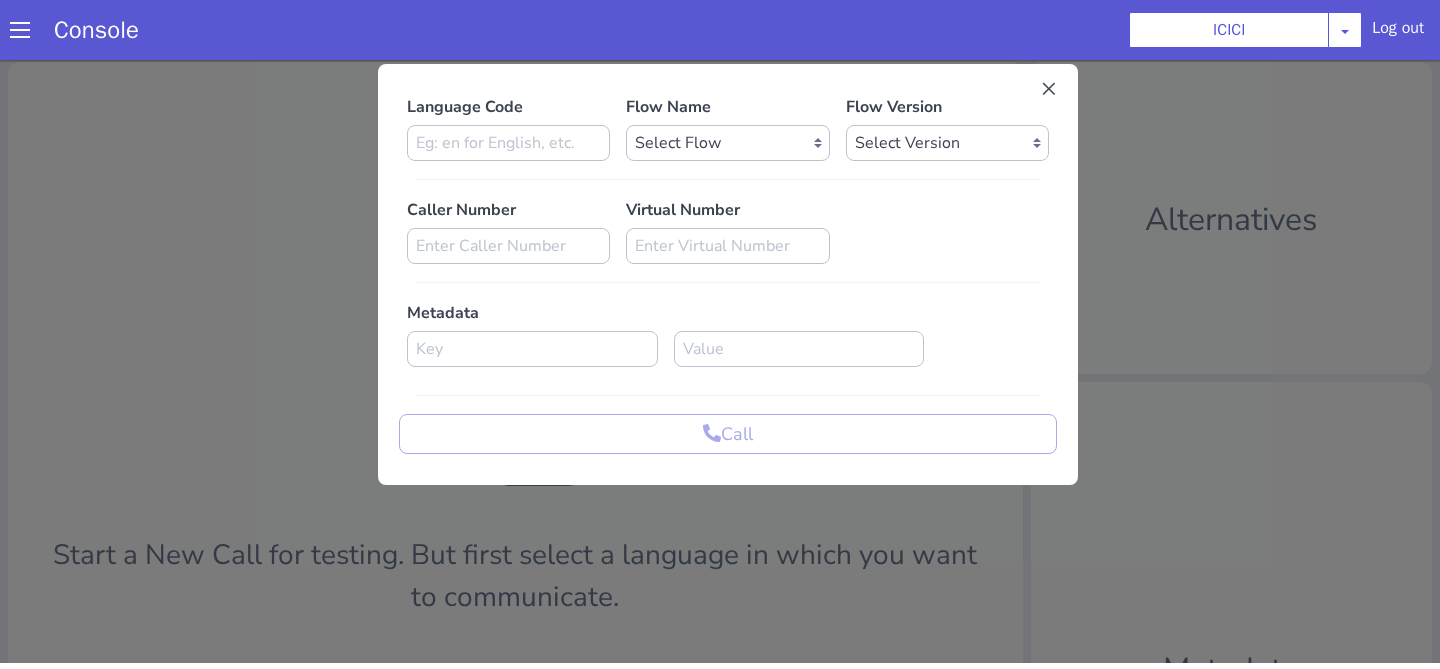 scroll, scrollTop: 0, scrollLeft: 0, axis: both 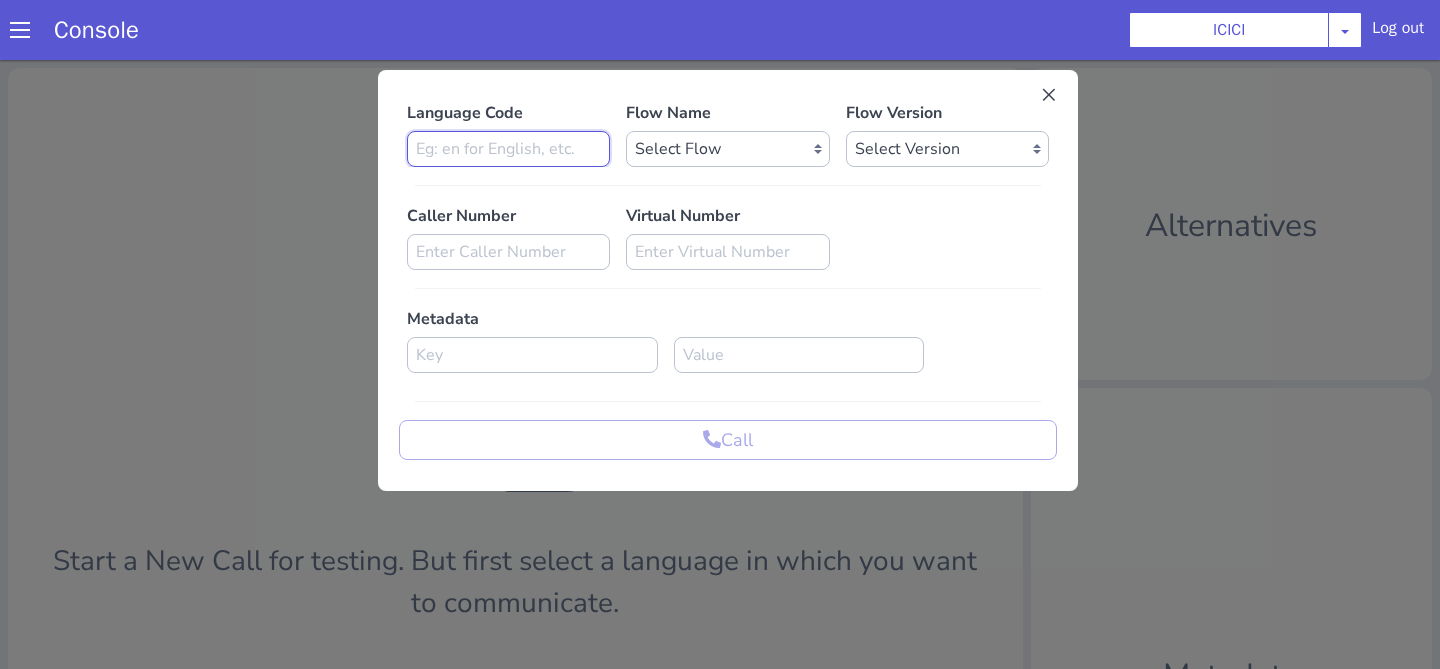 click at bounding box center [508, 149] 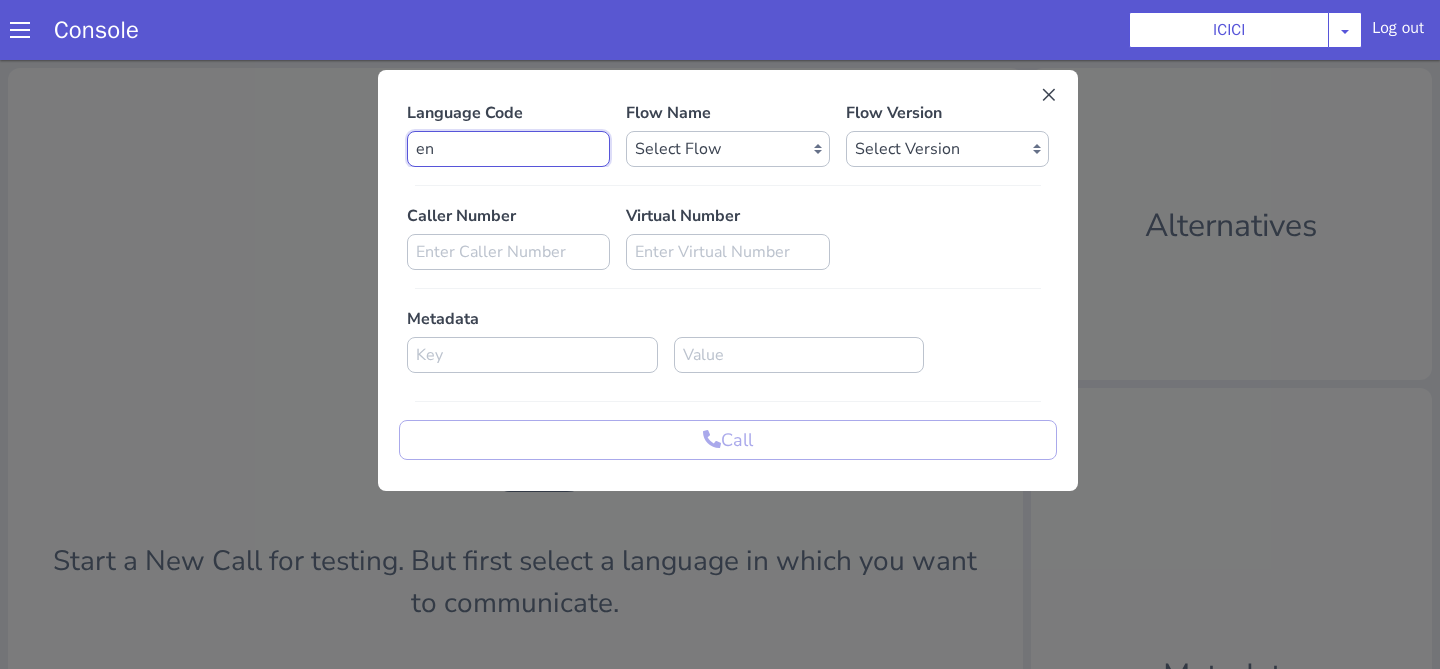 type on "en" 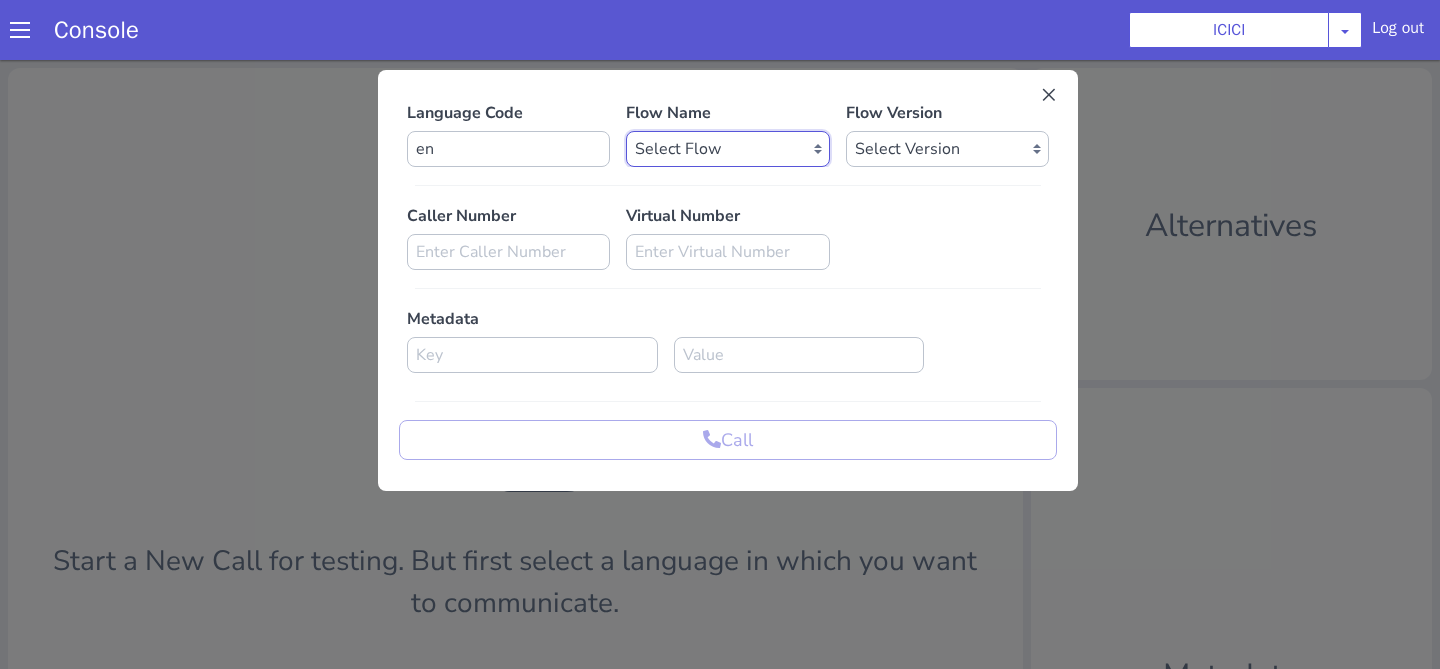 click on "Select Flow sachin_testing icici_test_import_1 icici_test icici_dummy infra_test ICICI_2 inter_digit_dtmf_wait_test icici ICICI_2.1 icici_incident_reporting Dummy_testcase icici_impostor_test icici_dtmf_patience_test DTMF_patience_test_bot icici_bot_2.0 (dropped) icici_cdbc_modification icici_migration phase_5 icici_lic_ipo icici_temp icici_outbound icici_poc_sip_trunking icici_prod_sync_temp icici_CC_limit_enhancement icici_farmer_bot icici_farmer_bot_hindi icici_hi icici_dialogy" at bounding box center (727, 149) 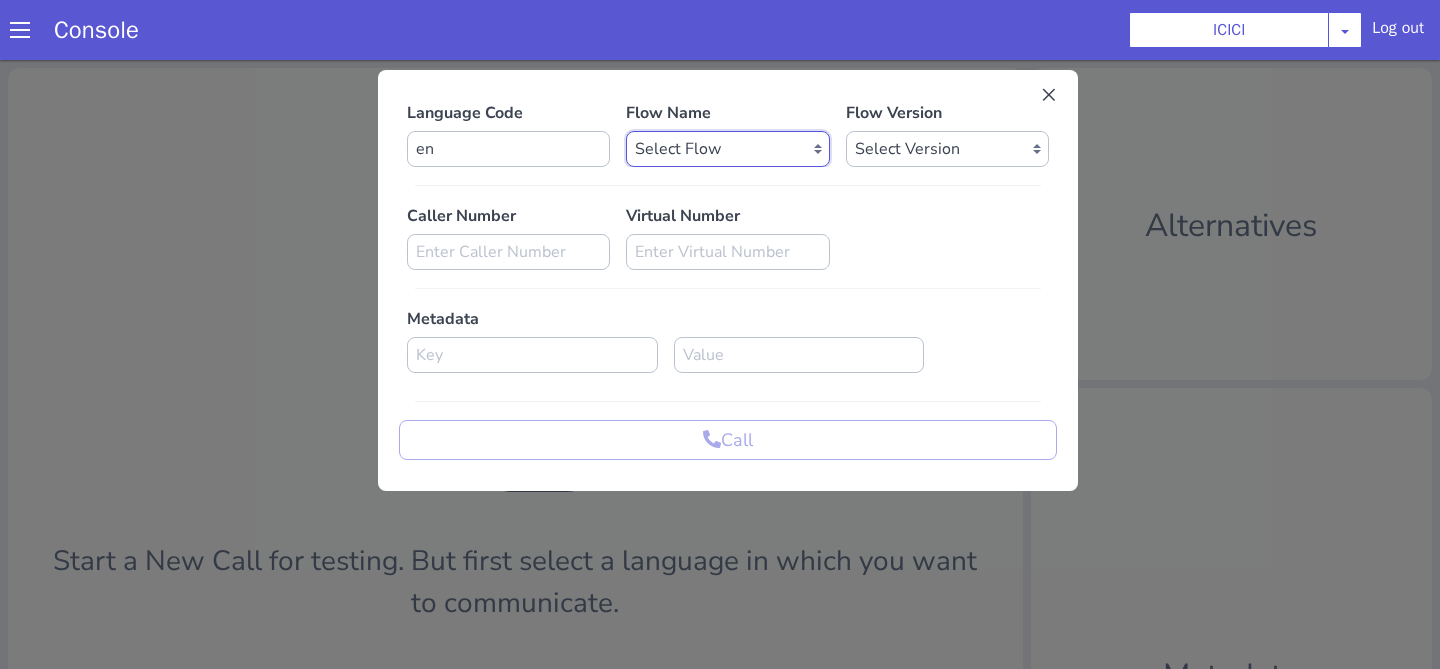 select on "7d19fcdd-f6d4-402b-a8d5-1257e19587a9" 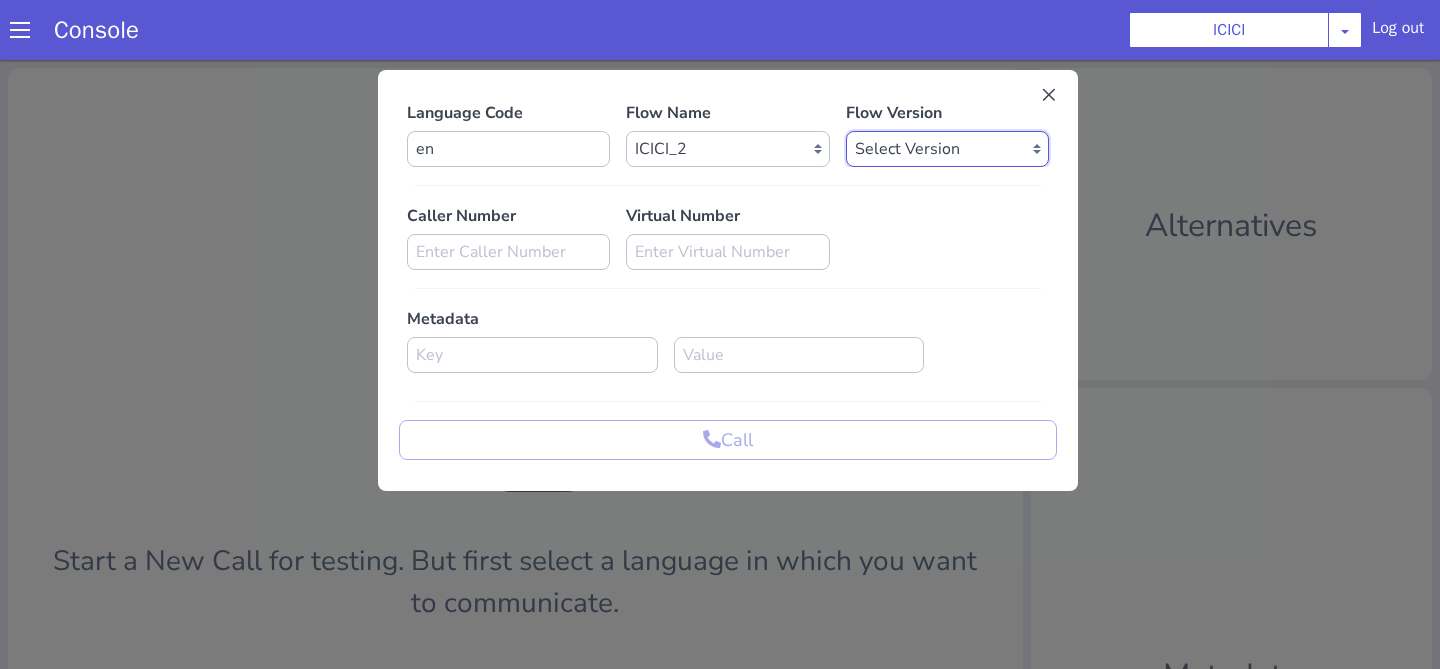 click on "Select Version" at bounding box center [947, 149] 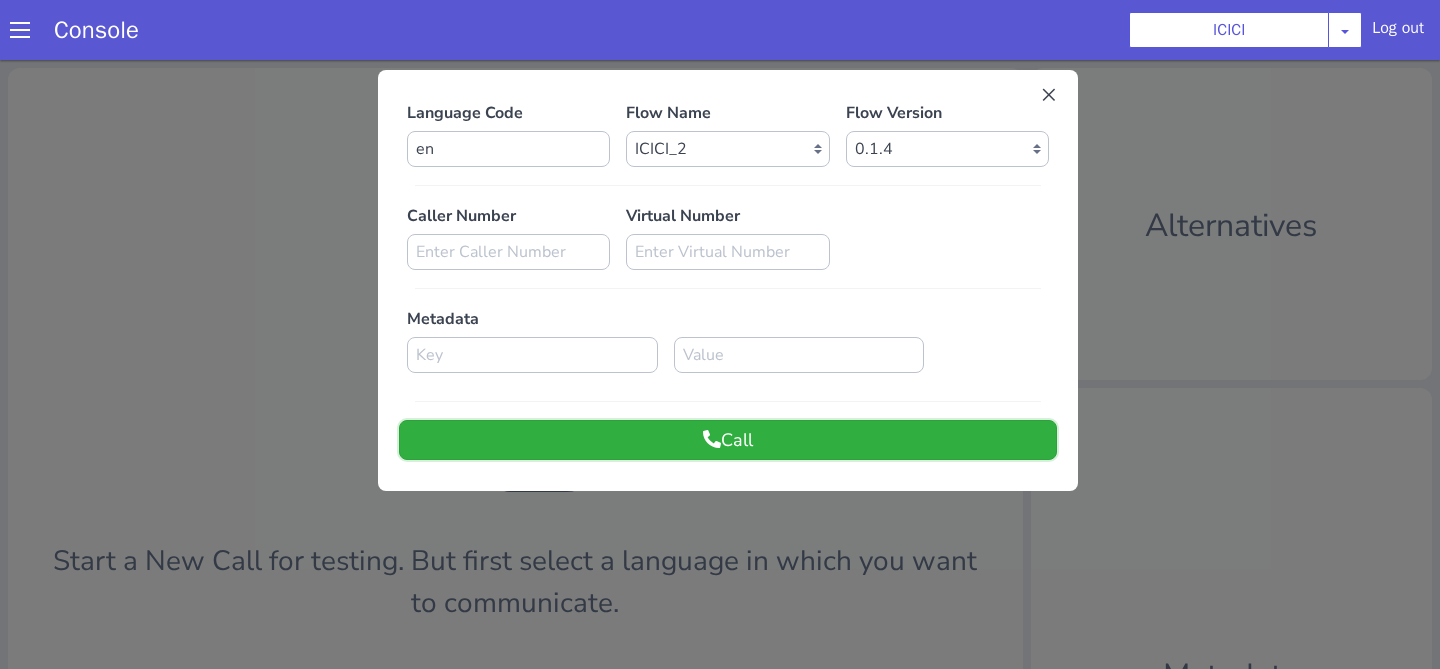 click on "Call" at bounding box center [728, 440] 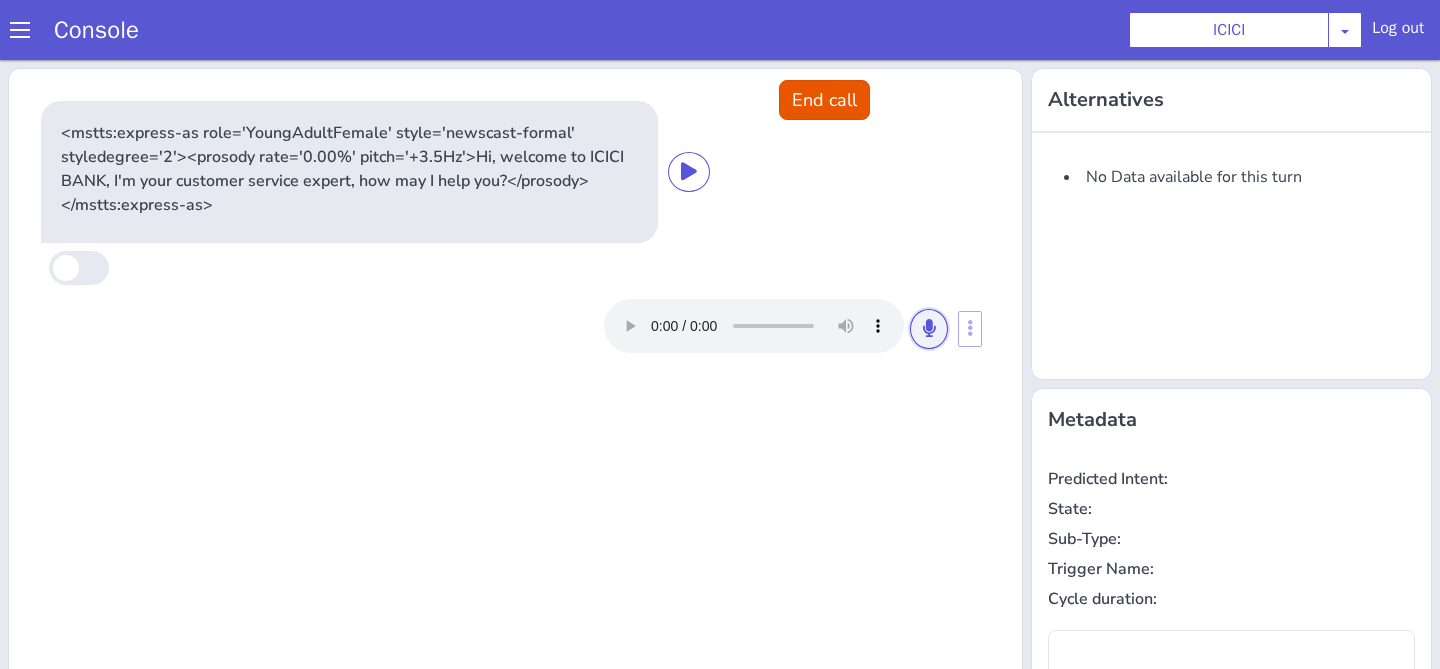 click at bounding box center (929, 329) 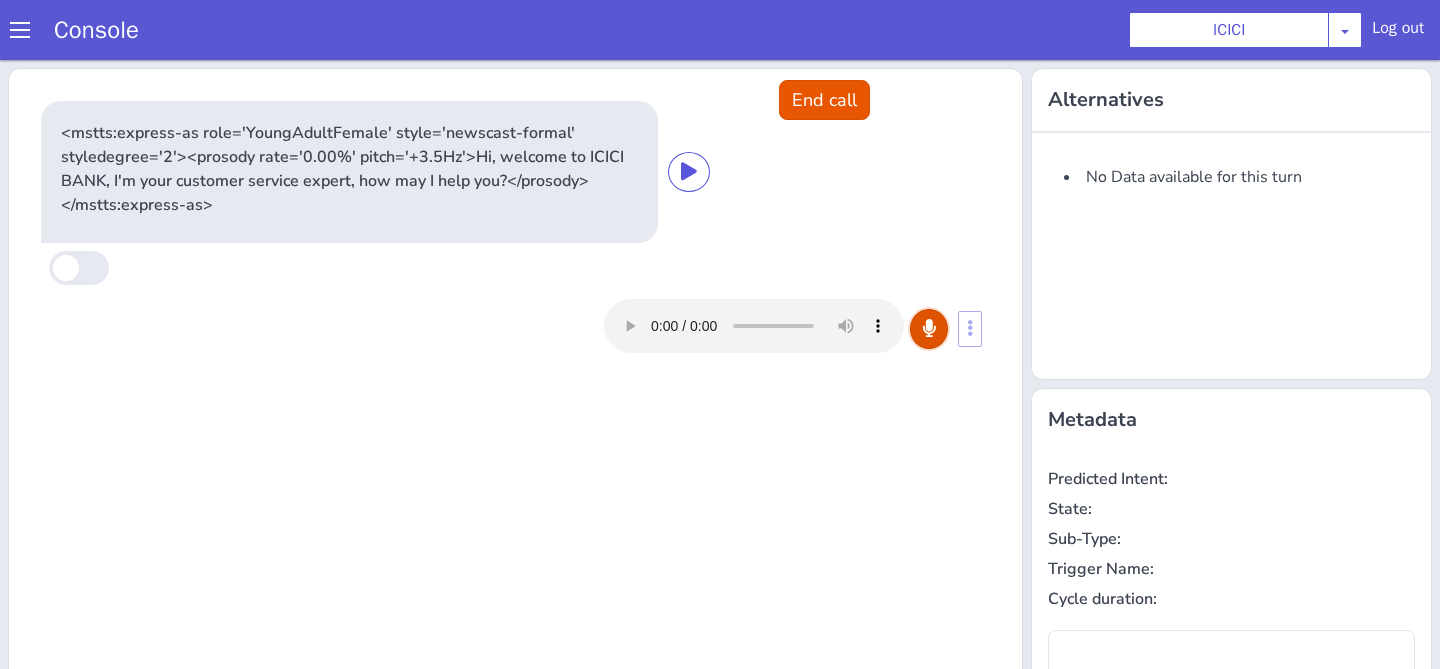click at bounding box center [929, 329] 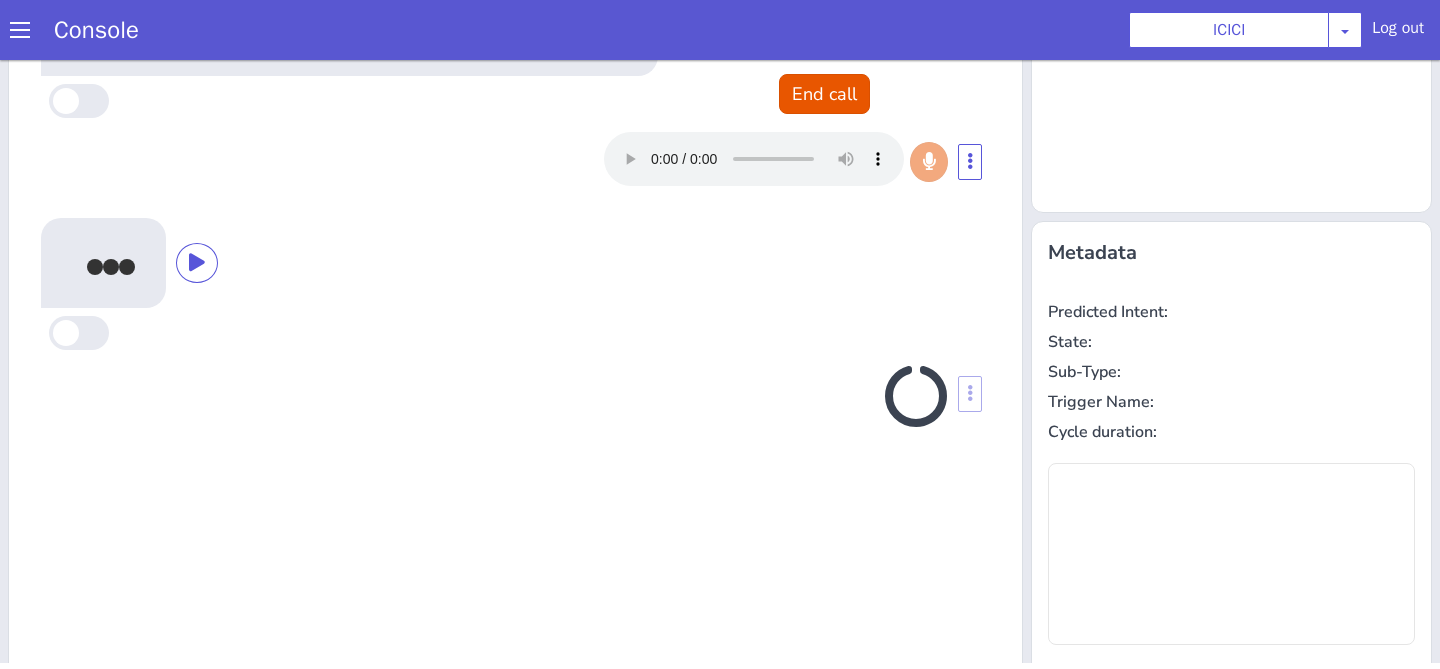 scroll, scrollTop: 0, scrollLeft: 0, axis: both 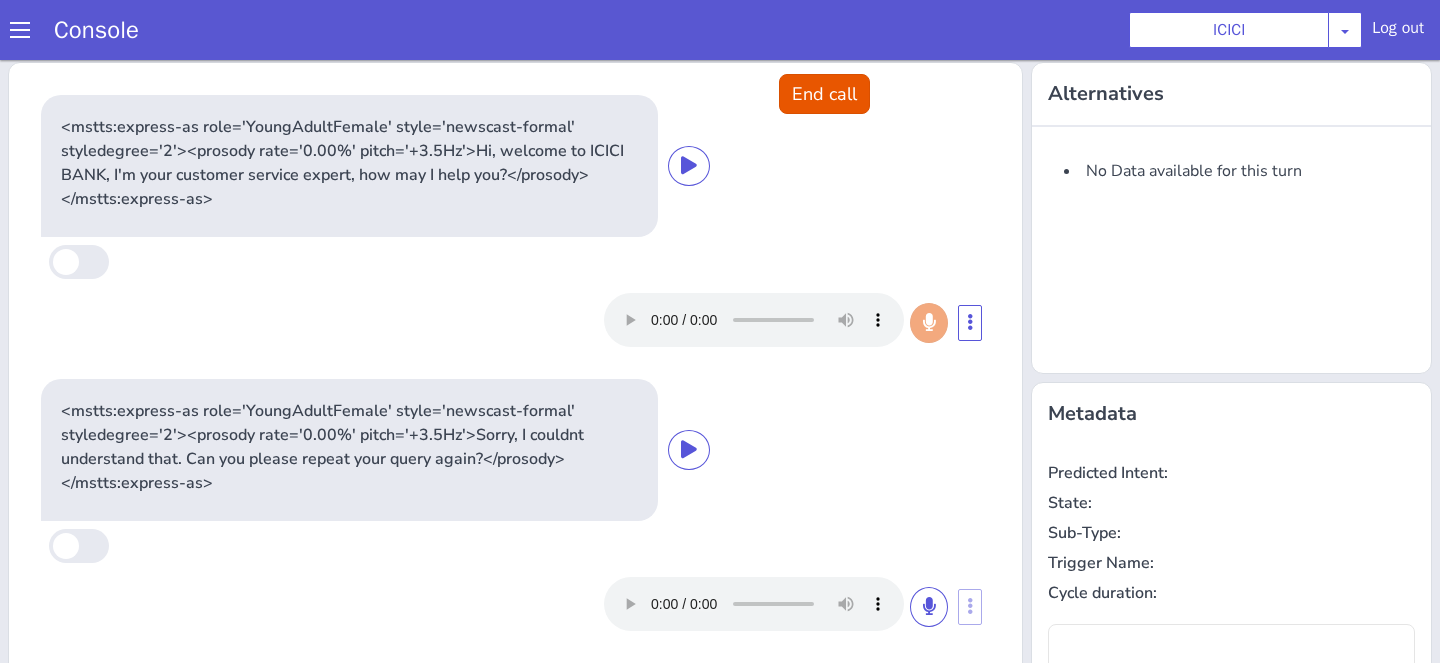 type on "null" 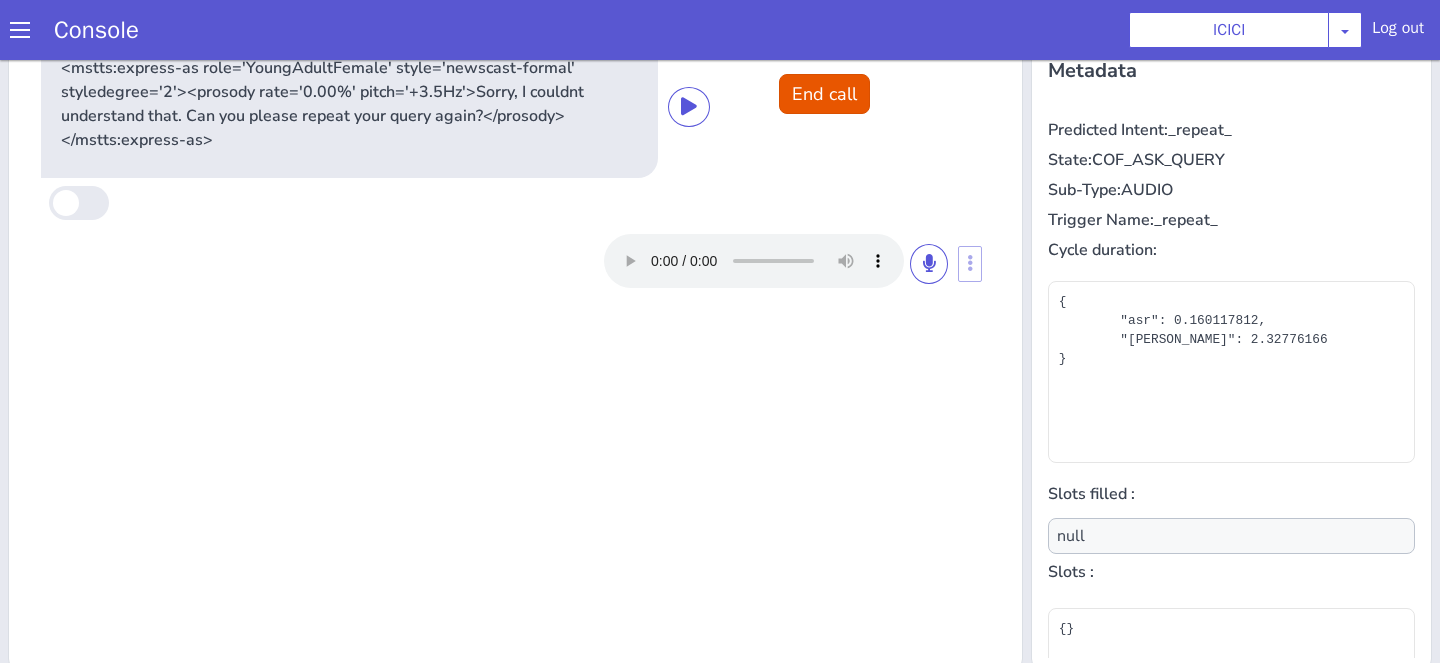 scroll, scrollTop: 351, scrollLeft: 0, axis: vertical 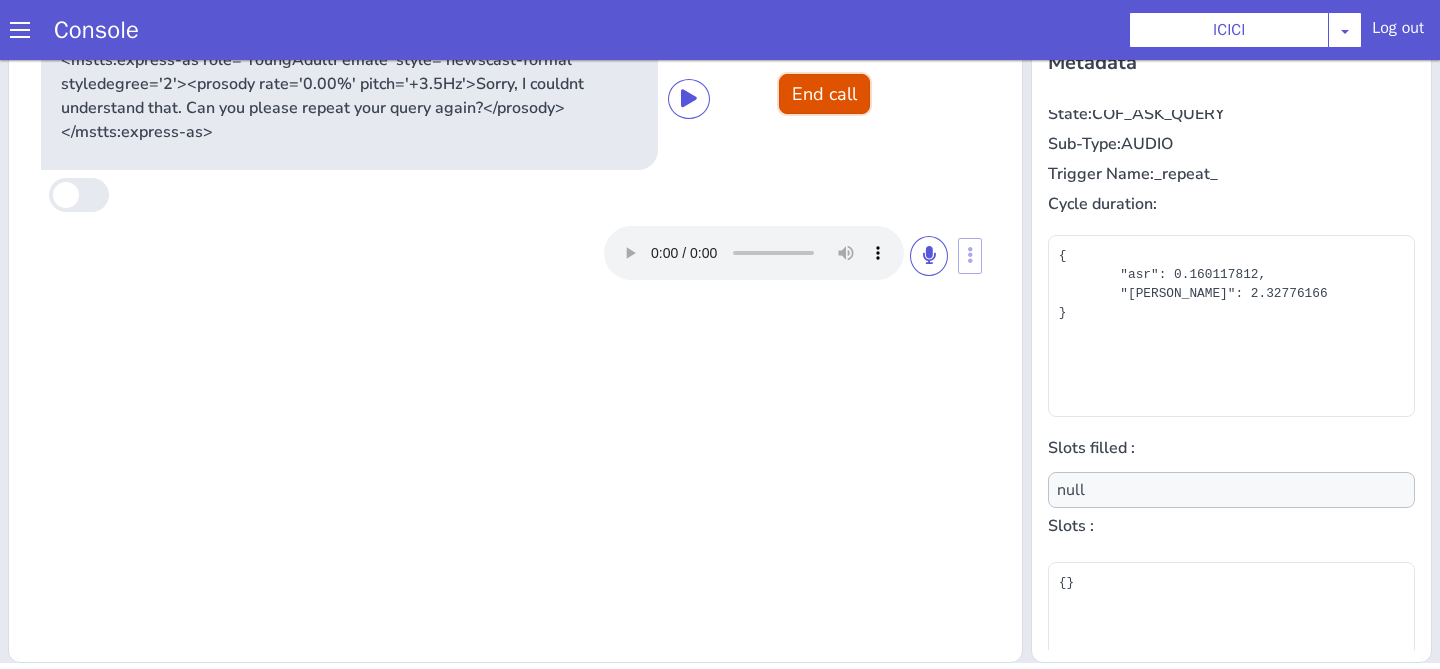 click on "End call" at bounding box center (824, 94) 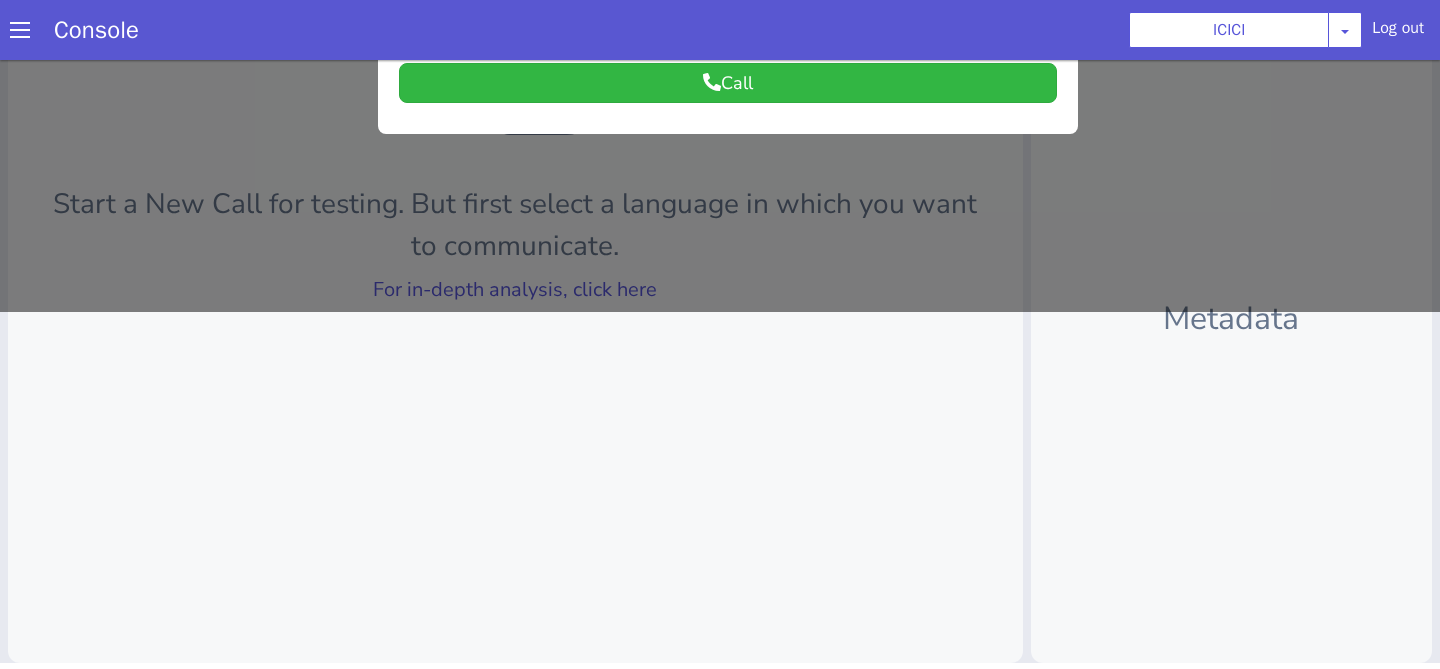 click at bounding box center (720, 7) 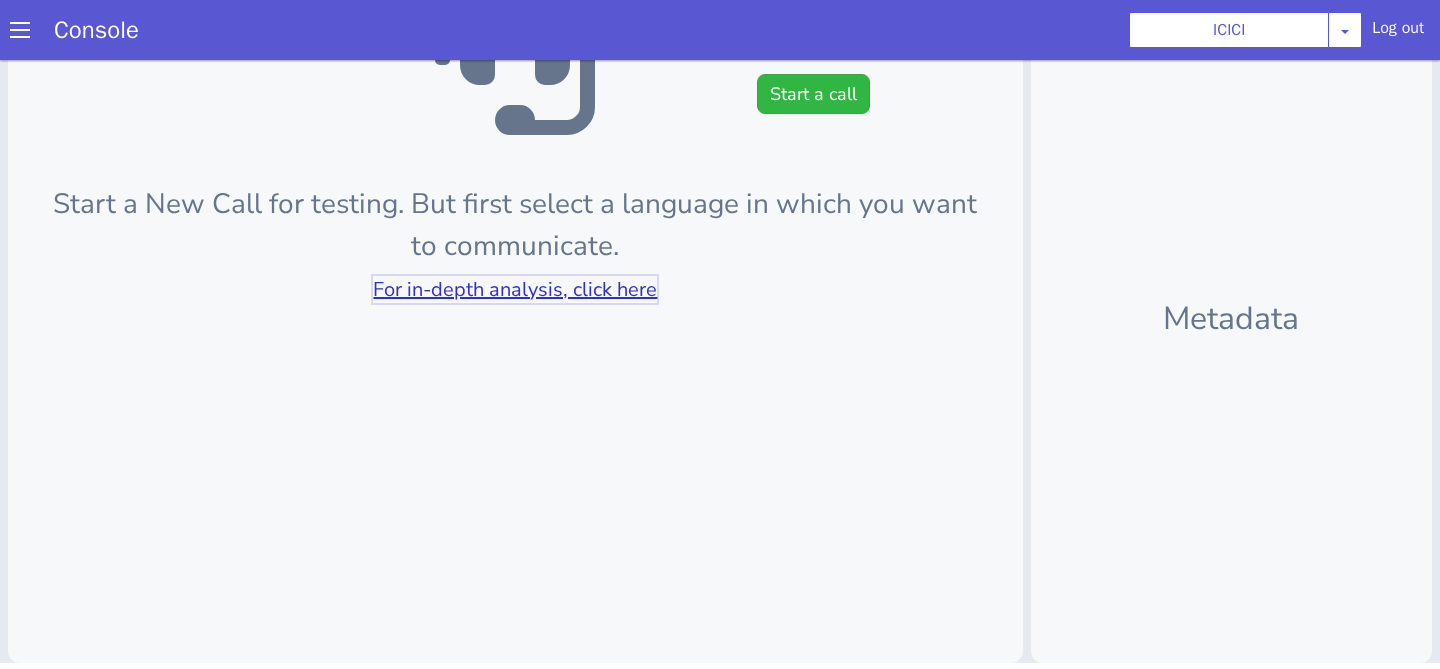 click on "For in-depth analysis, click here" at bounding box center [515, 289] 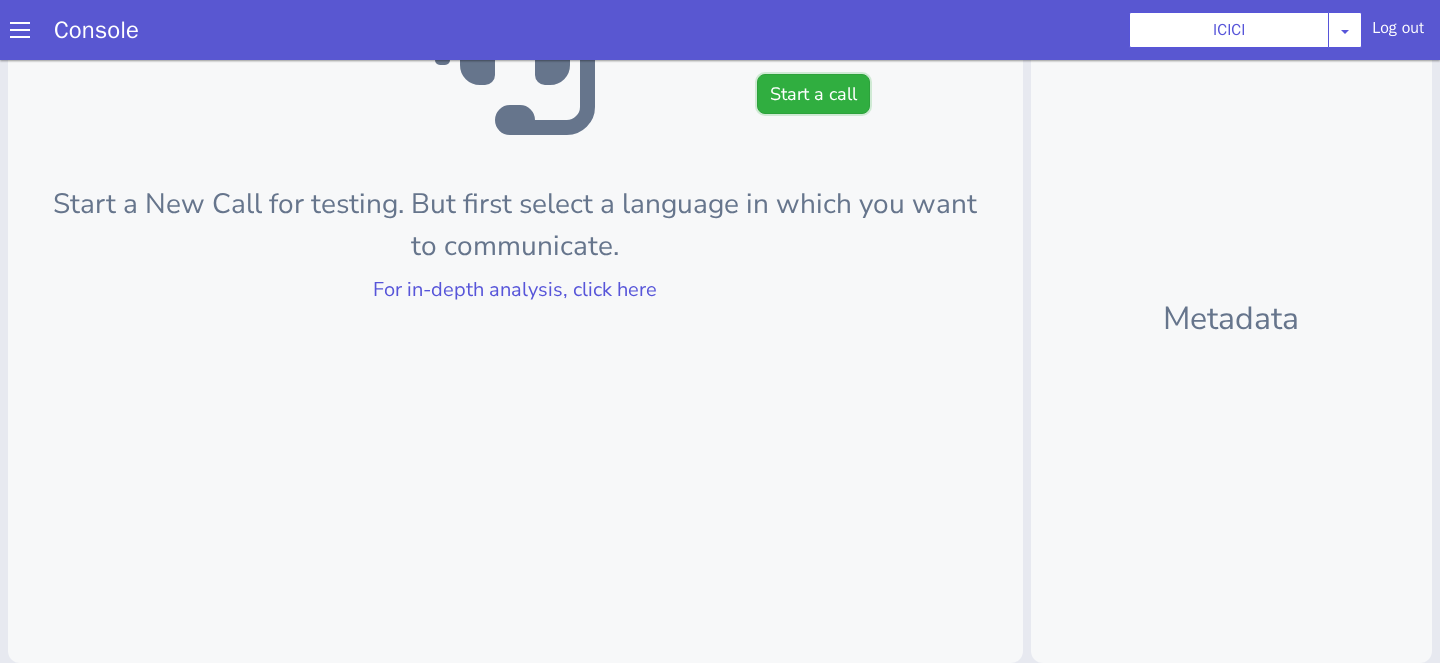 click on "Start a call" at bounding box center (813, 94) 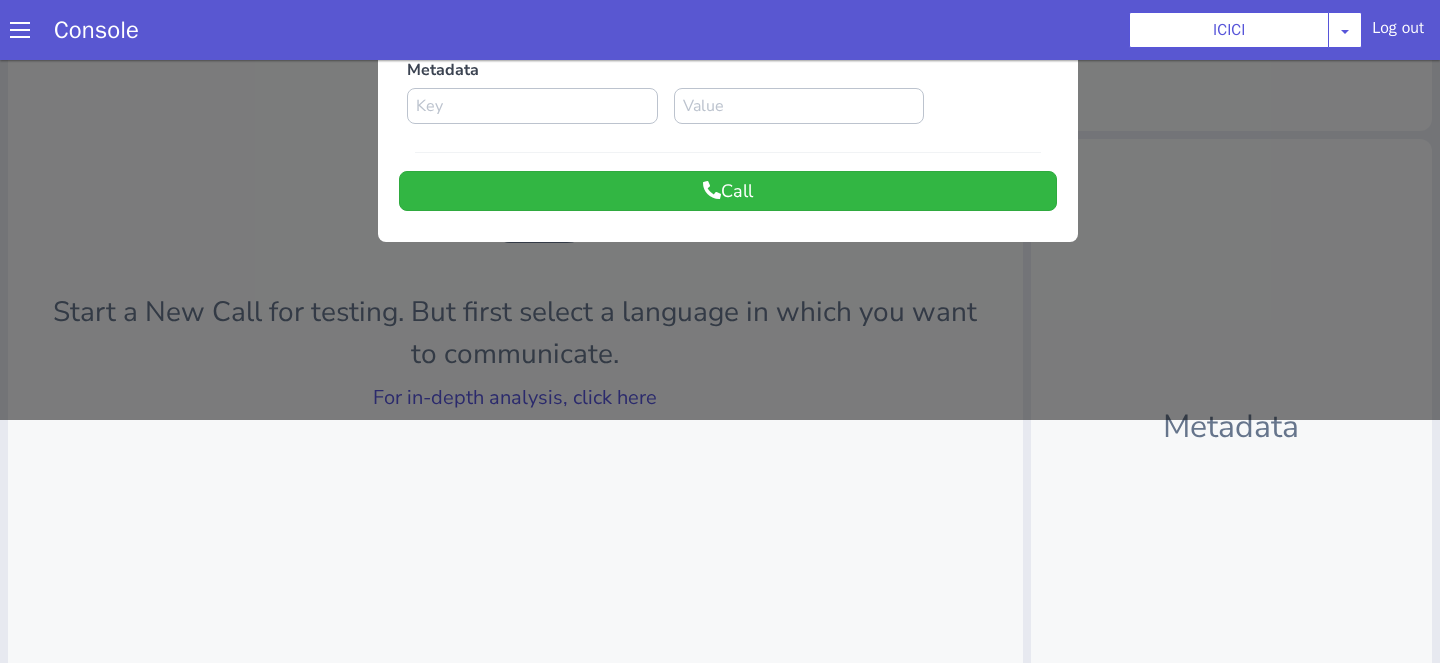 scroll, scrollTop: 23, scrollLeft: 0, axis: vertical 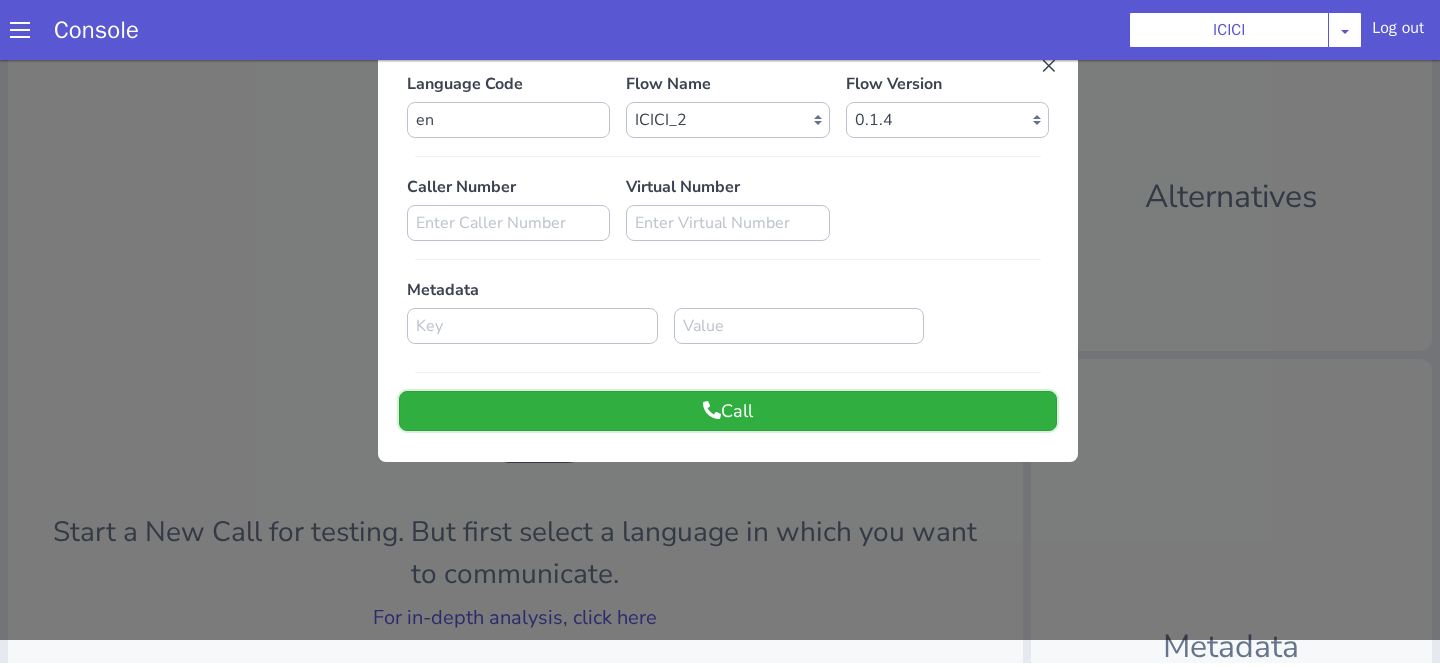 click at bounding box center (712, 410) 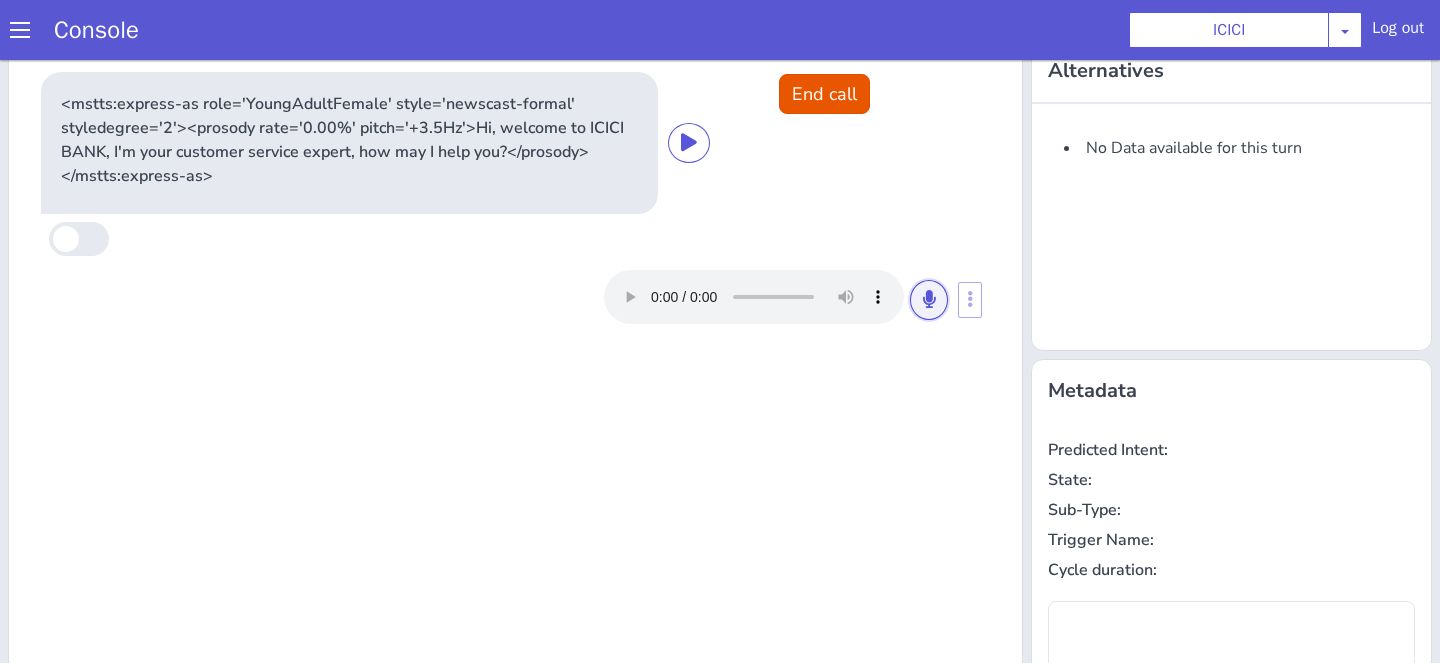 click at bounding box center (929, 300) 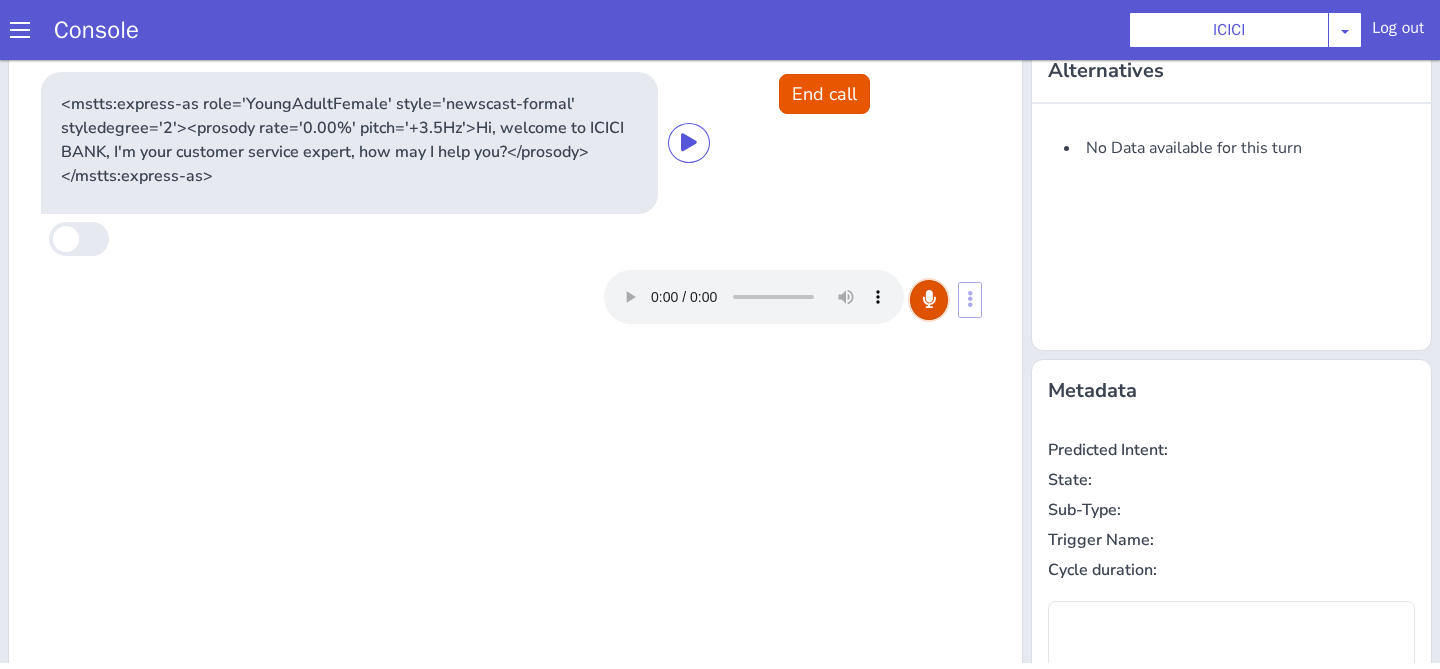 click at bounding box center (929, 300) 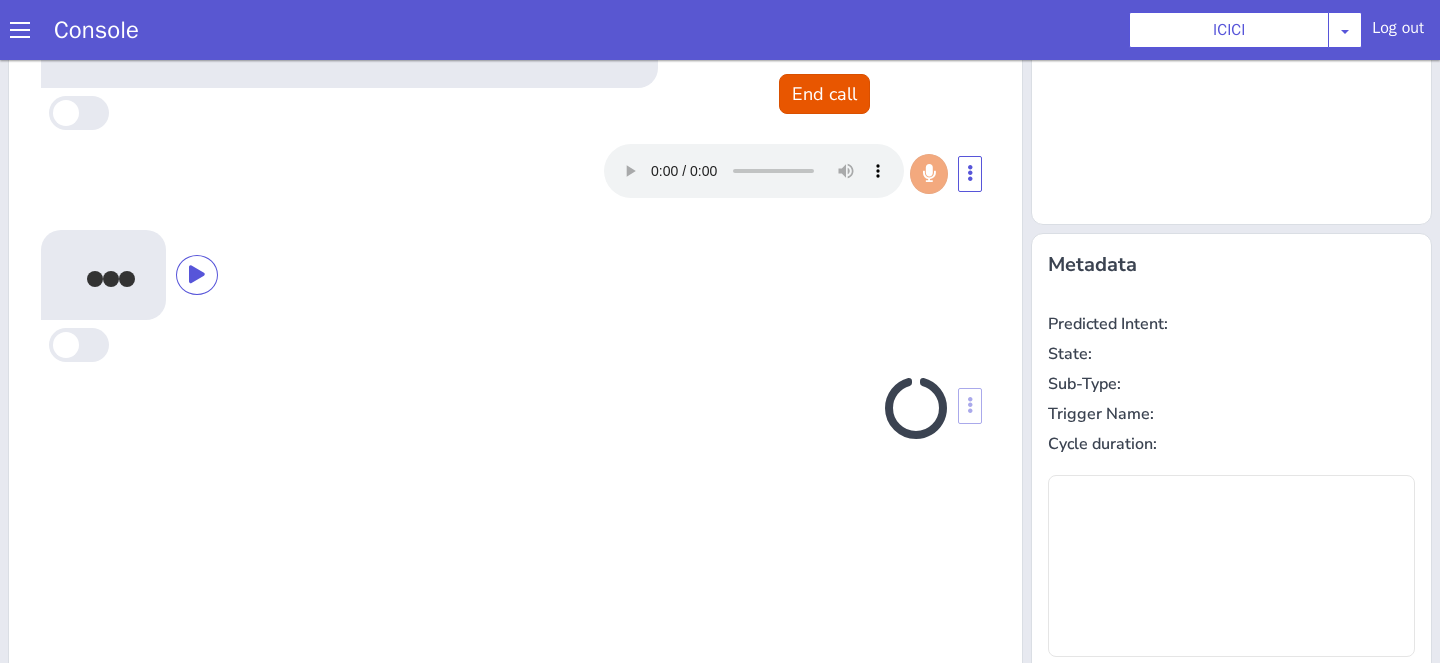 scroll, scrollTop: 0, scrollLeft: 0, axis: both 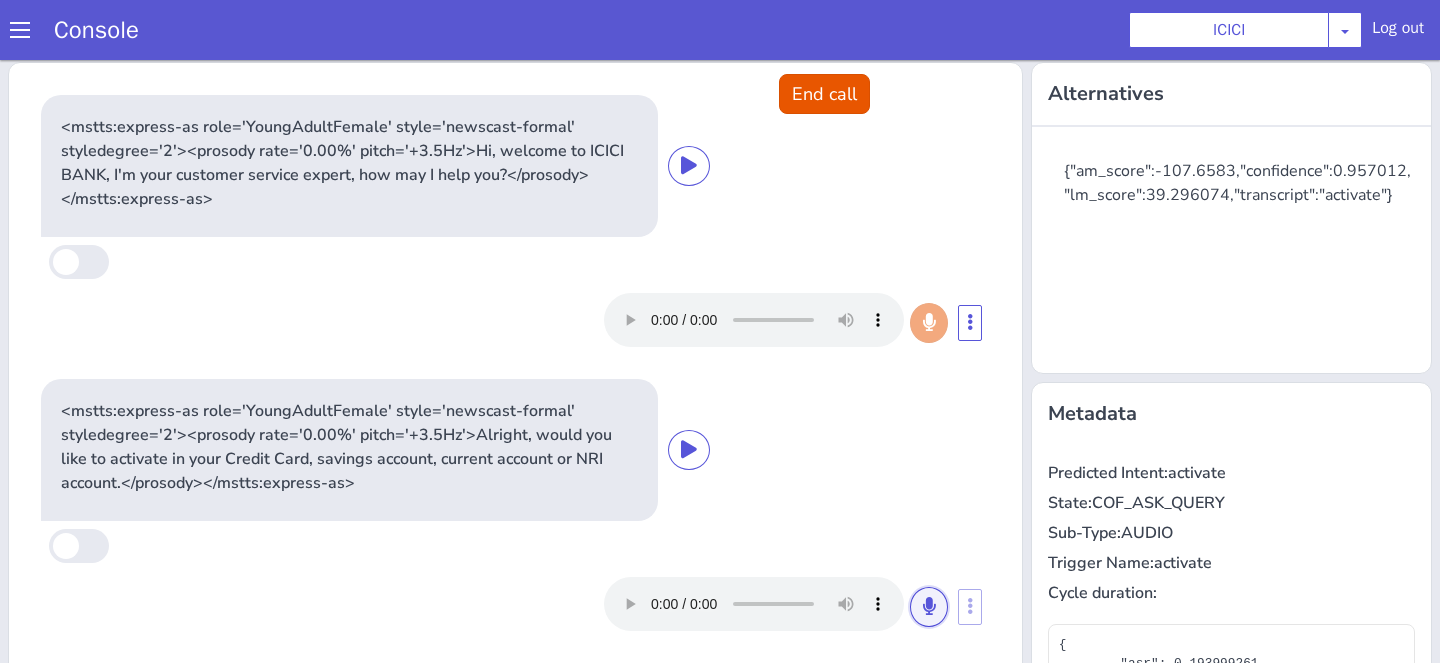 click at bounding box center [929, 607] 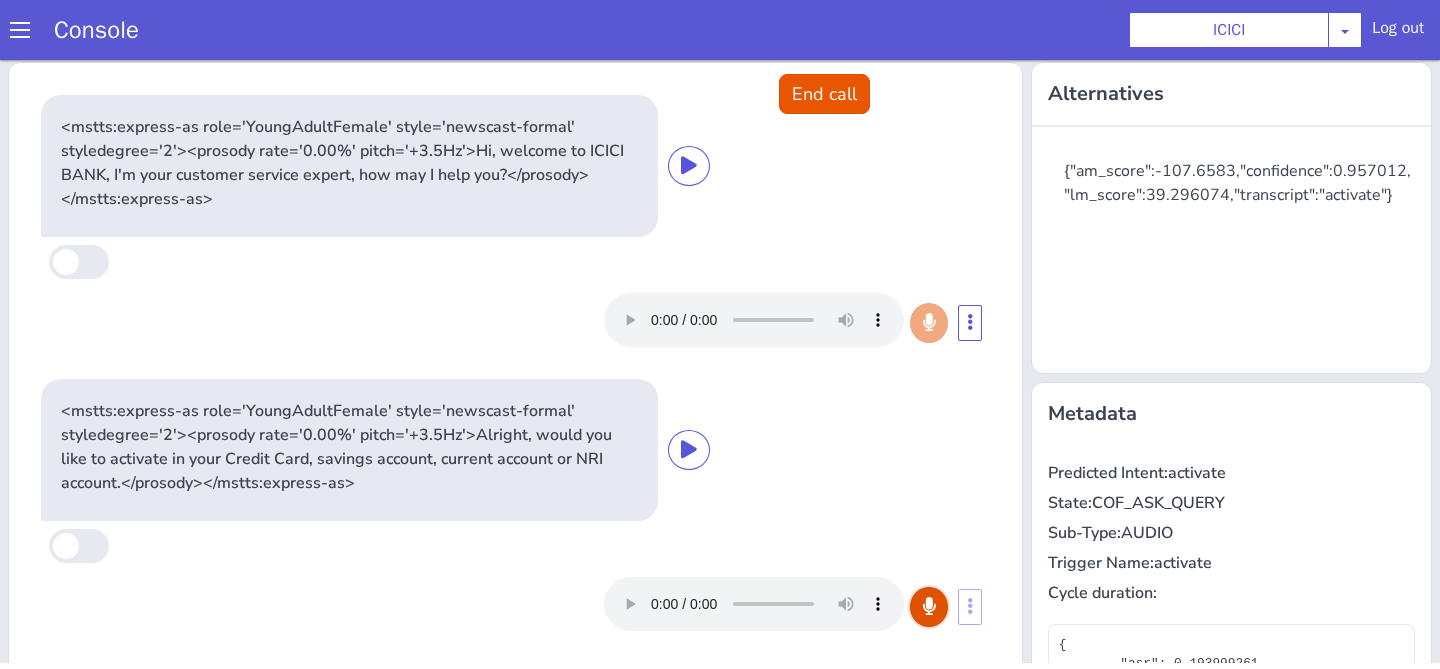 click at bounding box center (929, 607) 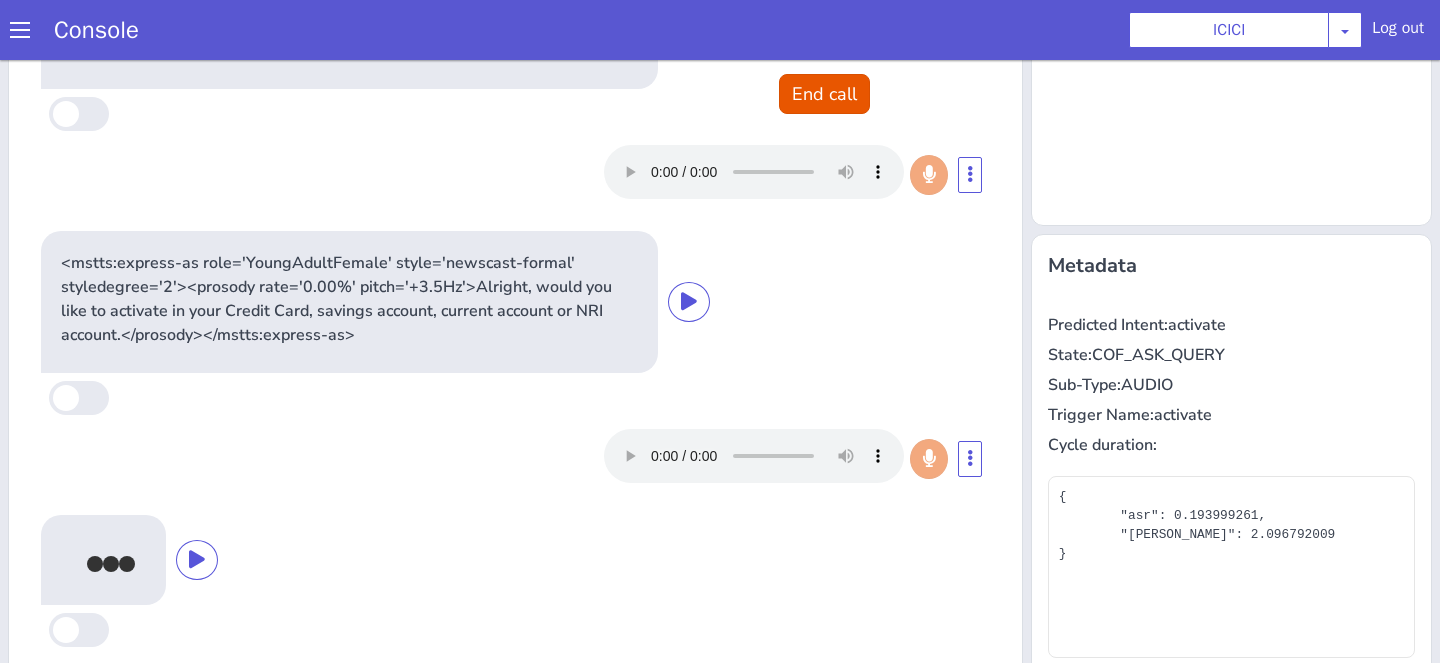 scroll, scrollTop: 0, scrollLeft: 0, axis: both 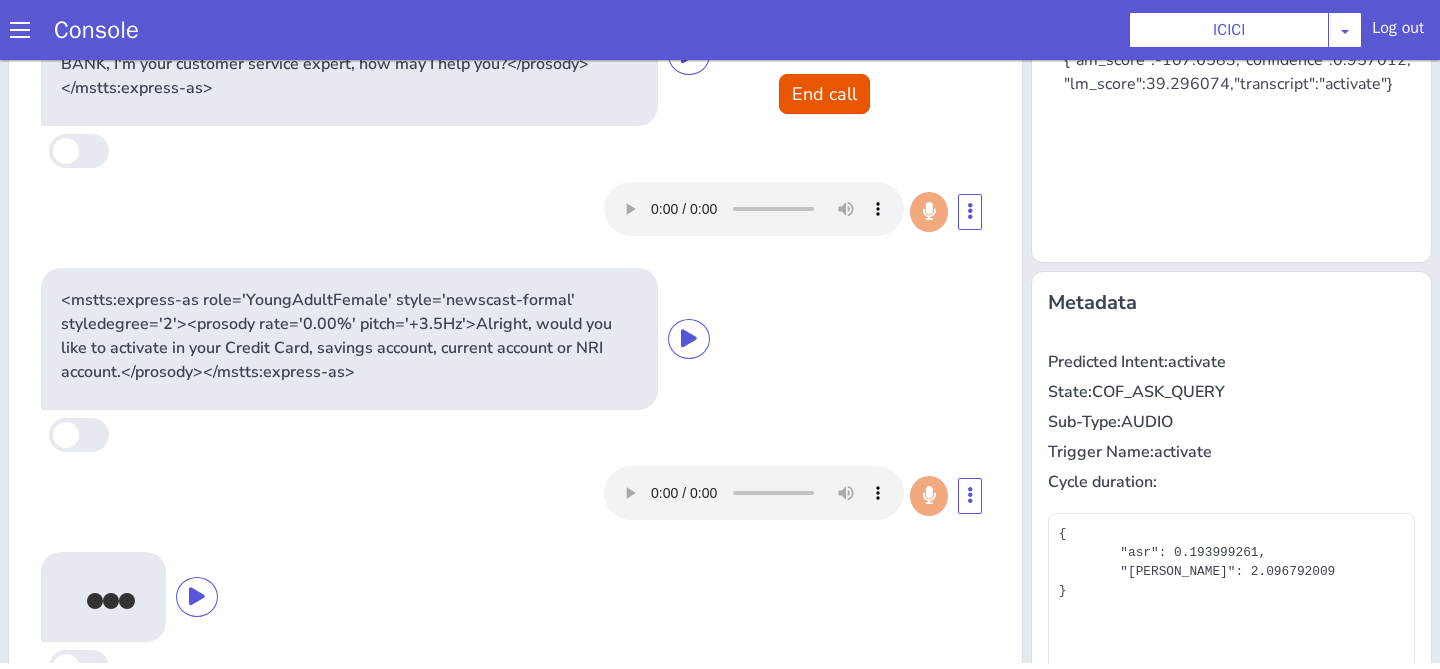 type on "product" 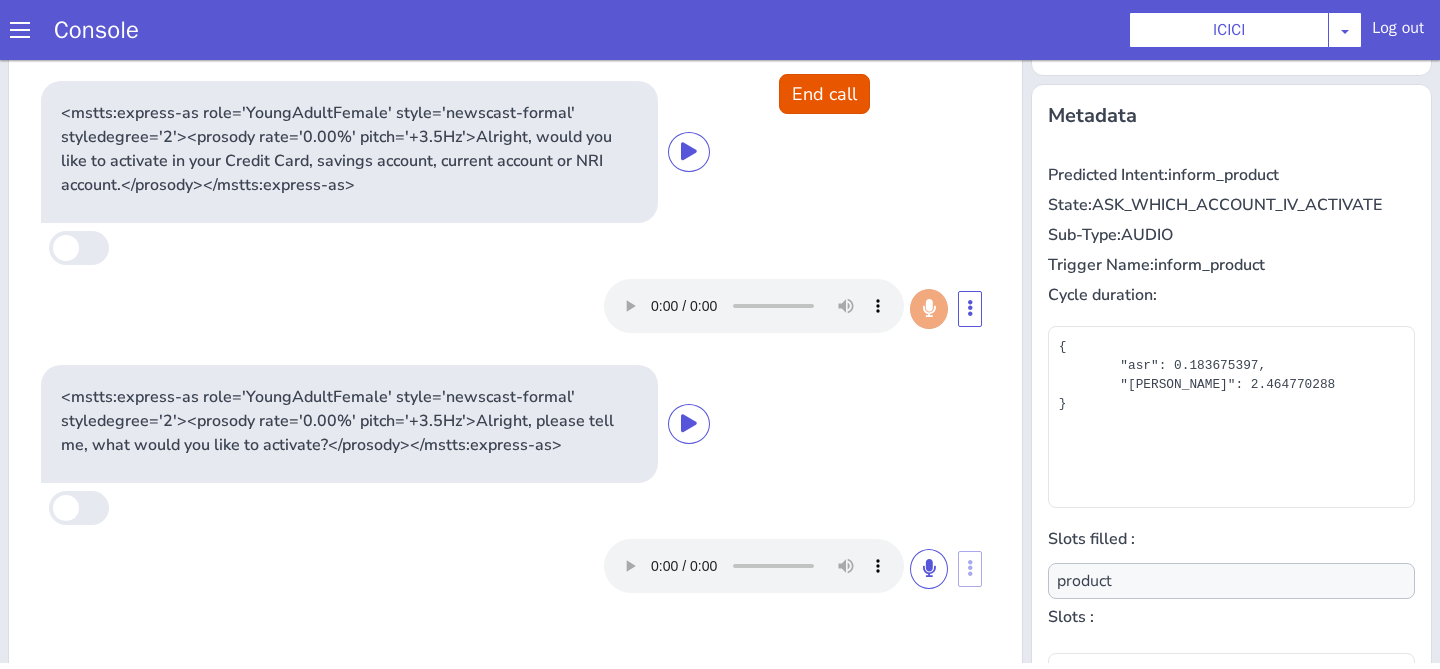 scroll, scrollTop: 351, scrollLeft: 0, axis: vertical 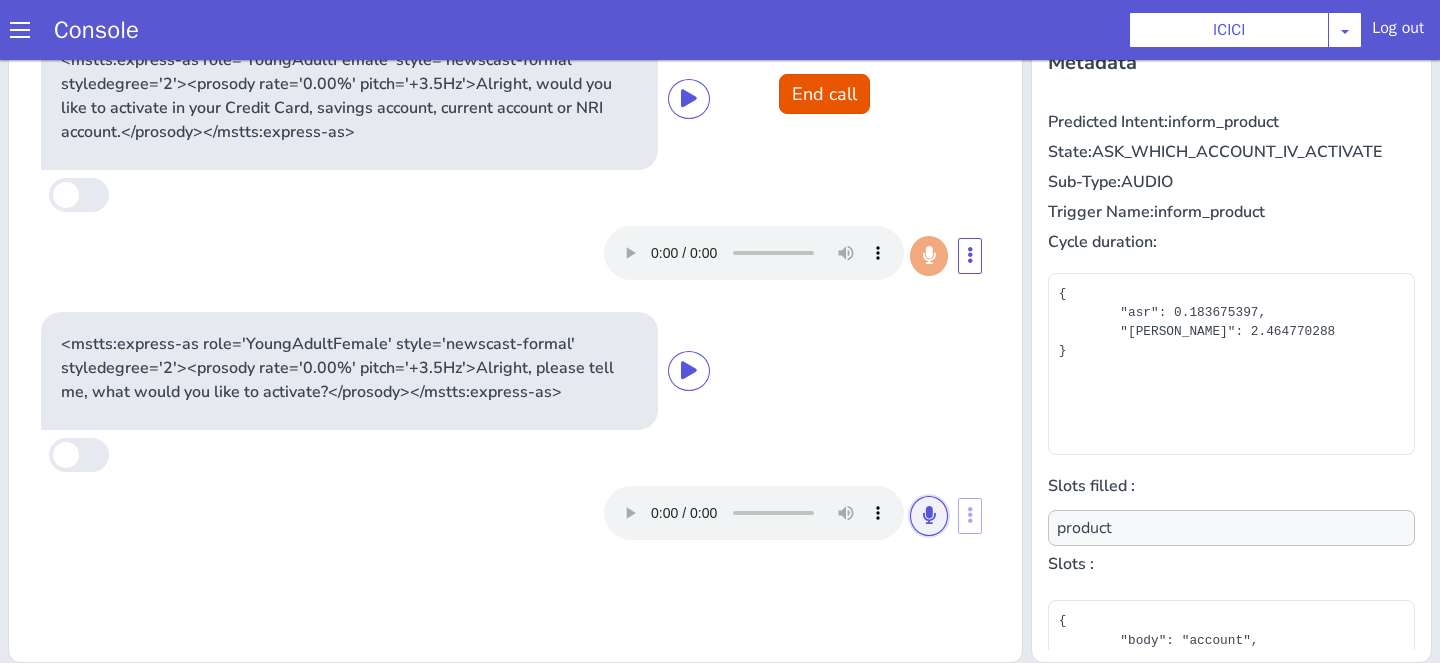 click at bounding box center (929, 516) 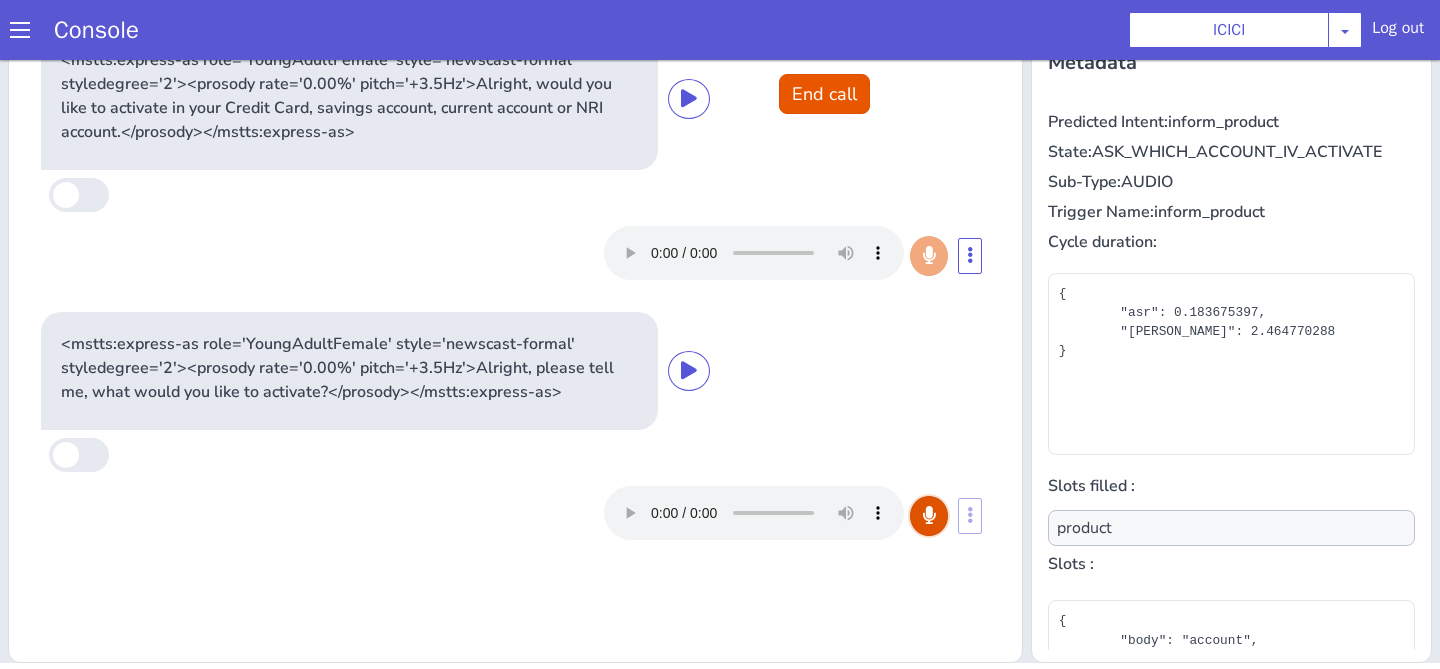 click at bounding box center (929, 516) 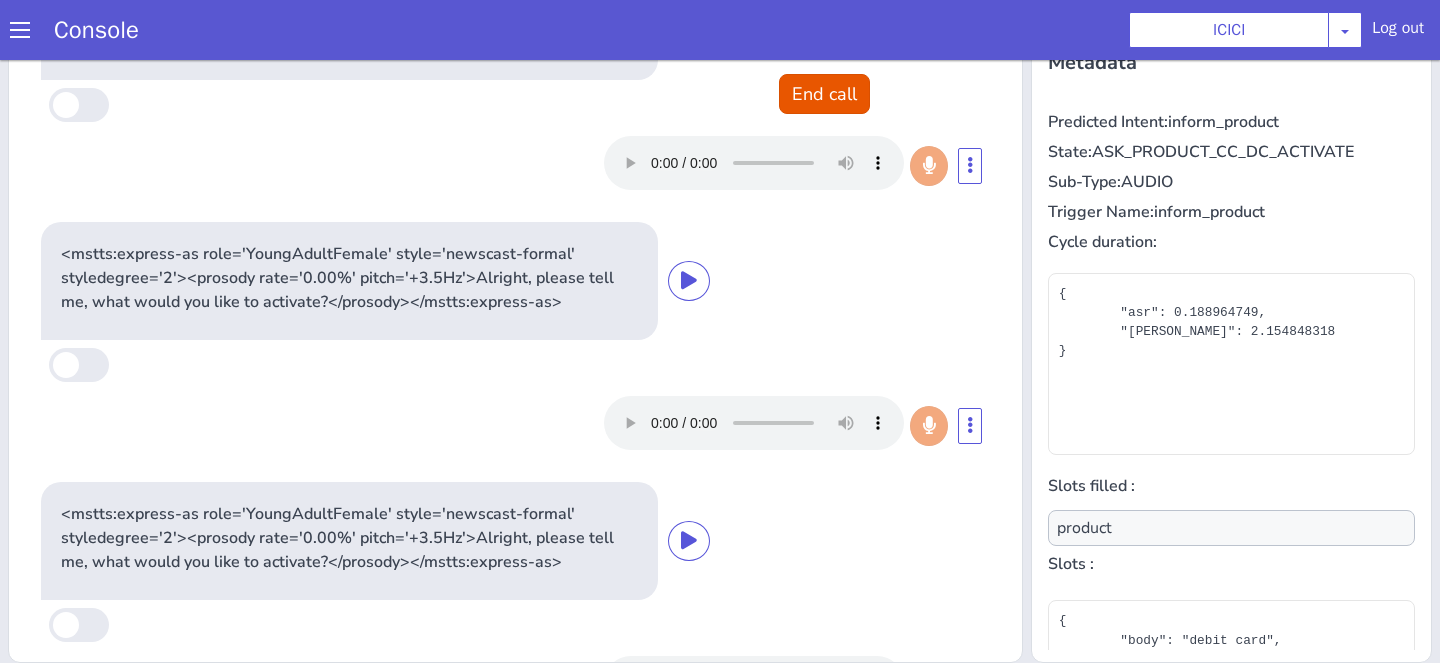 scroll, scrollTop: 129, scrollLeft: 0, axis: vertical 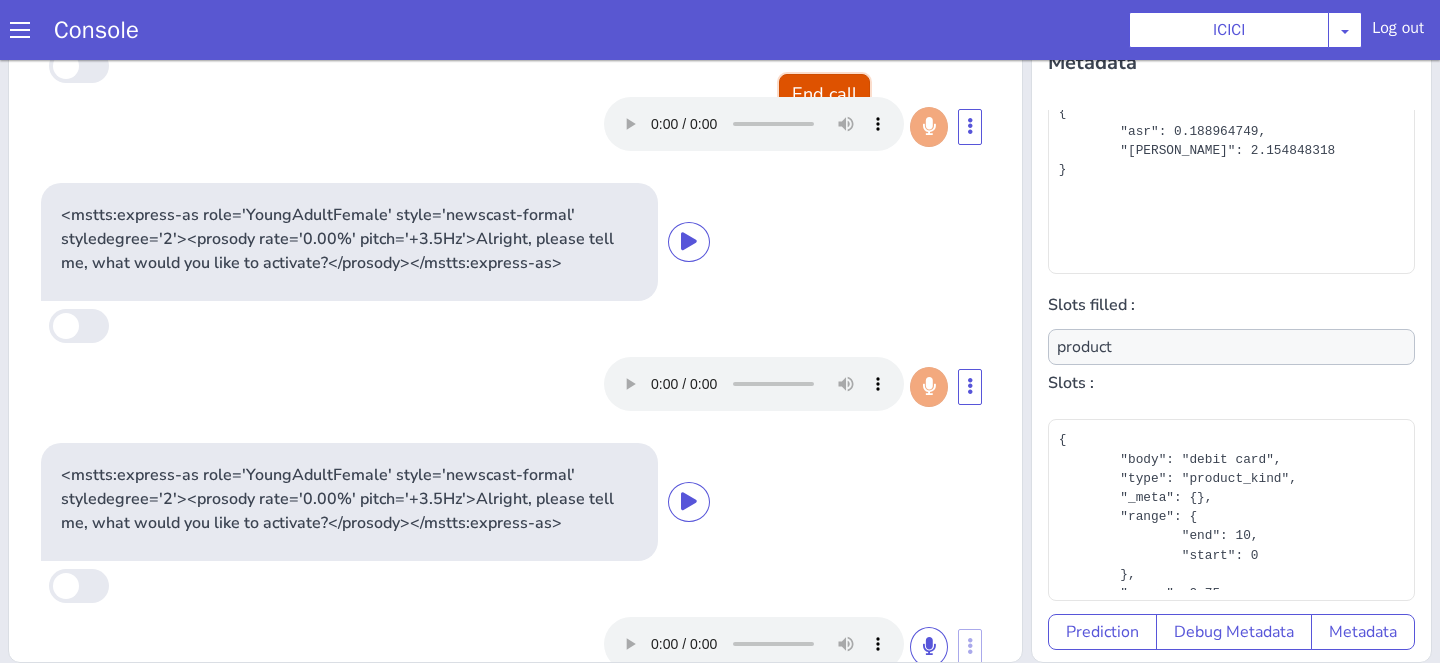 click on "End call" at bounding box center (824, 94) 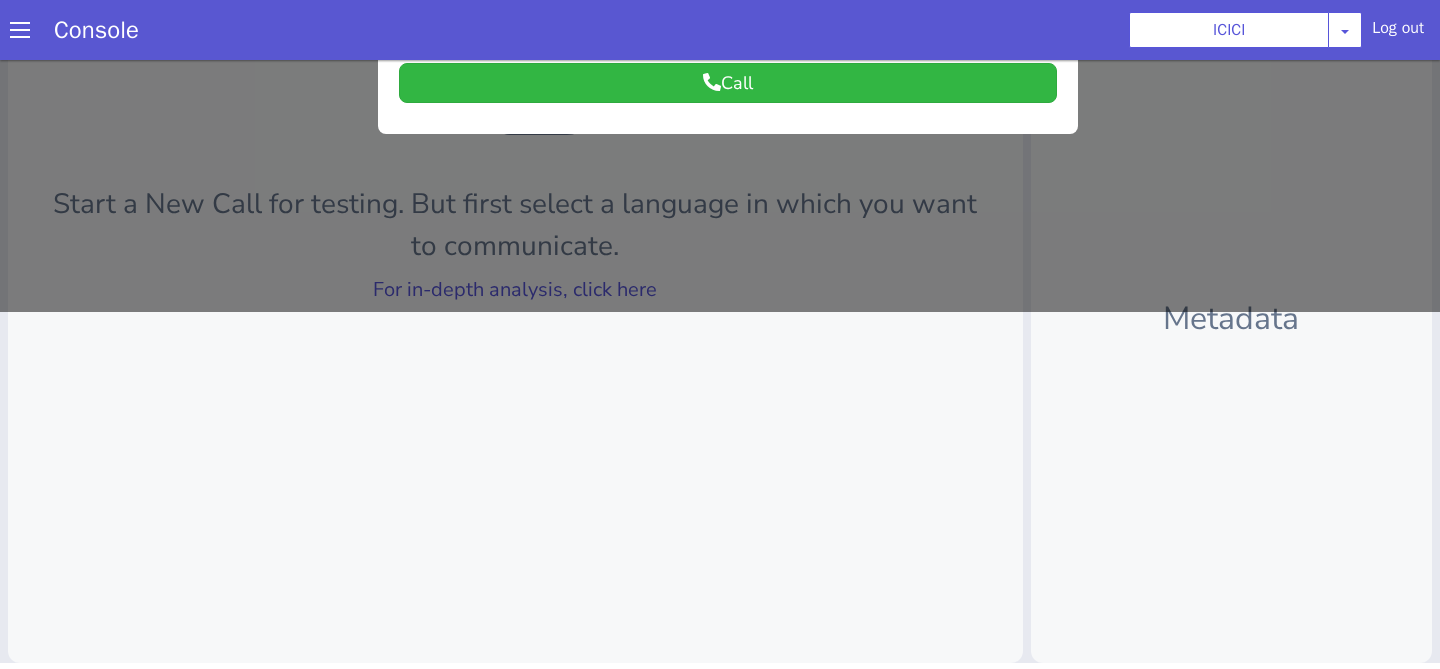 click on "Start a New Call for testing. But first select a language in which you want to communicate. For in-depth analysis, click here" at bounding box center [515, 187] 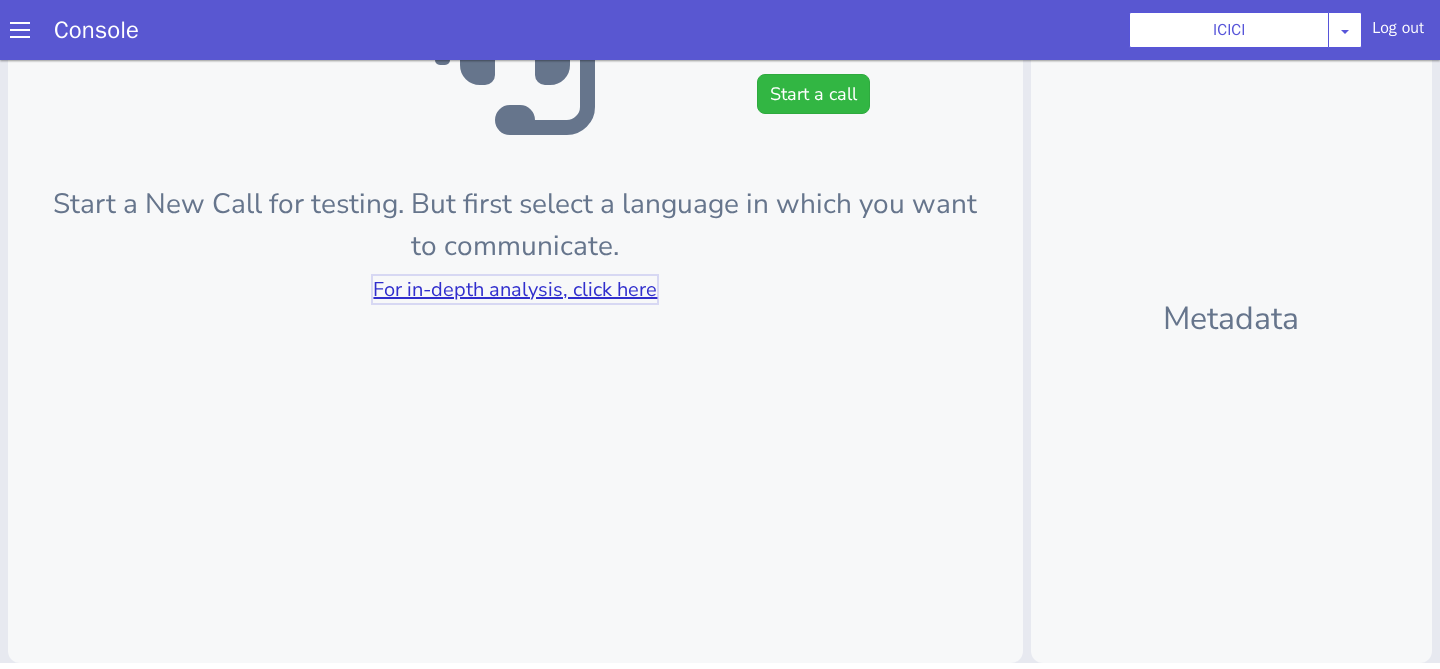 click on "For in-depth analysis, click here" at bounding box center (515, 289) 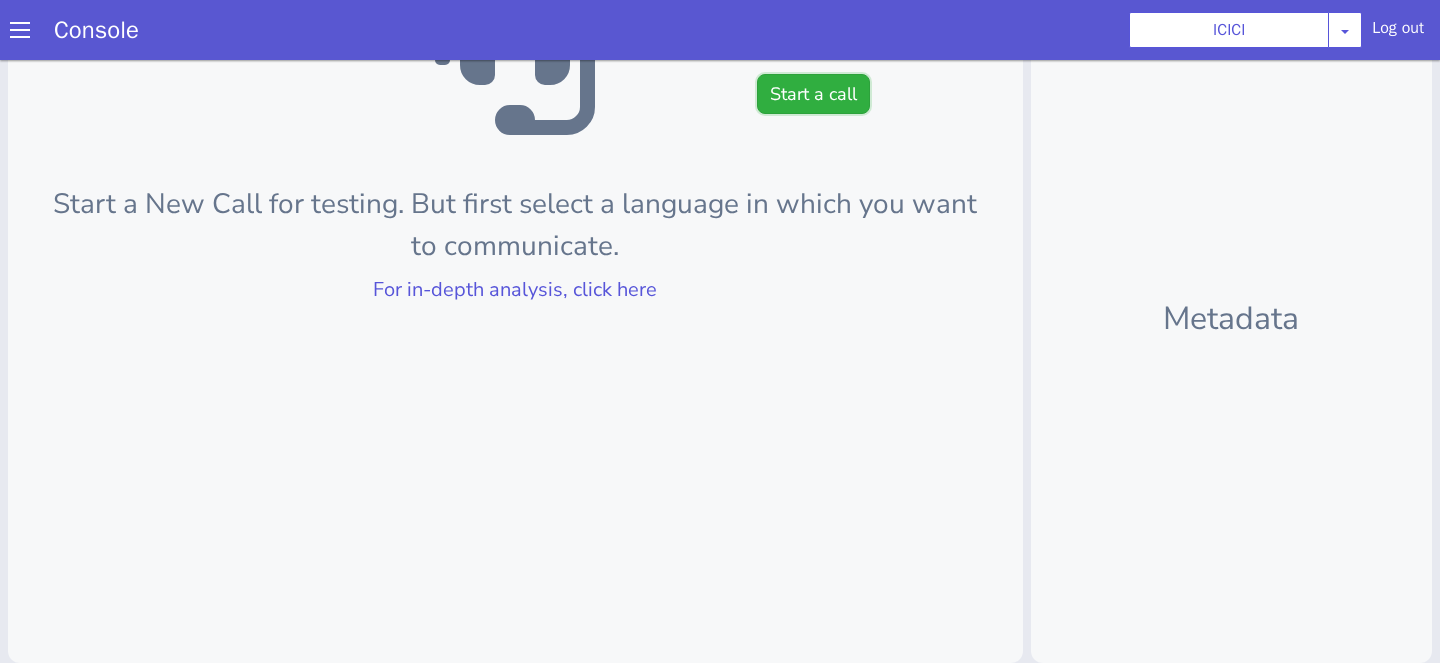 click on "Start a call" at bounding box center [813, 94] 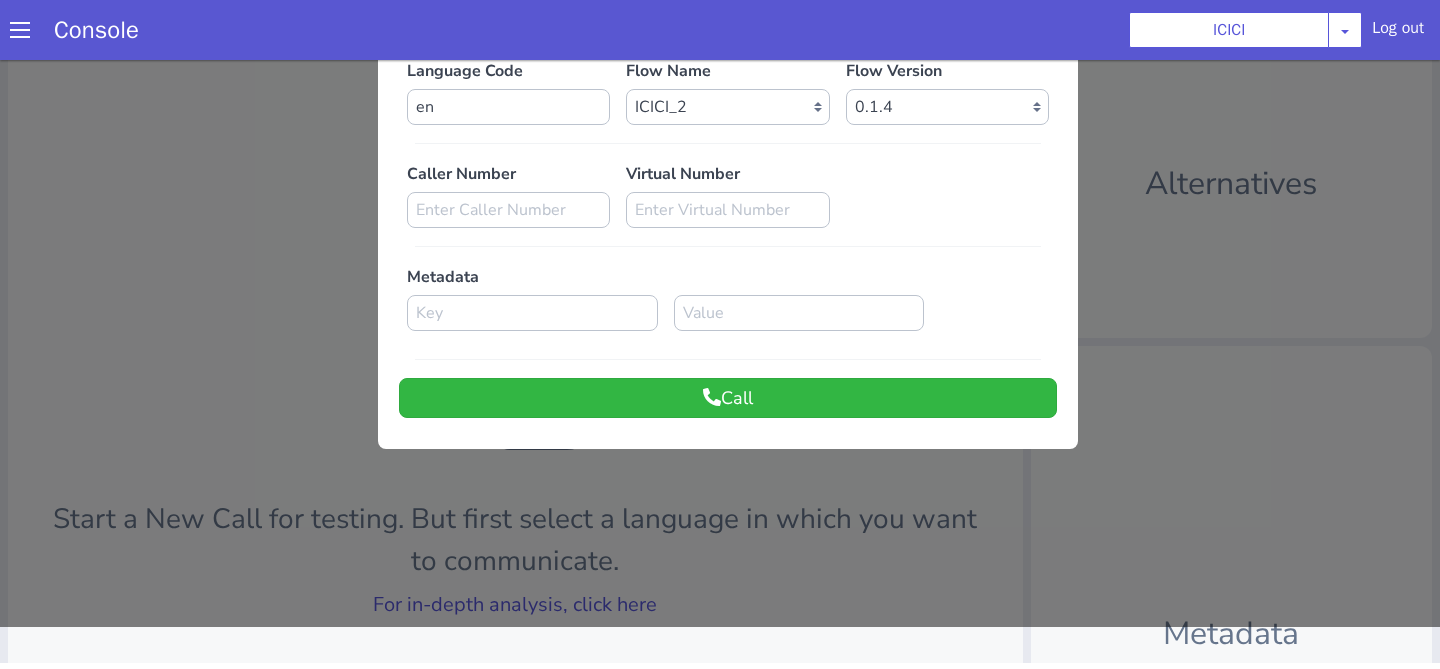 scroll, scrollTop: 0, scrollLeft: 0, axis: both 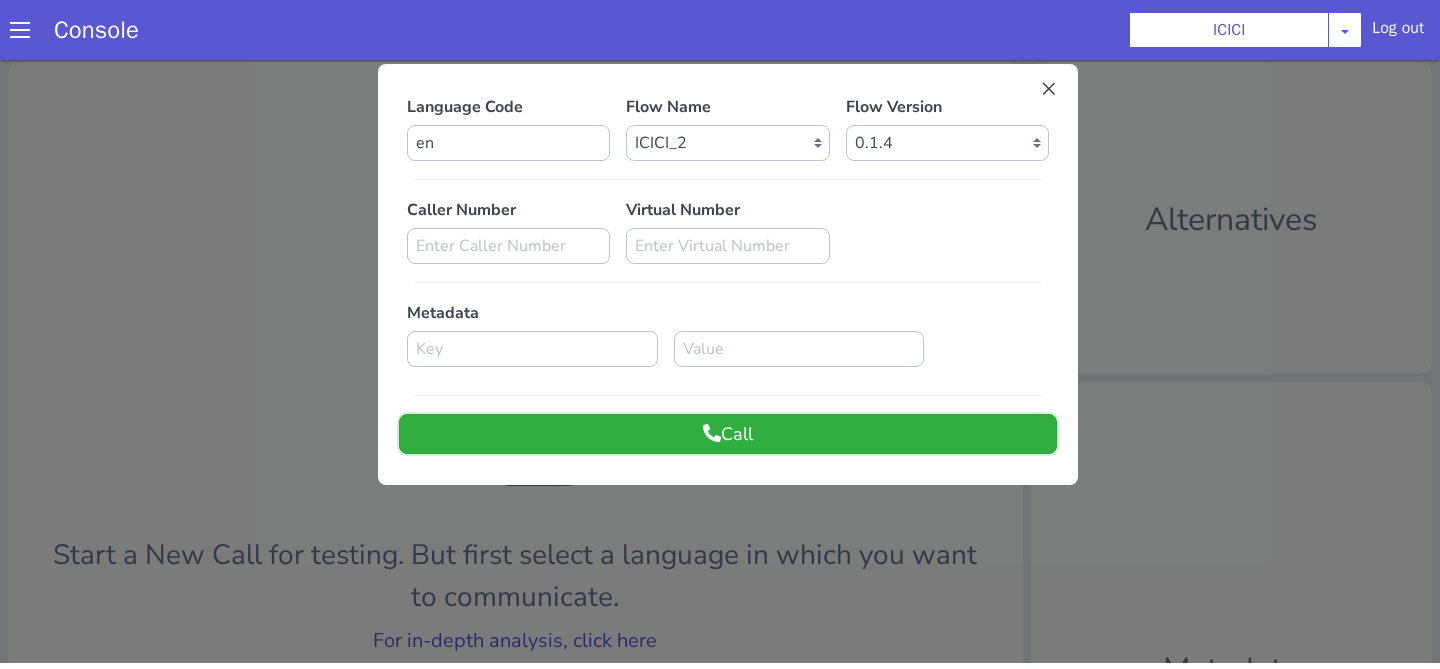 click on "Call" at bounding box center [728, 434] 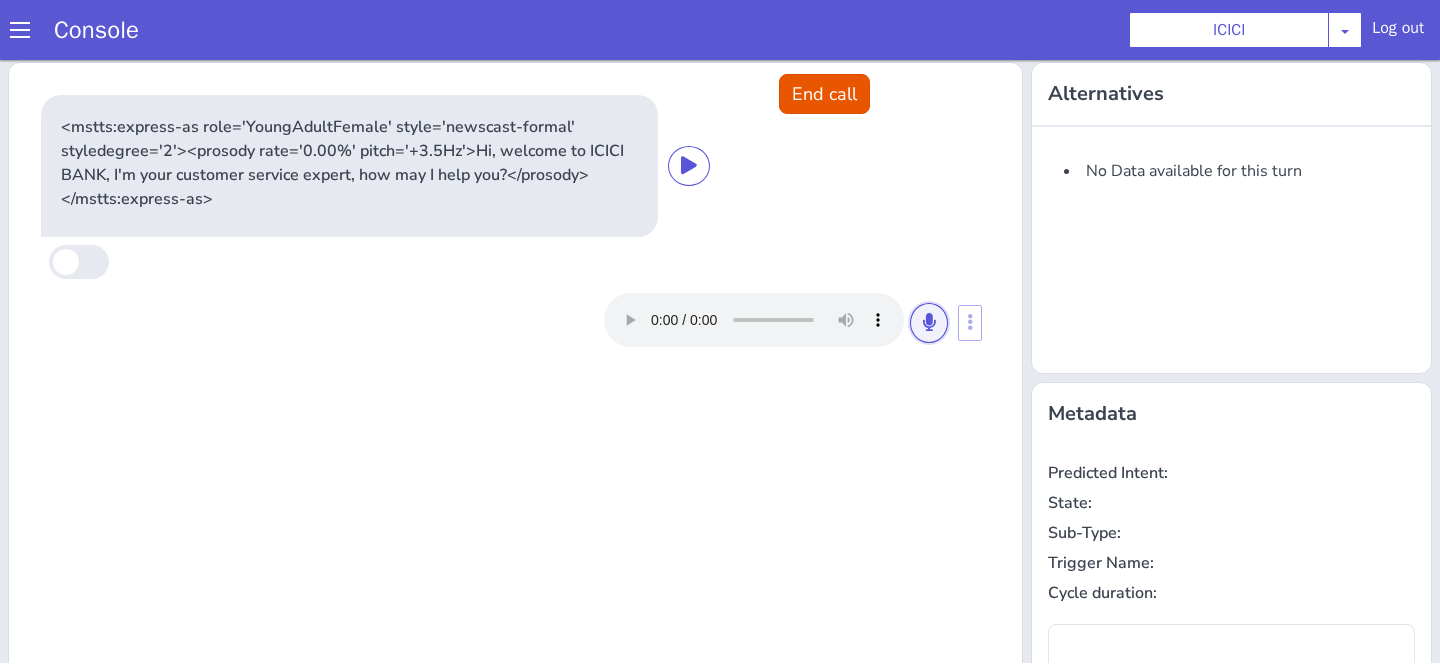 click at bounding box center (929, 322) 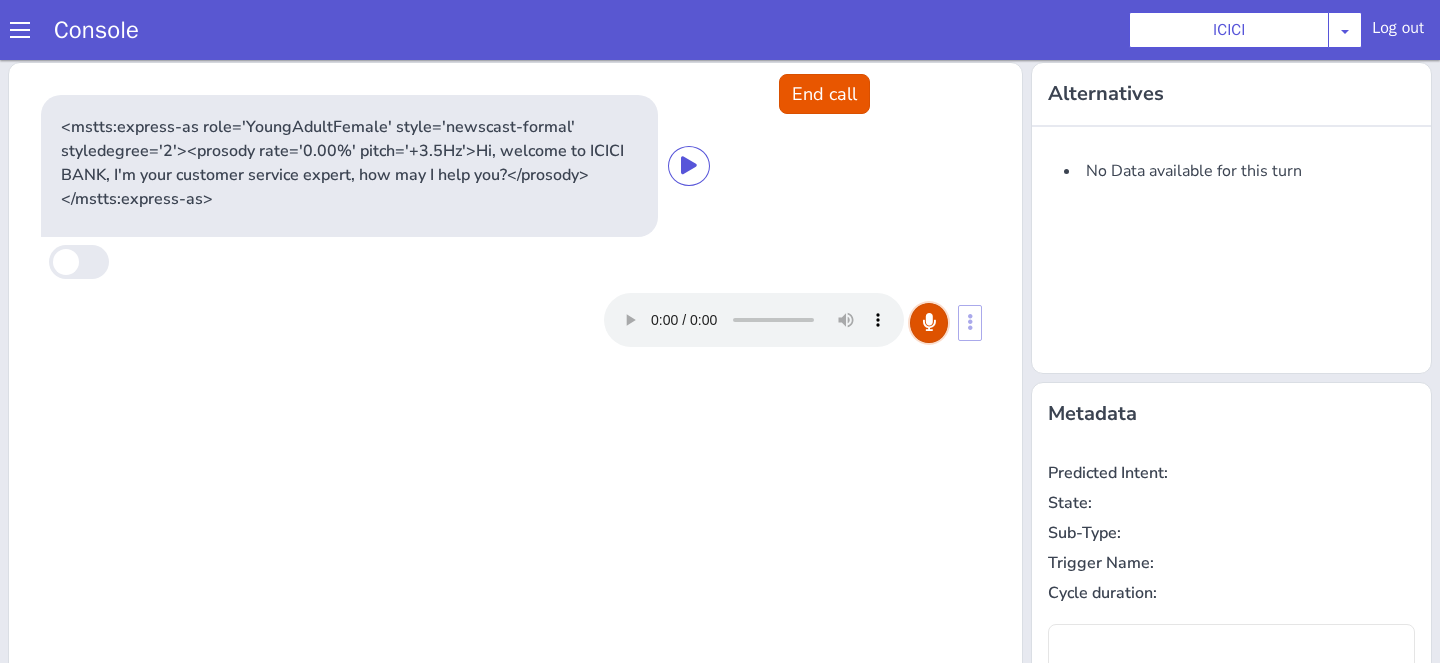 click at bounding box center [929, 322] 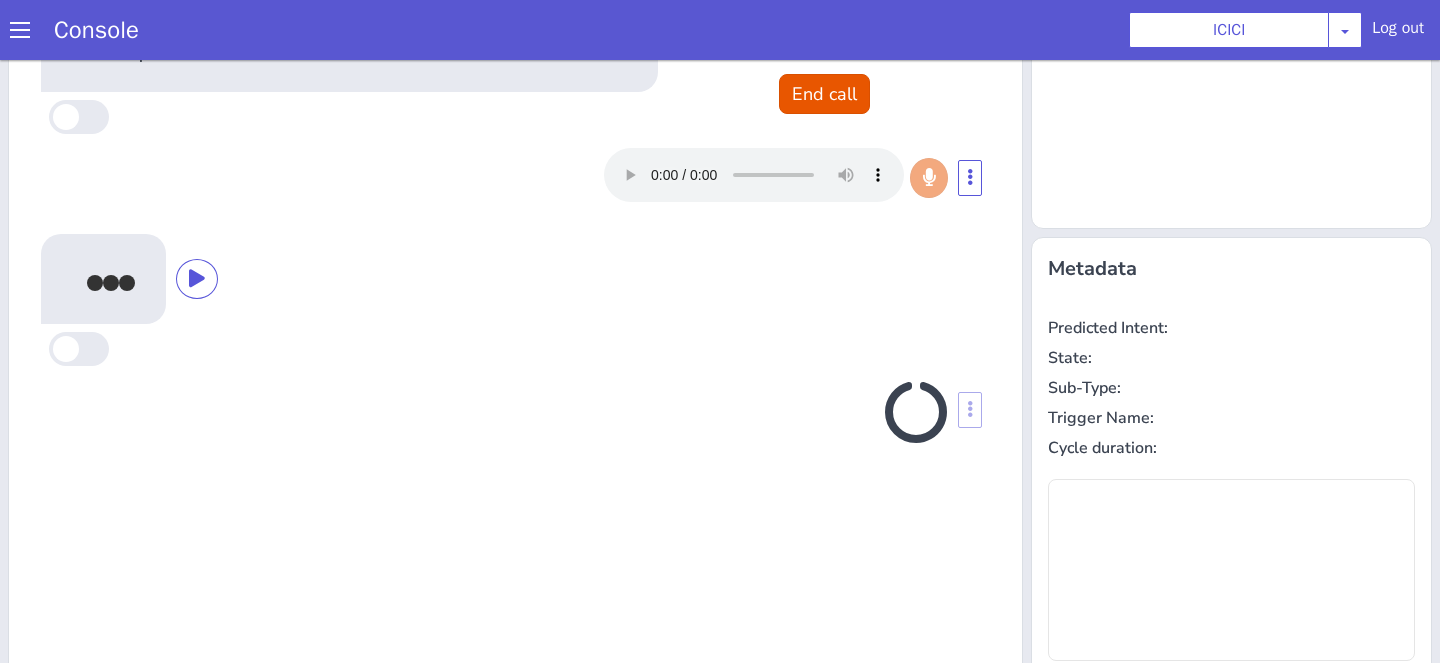 scroll, scrollTop: 317, scrollLeft: 0, axis: vertical 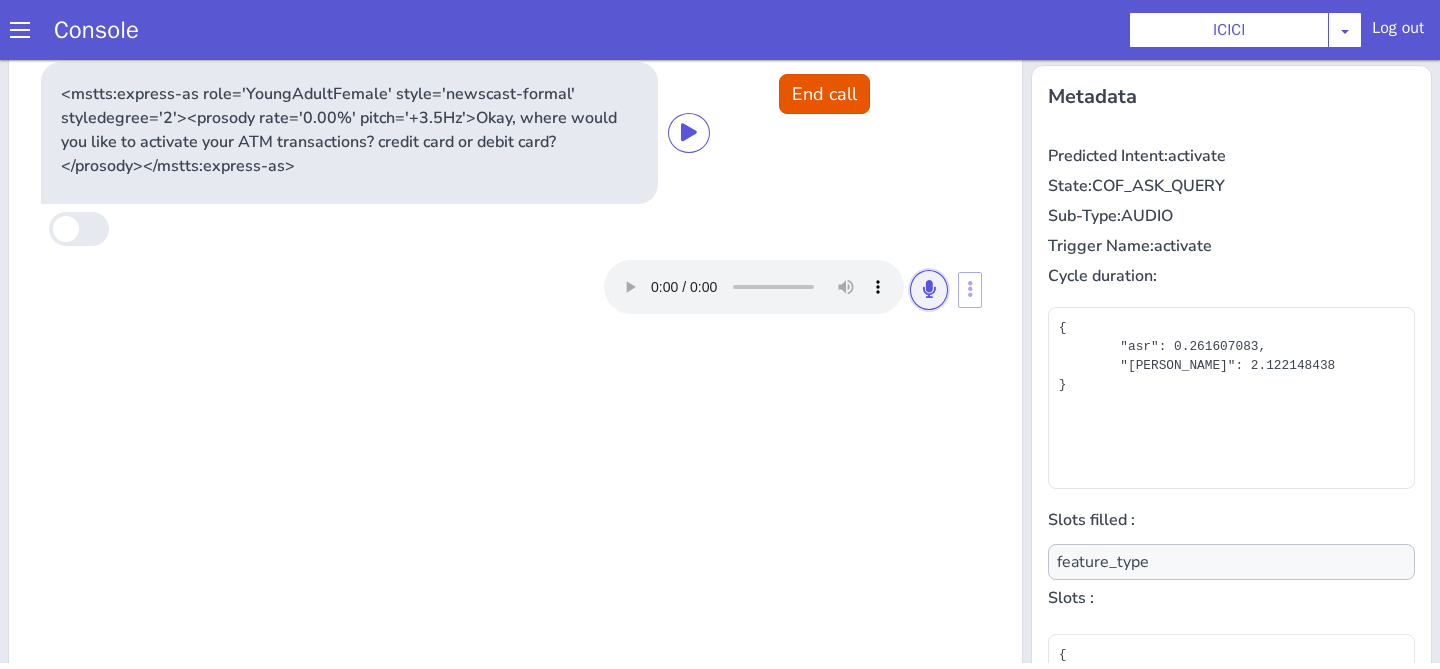 click at bounding box center [929, 290] 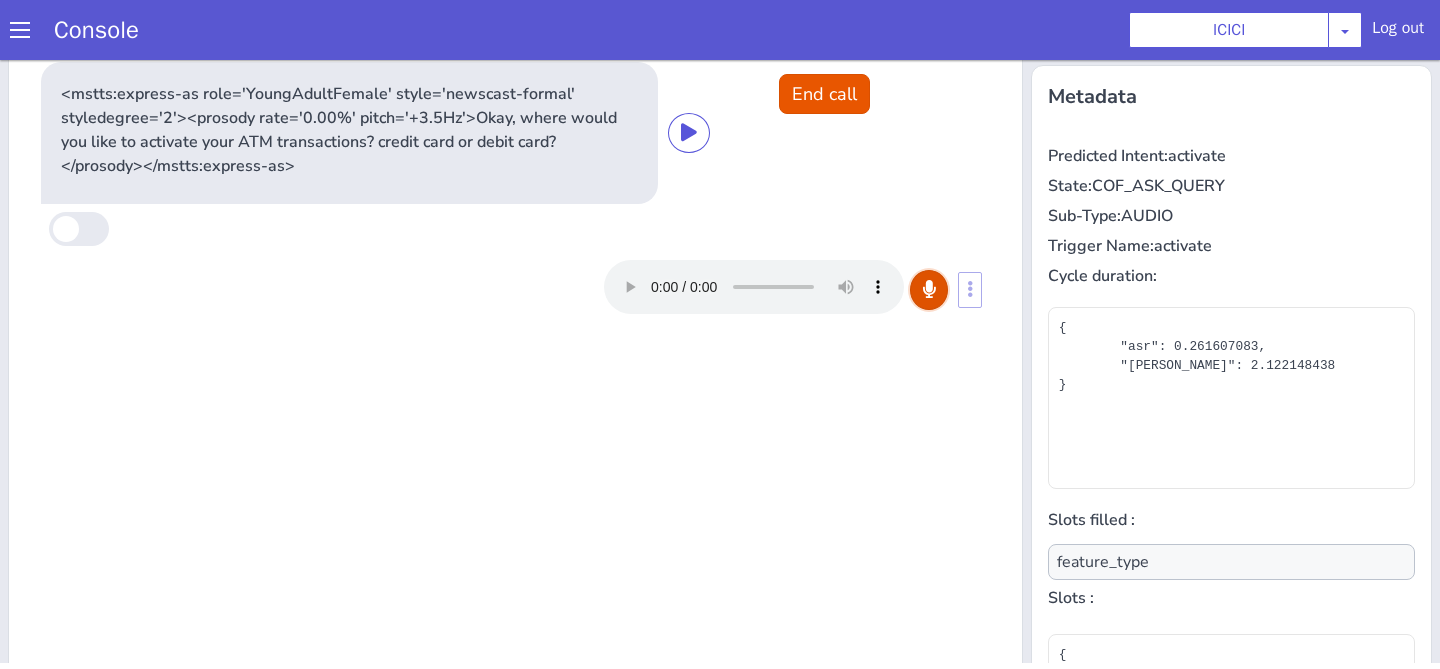 click at bounding box center [929, 290] 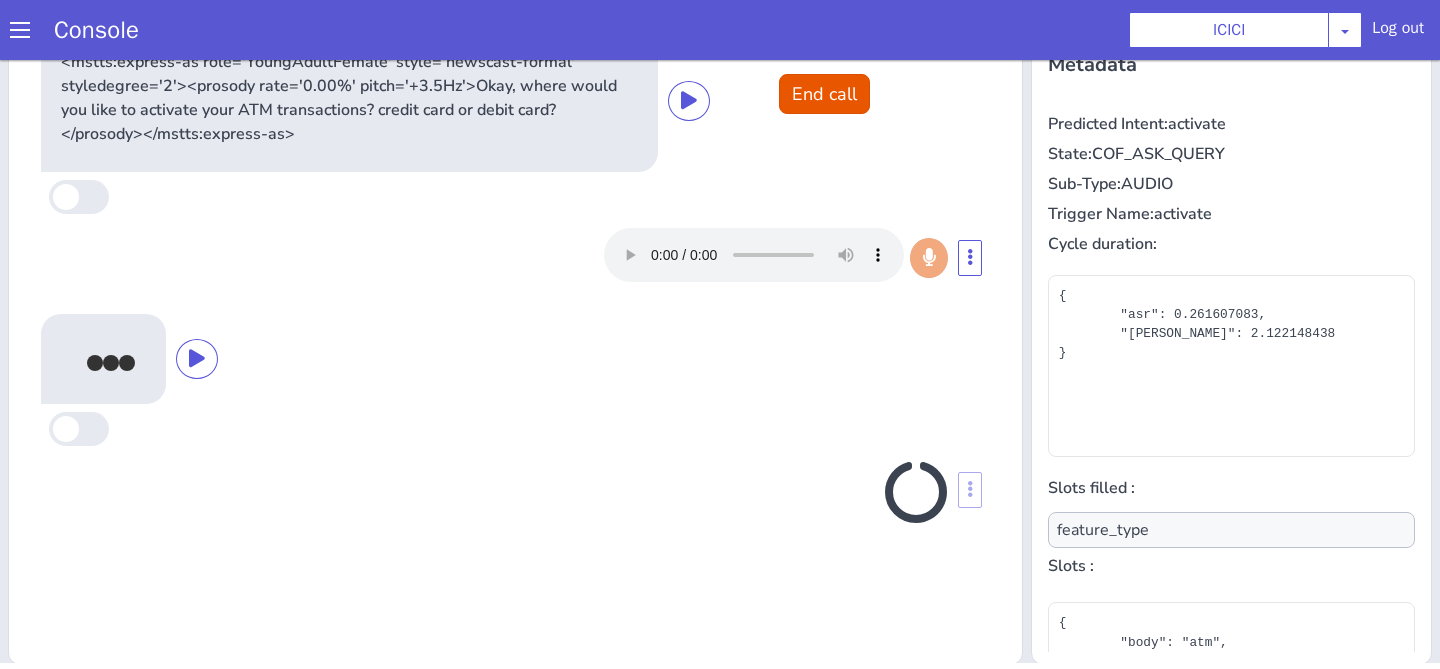 scroll, scrollTop: 351, scrollLeft: 0, axis: vertical 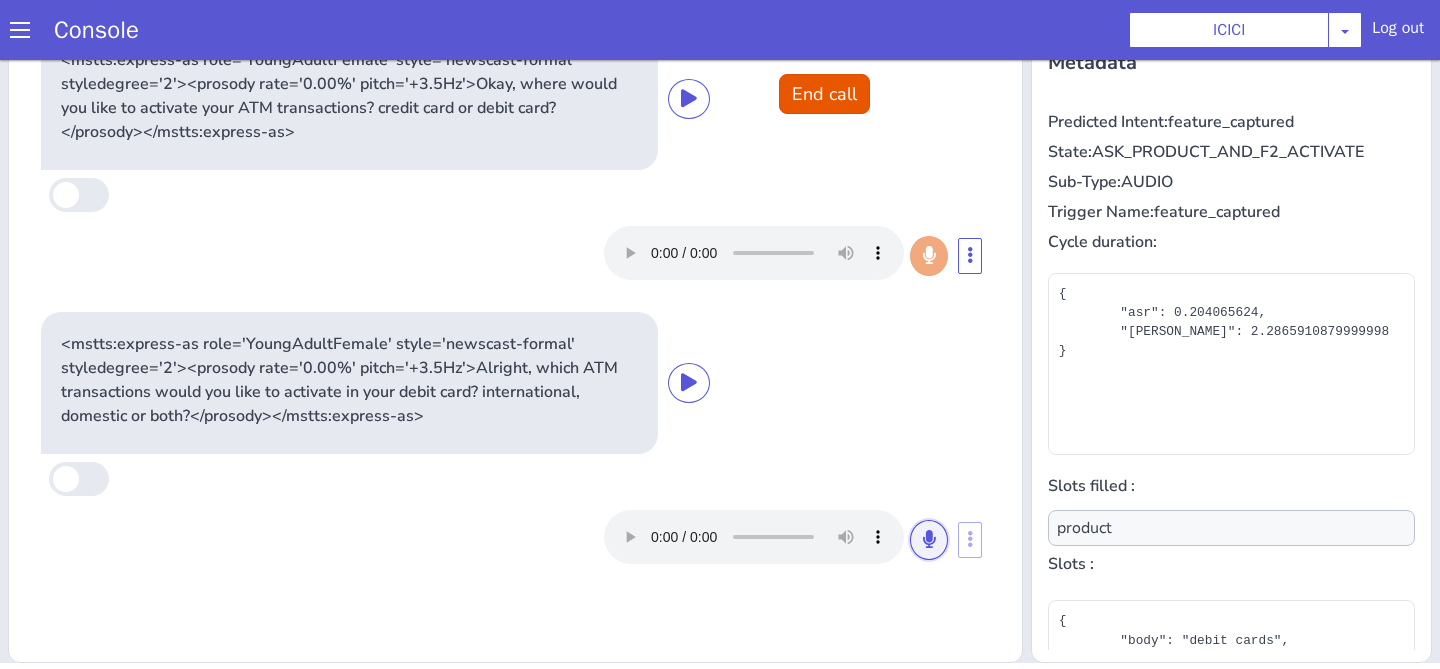 click at bounding box center [929, 540] 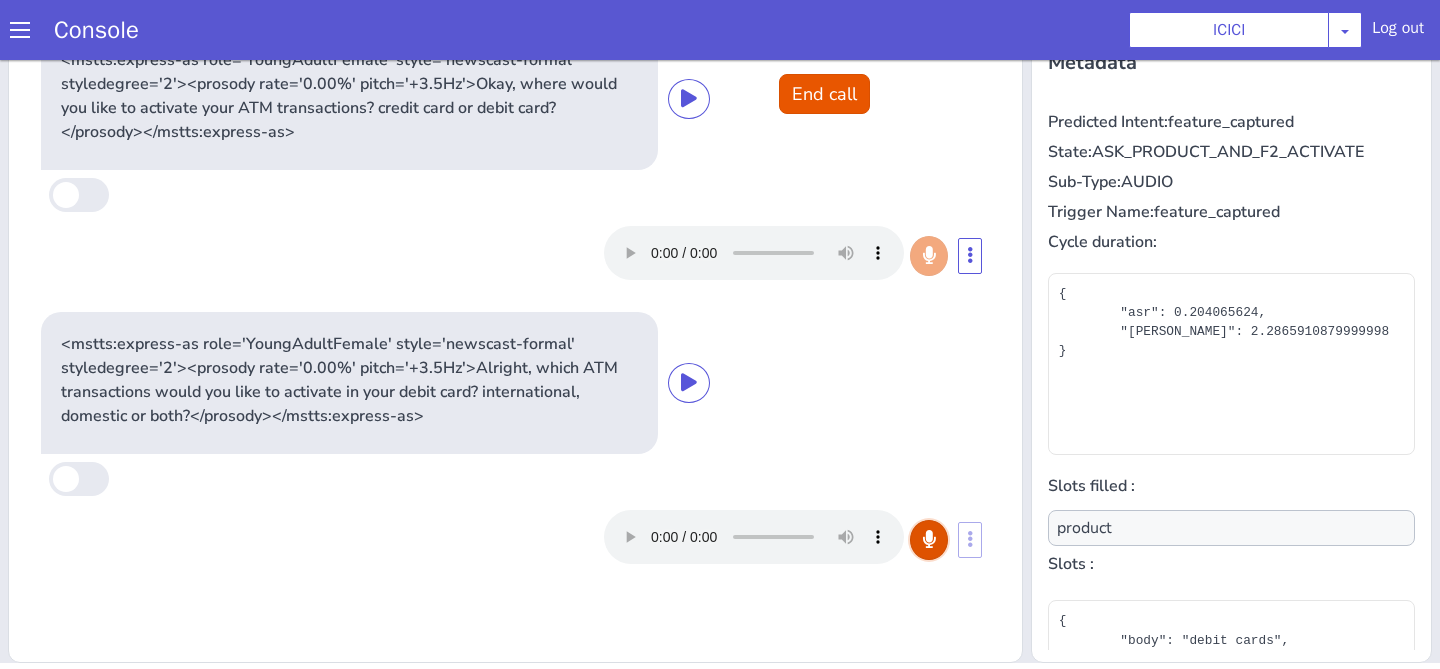click at bounding box center (929, 540) 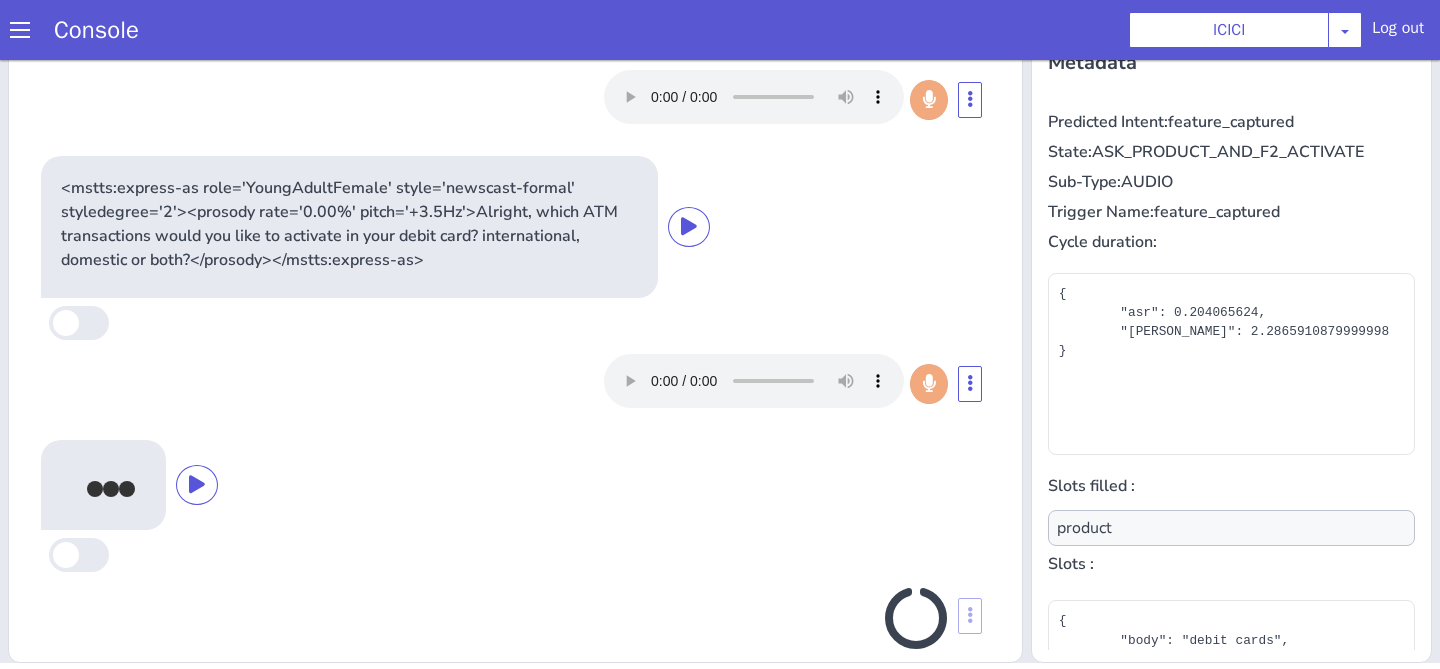 scroll, scrollTop: 184, scrollLeft: 0, axis: vertical 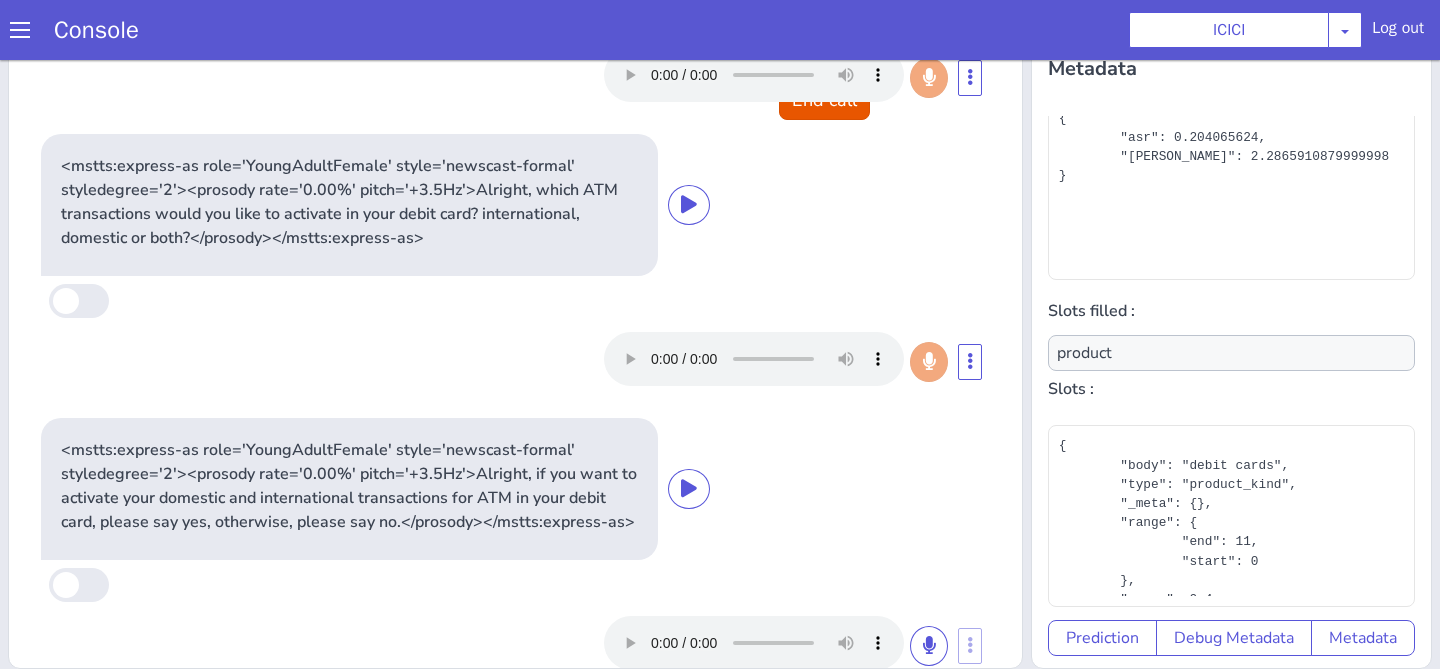 type on "account_region" 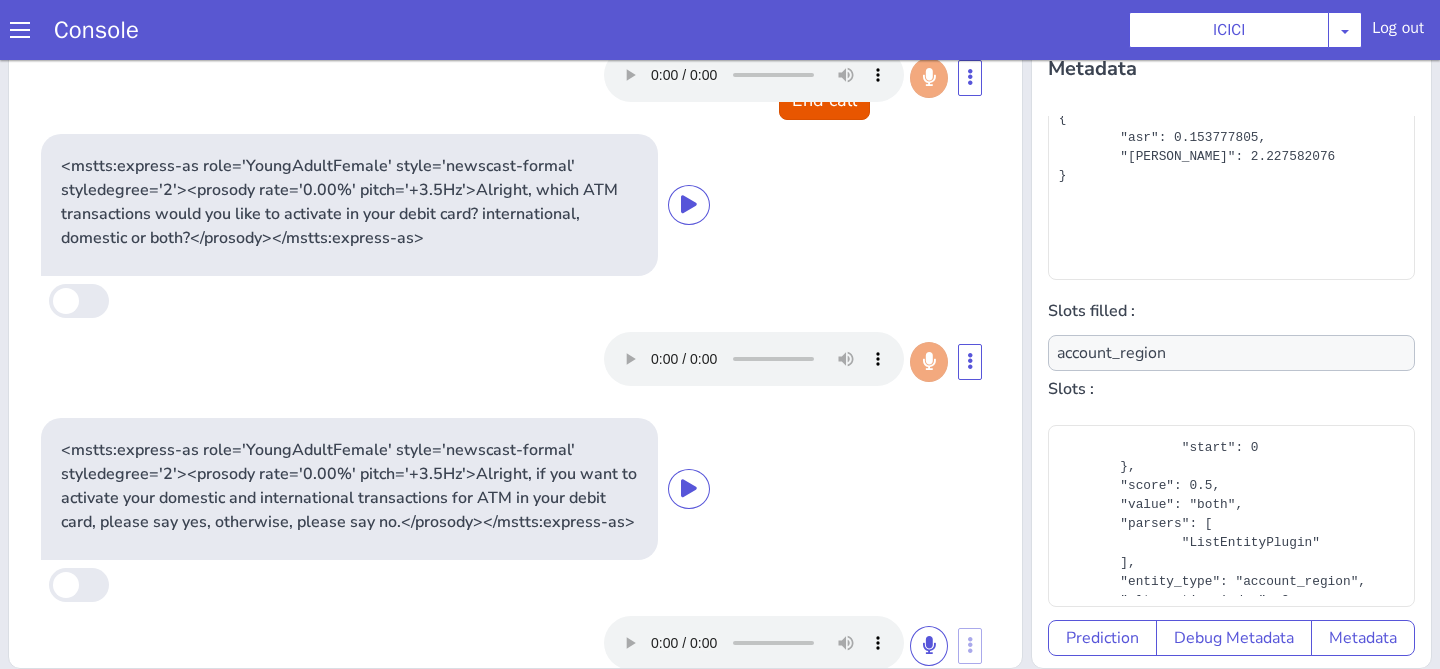 scroll, scrollTop: 147, scrollLeft: 0, axis: vertical 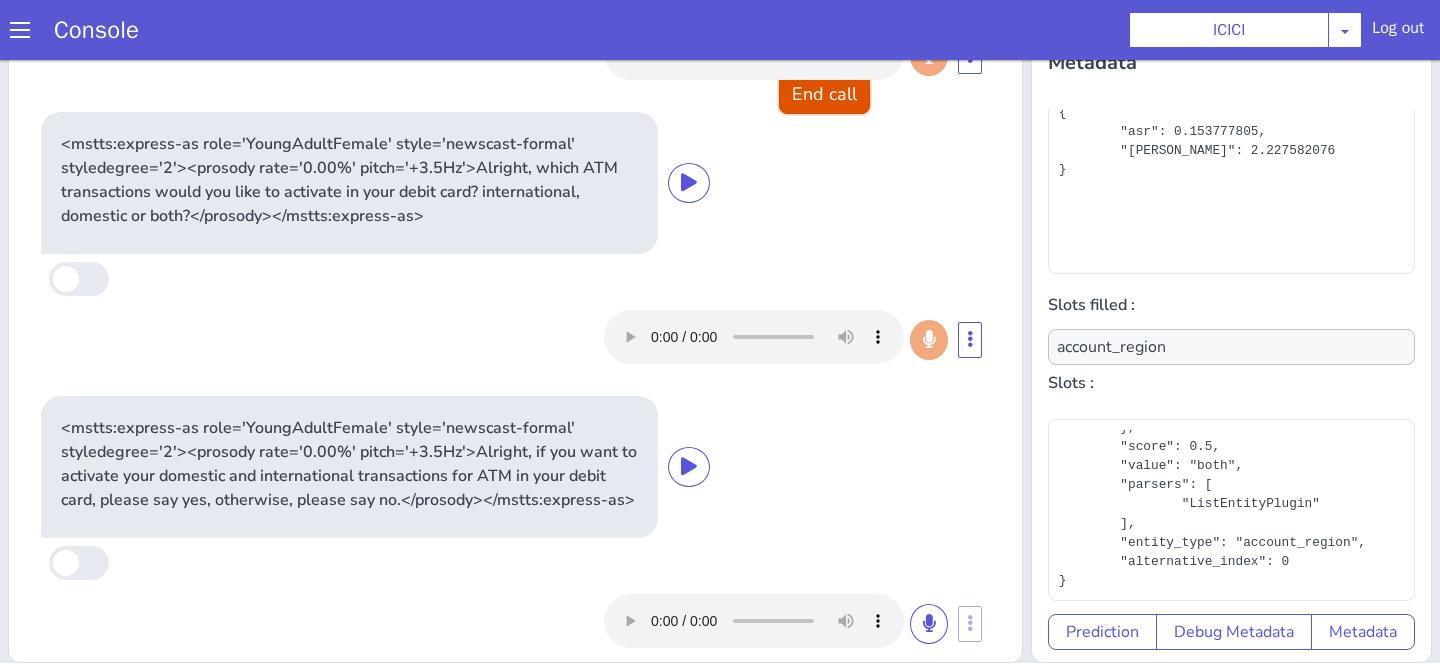 click on "End call" at bounding box center (824, 94) 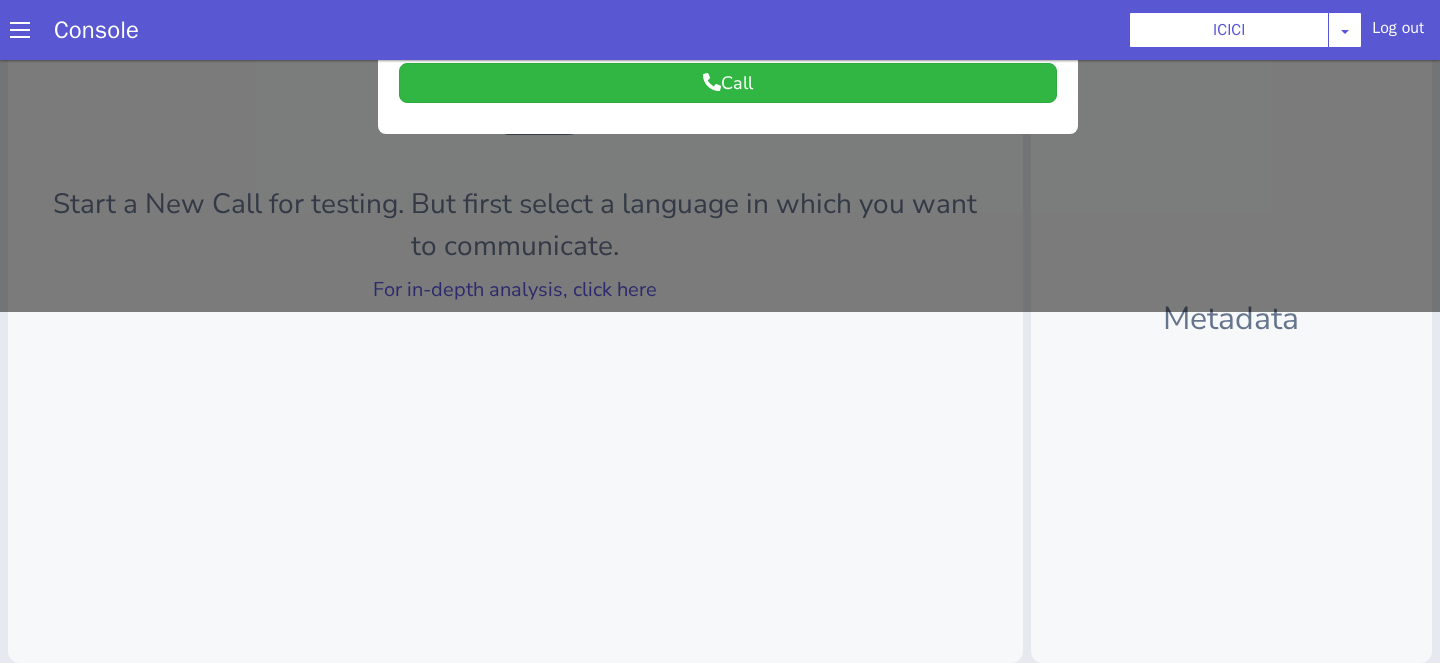 click at bounding box center [720, 7] 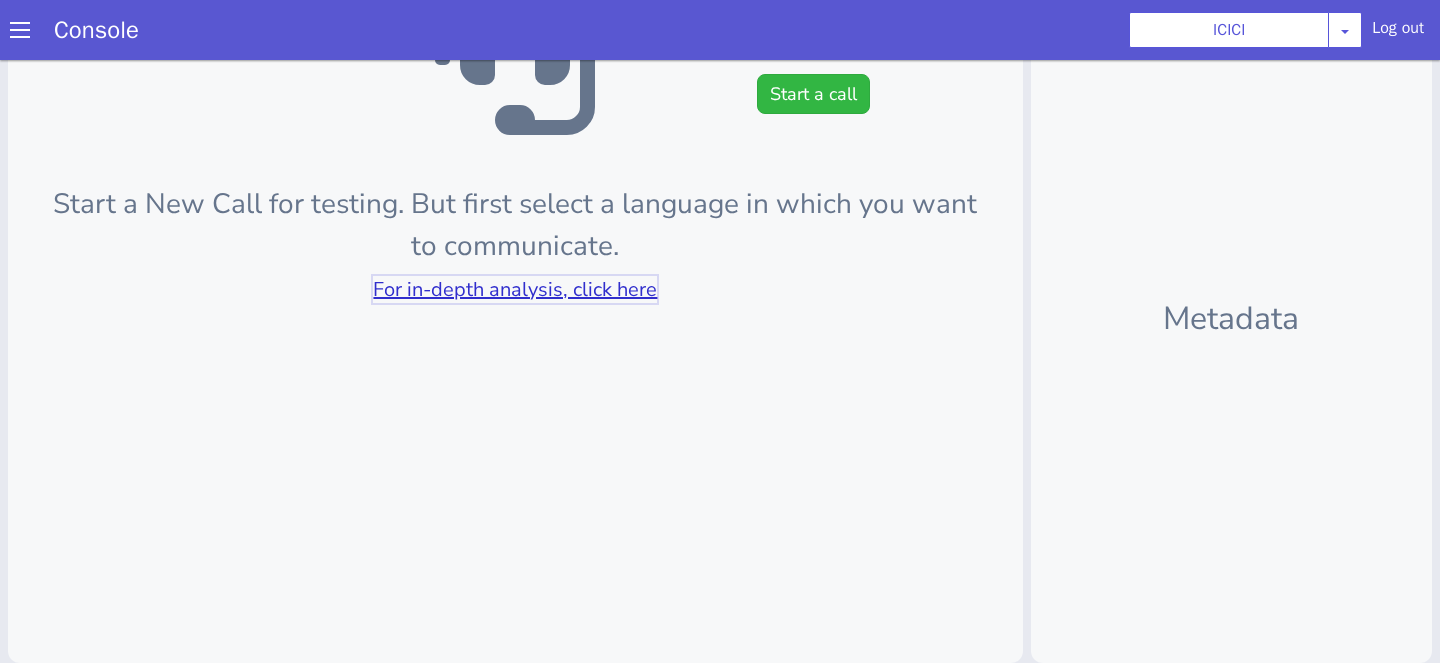 click on "For in-depth analysis, click here" at bounding box center (515, 289) 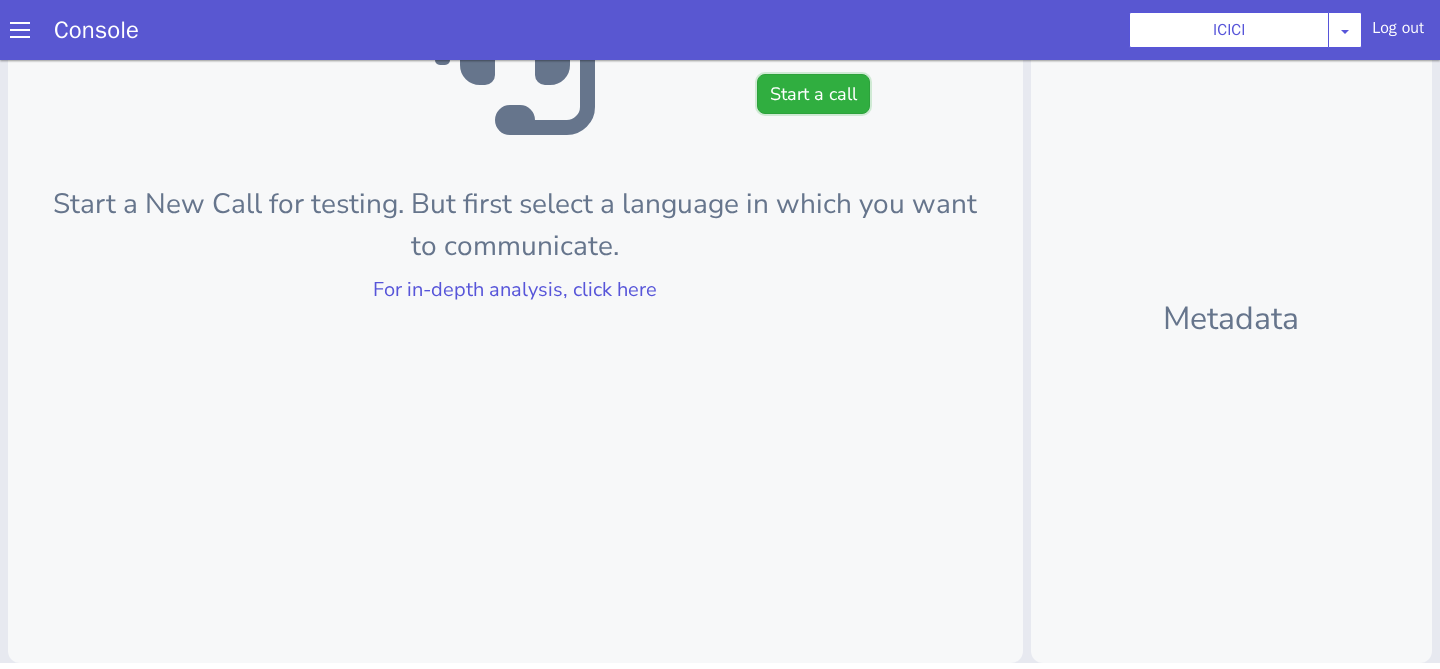click on "Start a call" at bounding box center (813, 94) 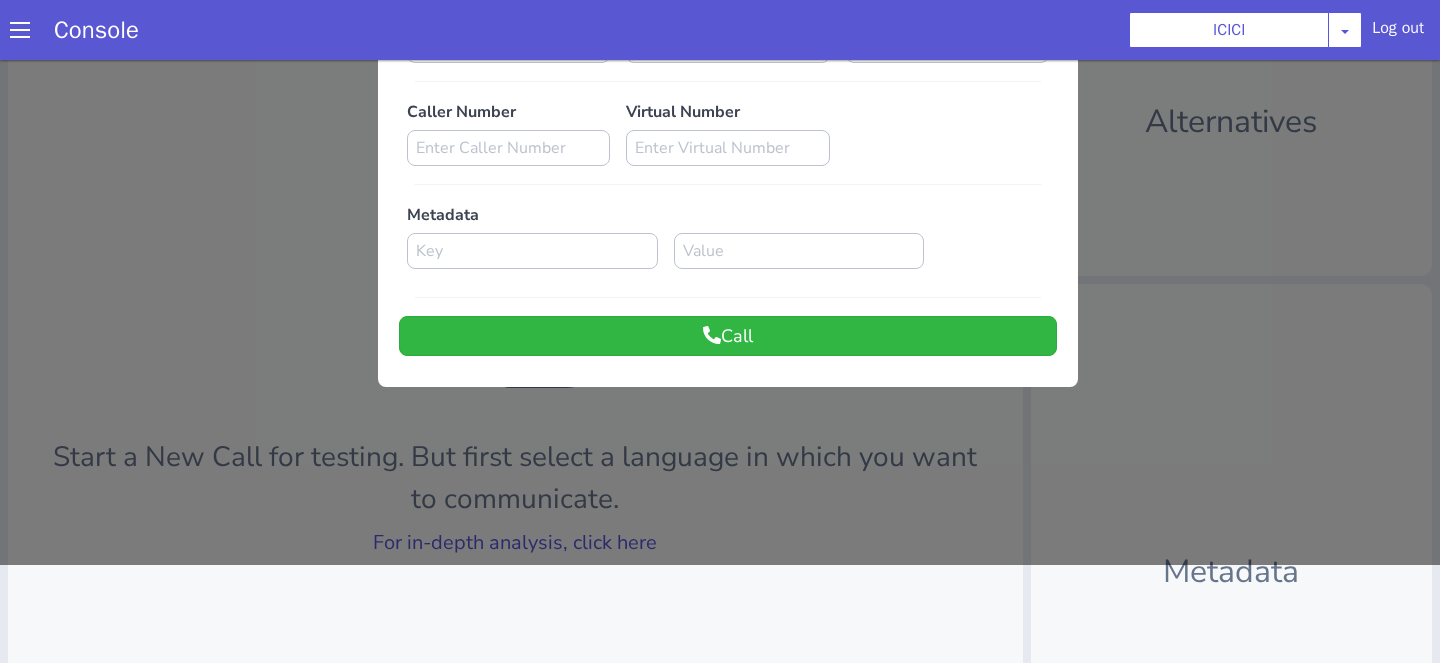 scroll, scrollTop: 0, scrollLeft: 0, axis: both 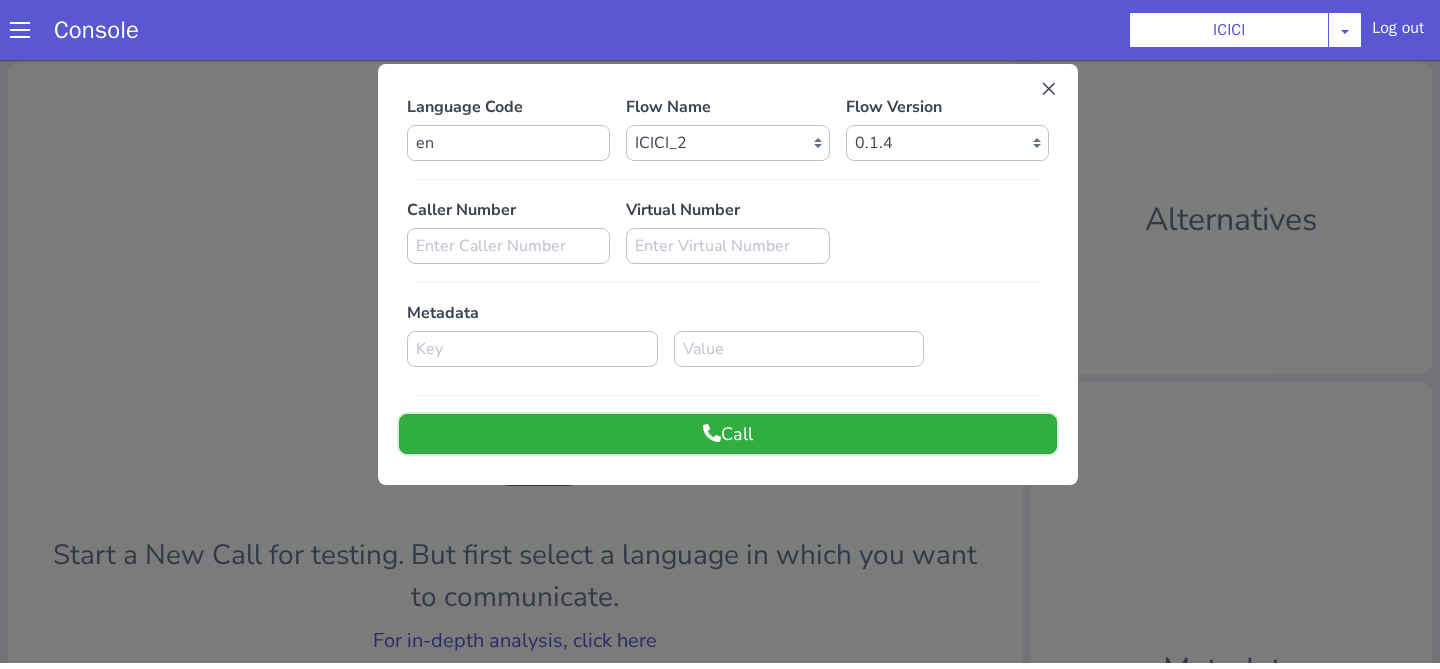 click on "Call" at bounding box center (728, 434) 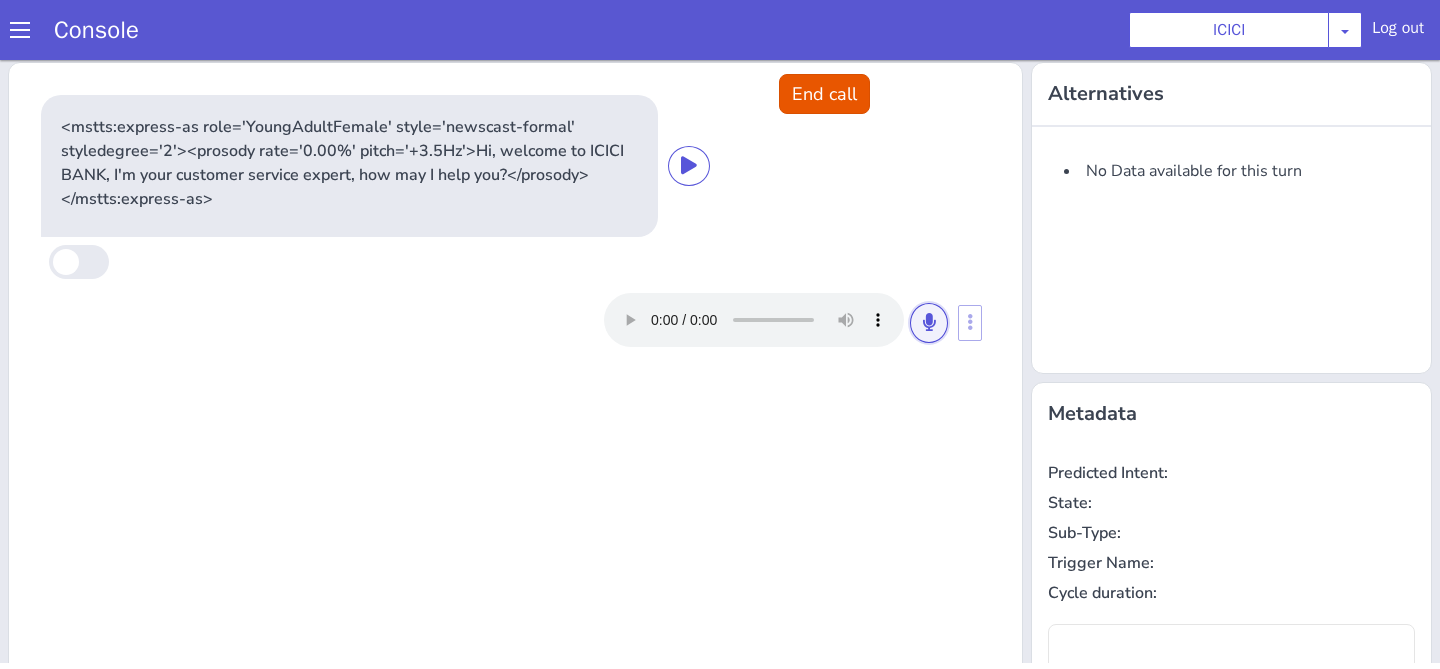 click at bounding box center [929, 322] 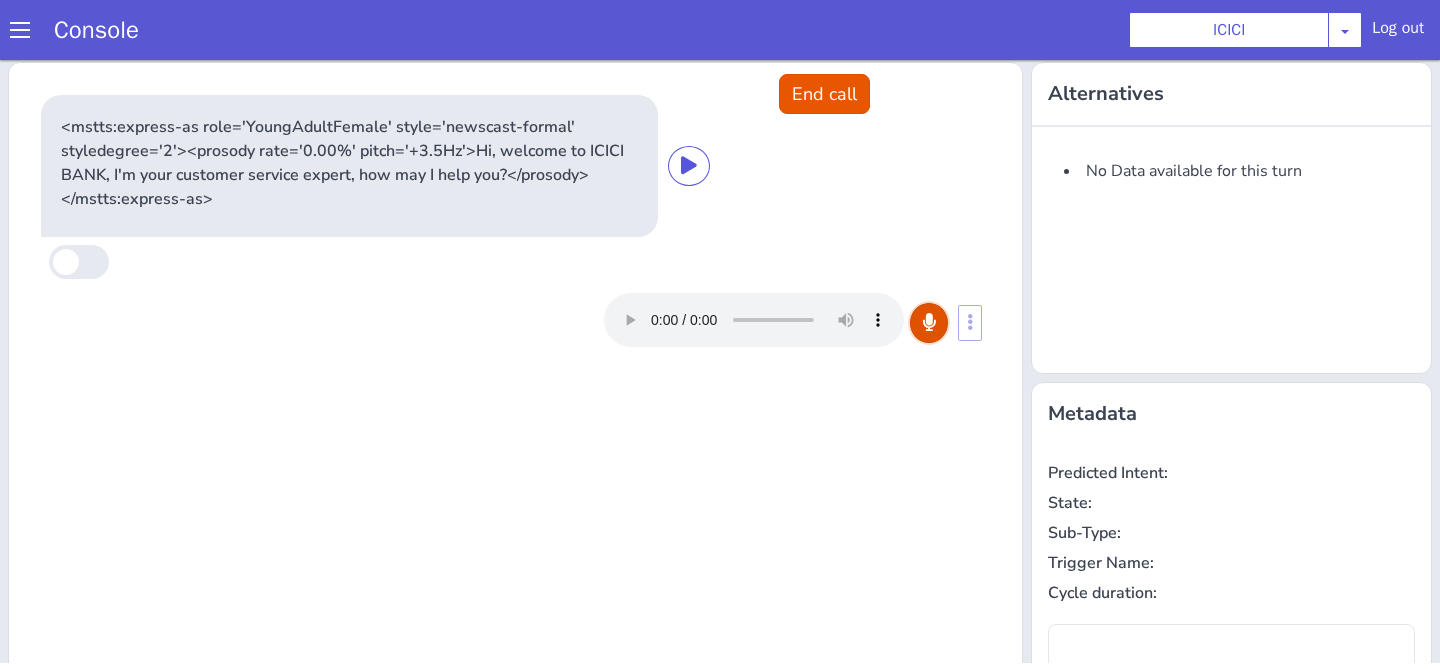 click at bounding box center [929, 322] 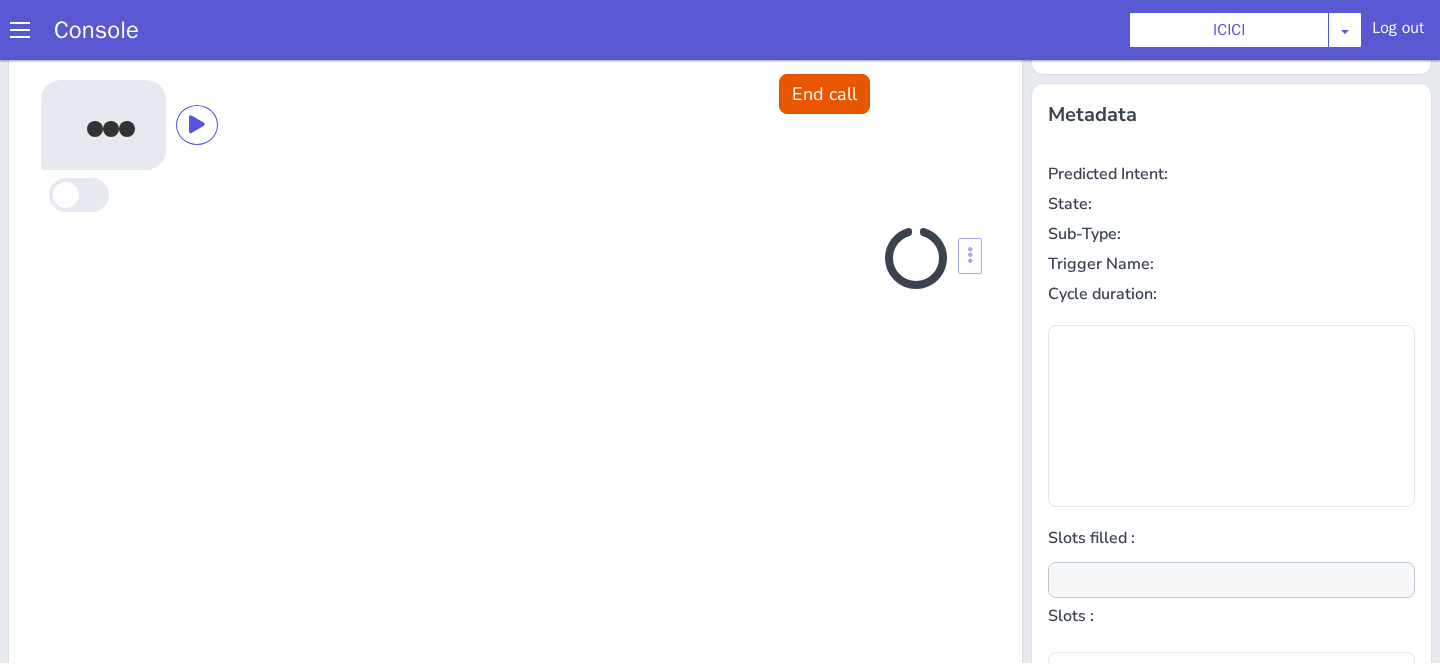 scroll, scrollTop: 317, scrollLeft: 0, axis: vertical 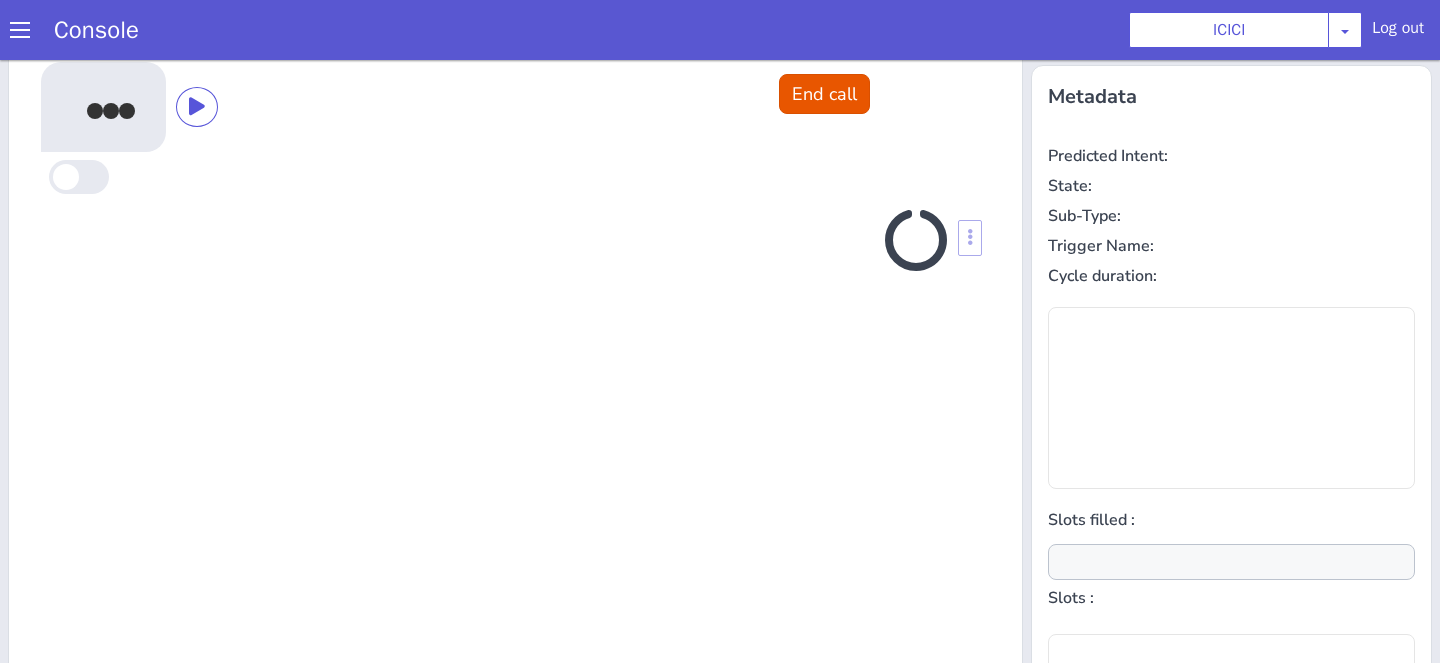 type on "product" 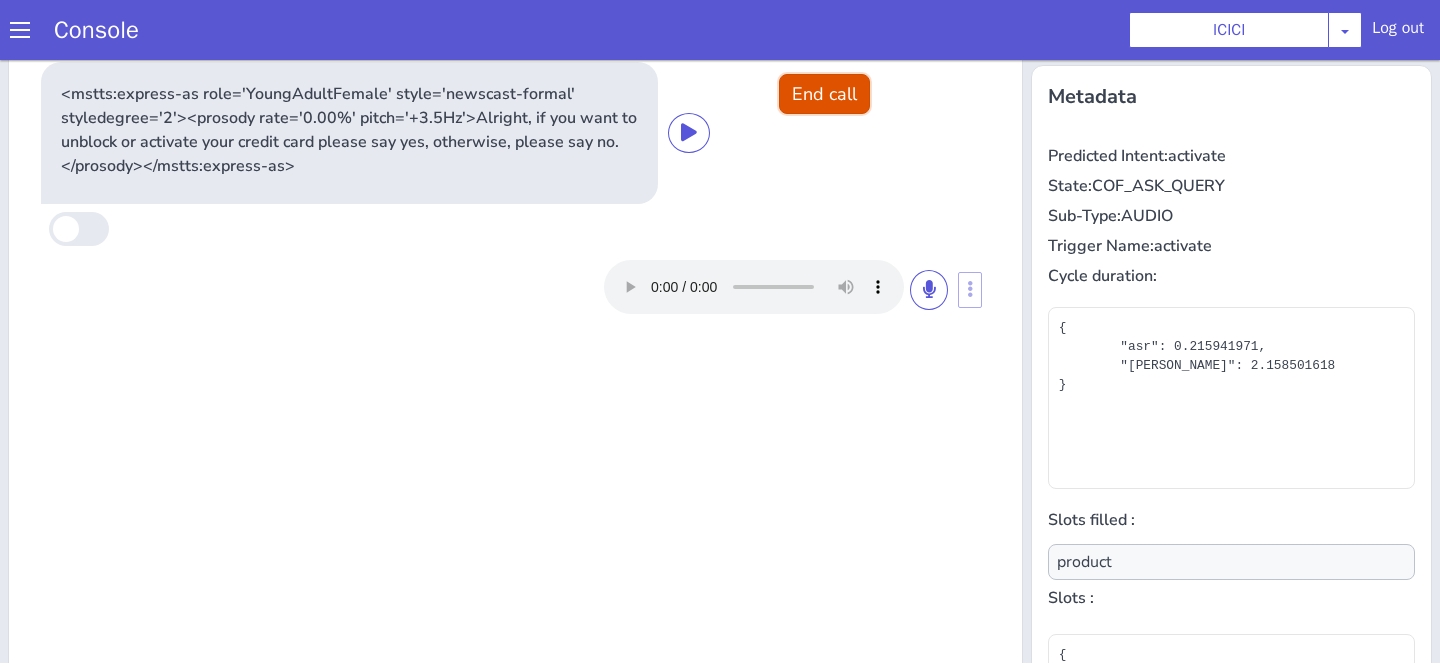 click on "End call" at bounding box center (824, 94) 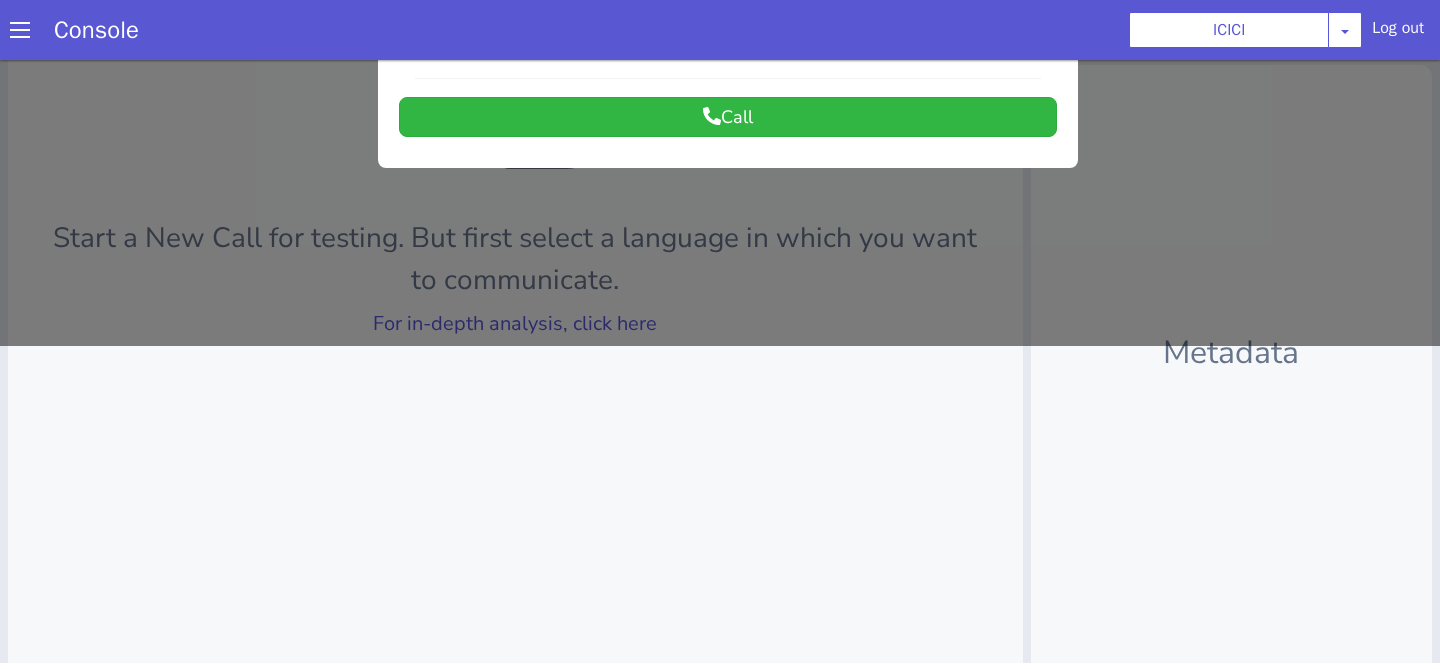 click at bounding box center (720, 41) 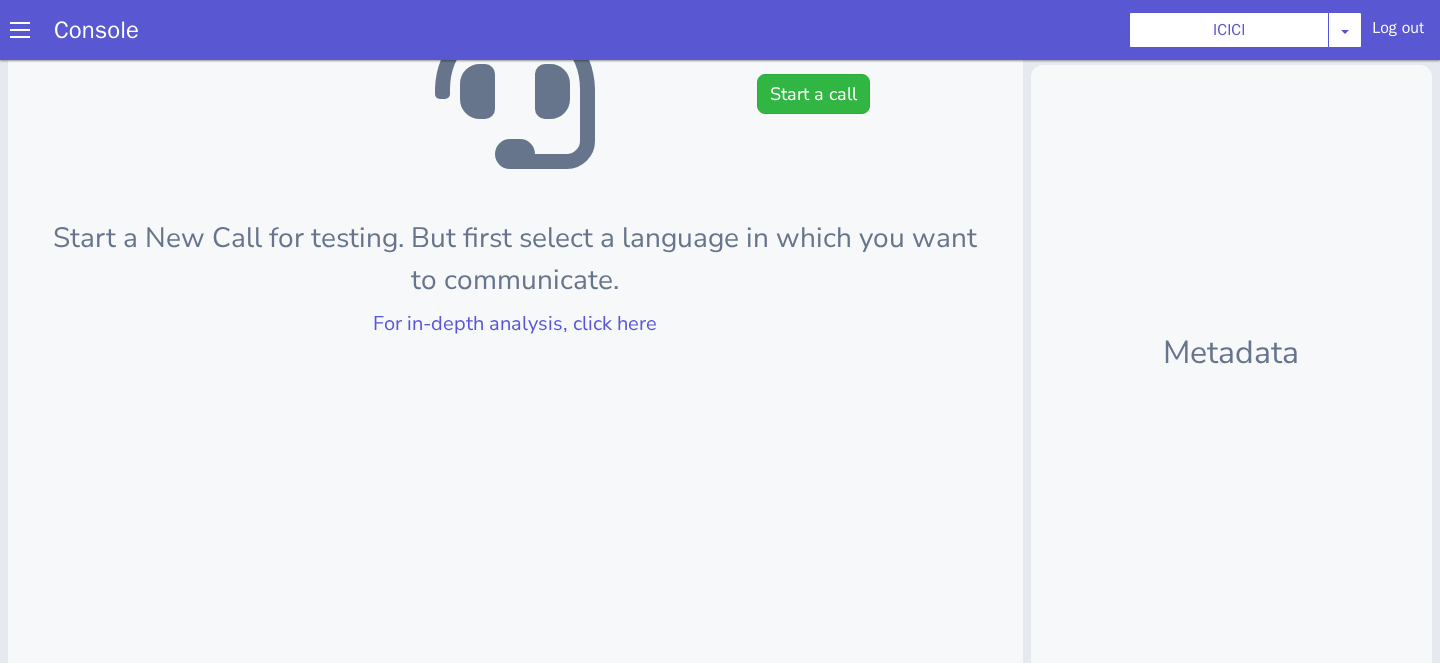 click on "Start a New Call for testing. But first select a language in which you want to communicate." at bounding box center (515, 259) 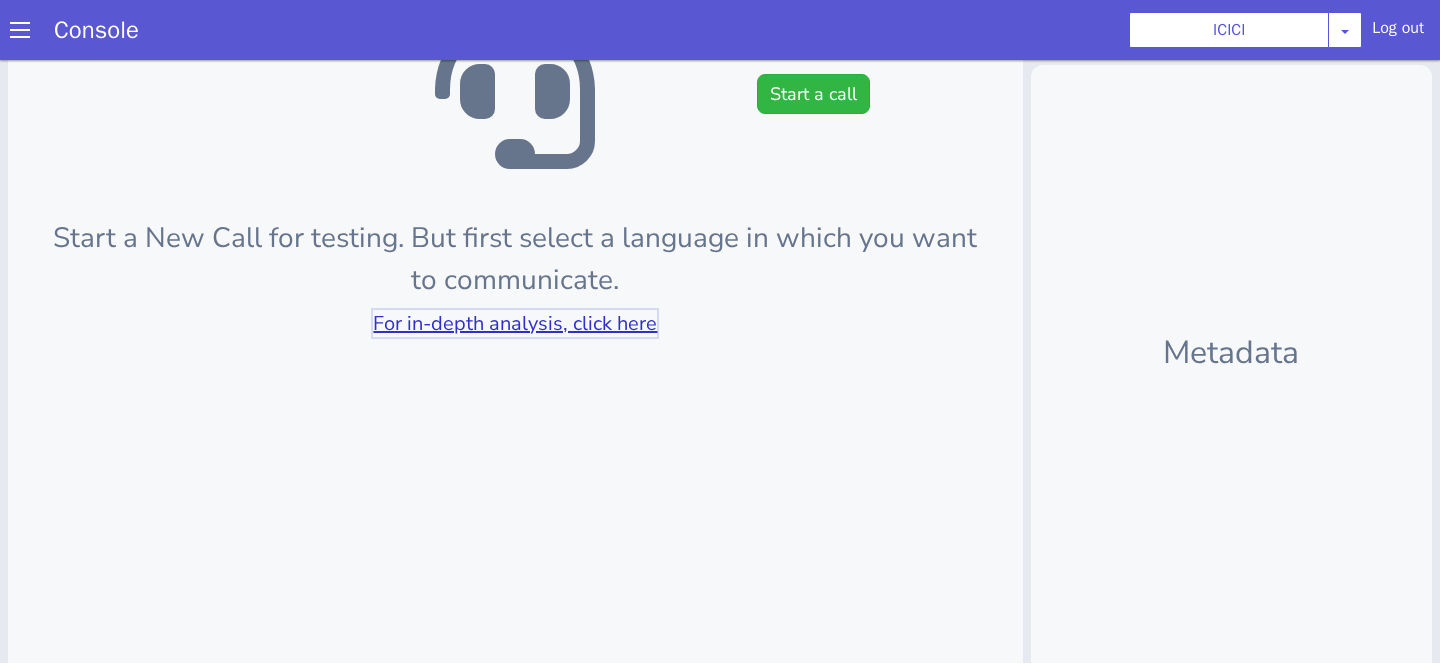 click on "For in-depth analysis, click here" at bounding box center (515, 323) 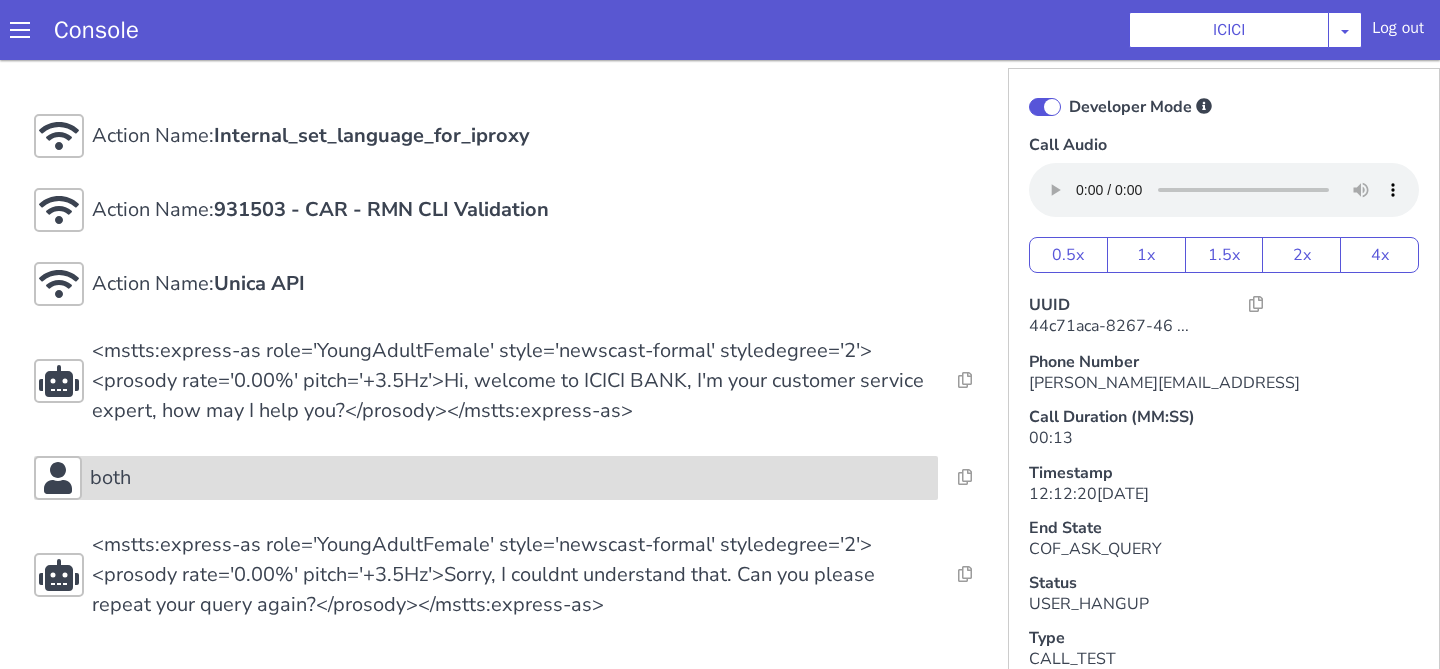 scroll, scrollTop: 8, scrollLeft: 0, axis: vertical 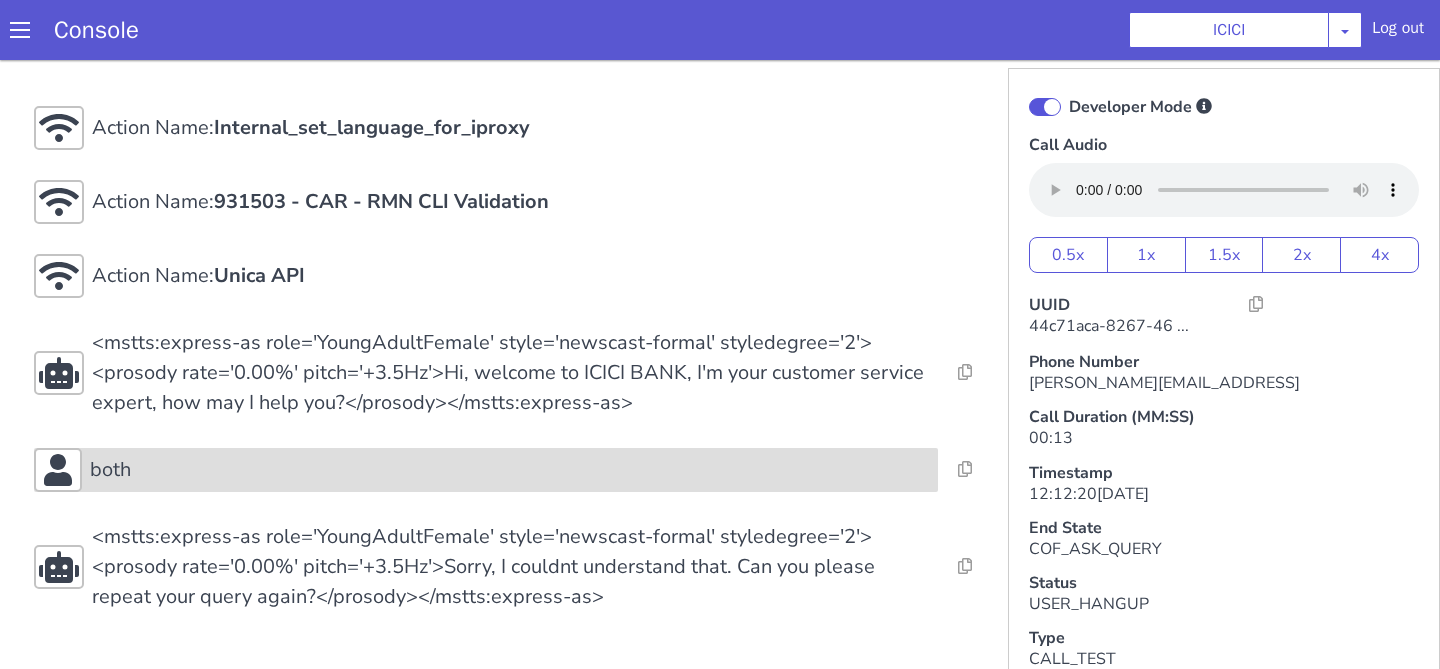 click on "Action Name:  Internal_set_language_for_iproxy Resolve  Intent Error  Entity Error  Transcription Error  Miscellaneous Submit Action Name:  931503 - CAR - RMN CLI Validation Resolve  Intent Error  Entity Error  Transcription Error  Miscellaneous Submit Action Name:  Unica API Resolve  Intent Error  Entity Error  Transcription Error  Miscellaneous Submit <mstts:express-as role='YoungAdultFemale' style='newscast-formal' styledegree='2'><prosody rate='0.00%' pitch='+3.5Hz'>Hi, welcome to ICICI BANK, I'm your customer service expert, how may I help you?</prosody></mstts:express-as> Resolve  Intent Error  Entity Error  Transcription Error  Miscellaneous Submit both Resolve  Intent Error  Entity Error  Transcription Error  Miscellaneous Submit <mstts:express-as role='YoungAdultFemale' style='newscast-formal' styledegree='2'><prosody rate='0.00%' pitch='+3.5Hz'>Sorry, I couldnt understand that. Can you please repeat your query again?</prosody></mstts:express-as> Resolve  Intent Error  Entity Error  Miscellaneous" at bounding box center (515, 359) 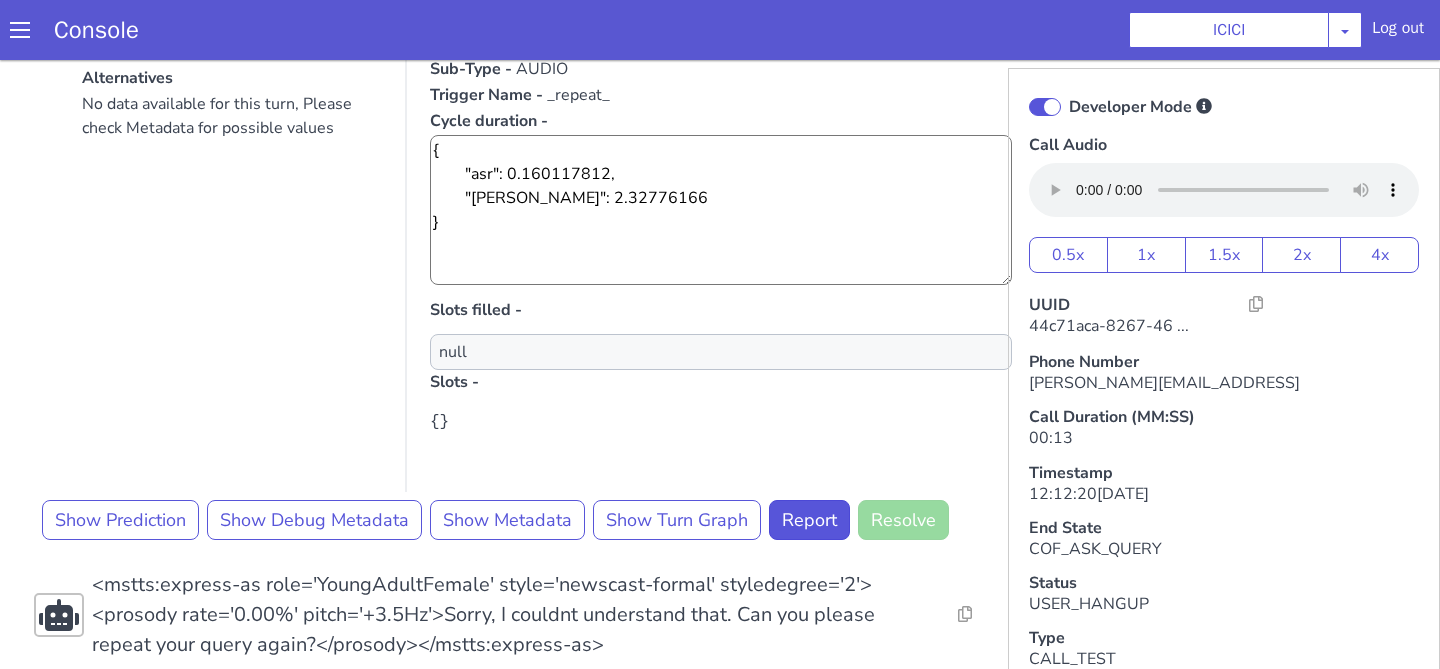 scroll, scrollTop: 552, scrollLeft: 0, axis: vertical 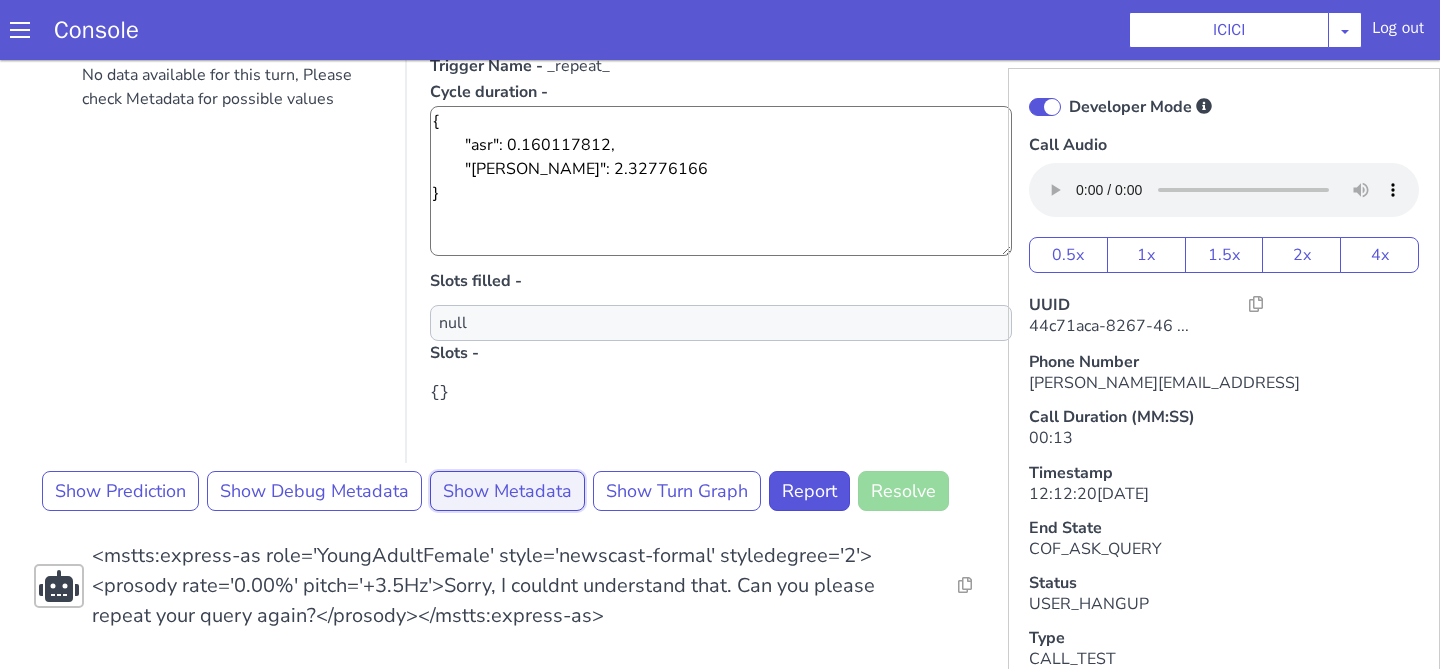 click on "Show Metadata" at bounding box center (507, 491) 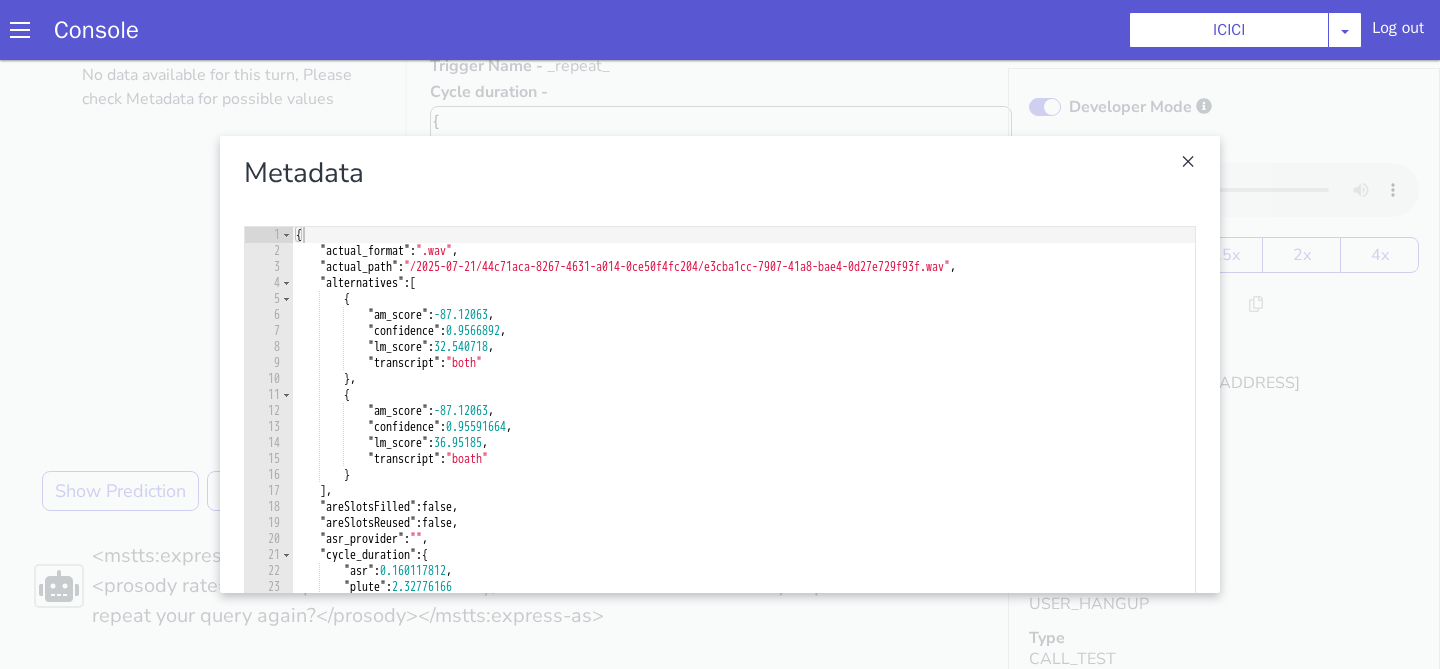 scroll, scrollTop: 14, scrollLeft: 0, axis: vertical 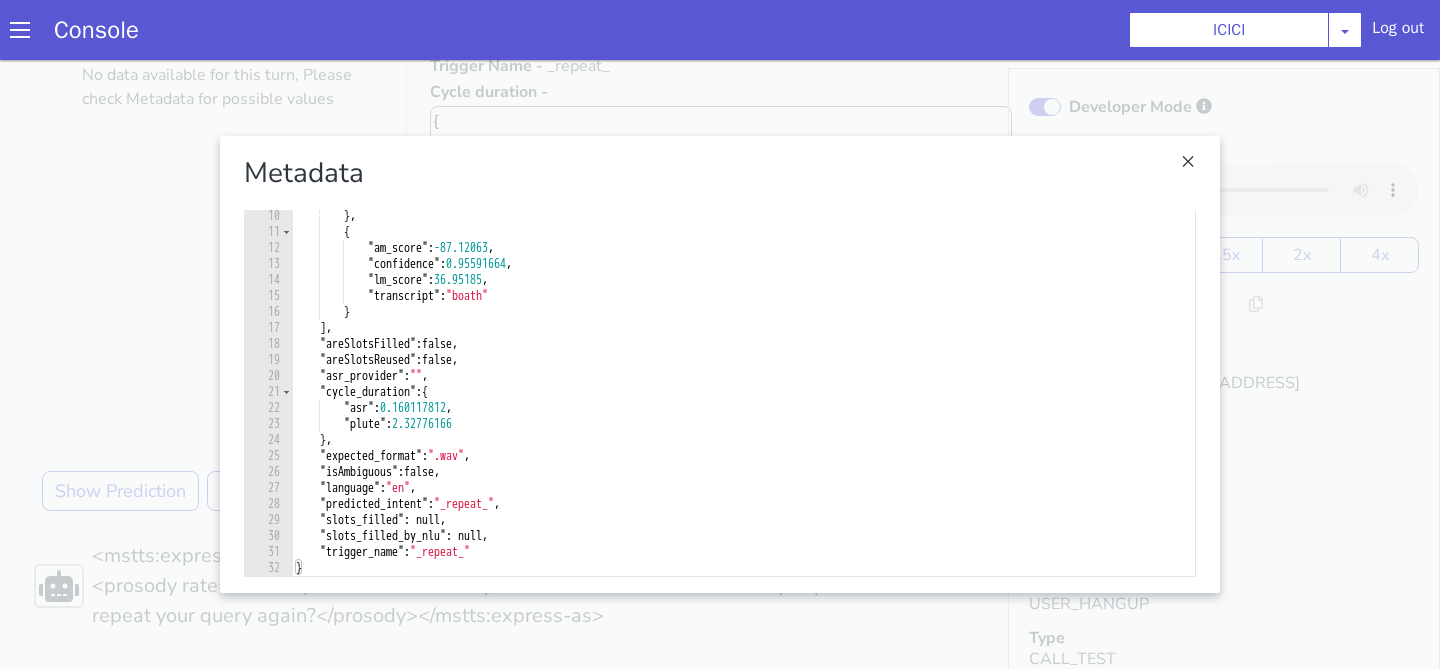 type on "{" 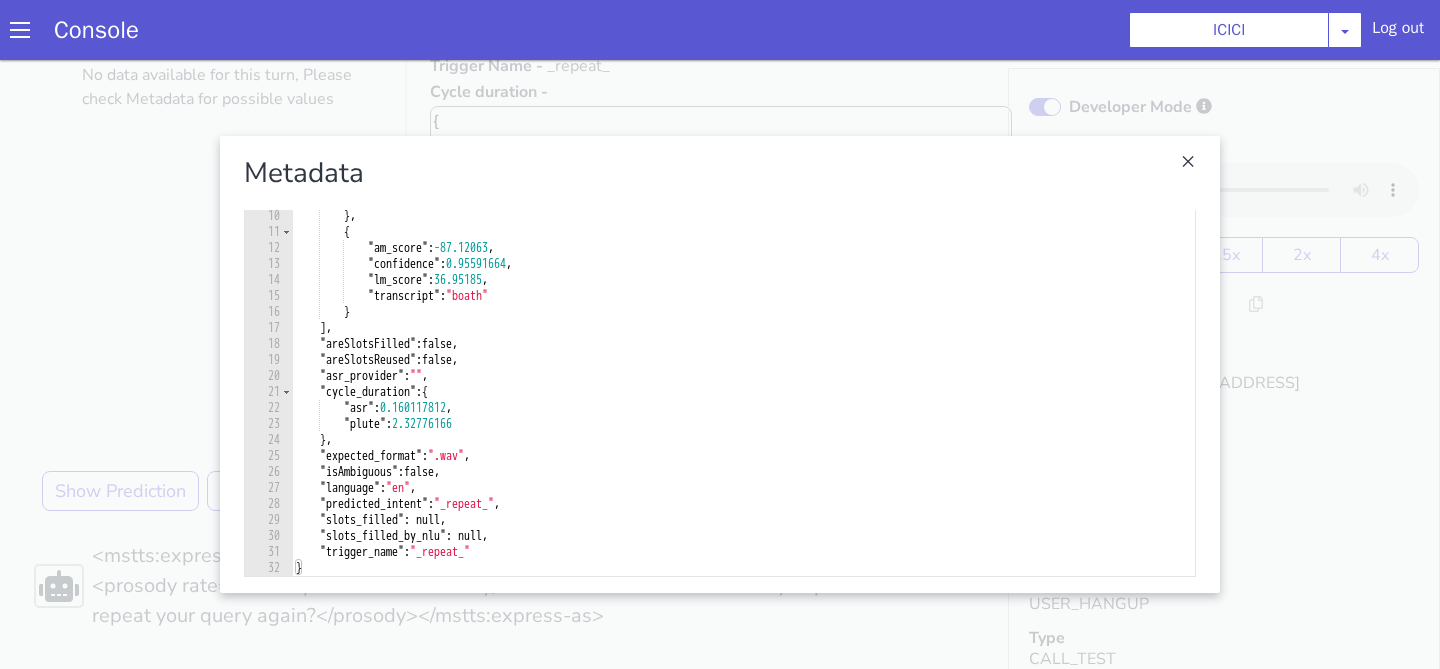 click at bounding box center (720, 364) 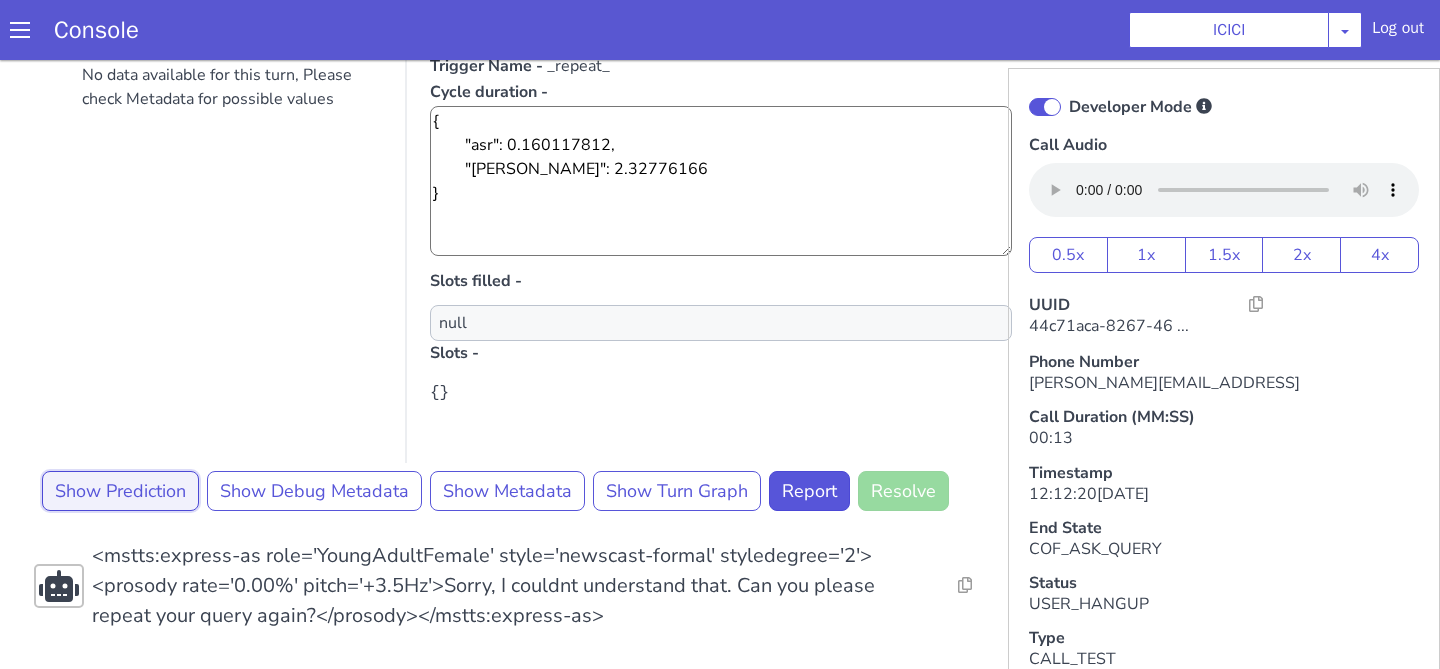 click on "Show Prediction" at bounding box center [120, 491] 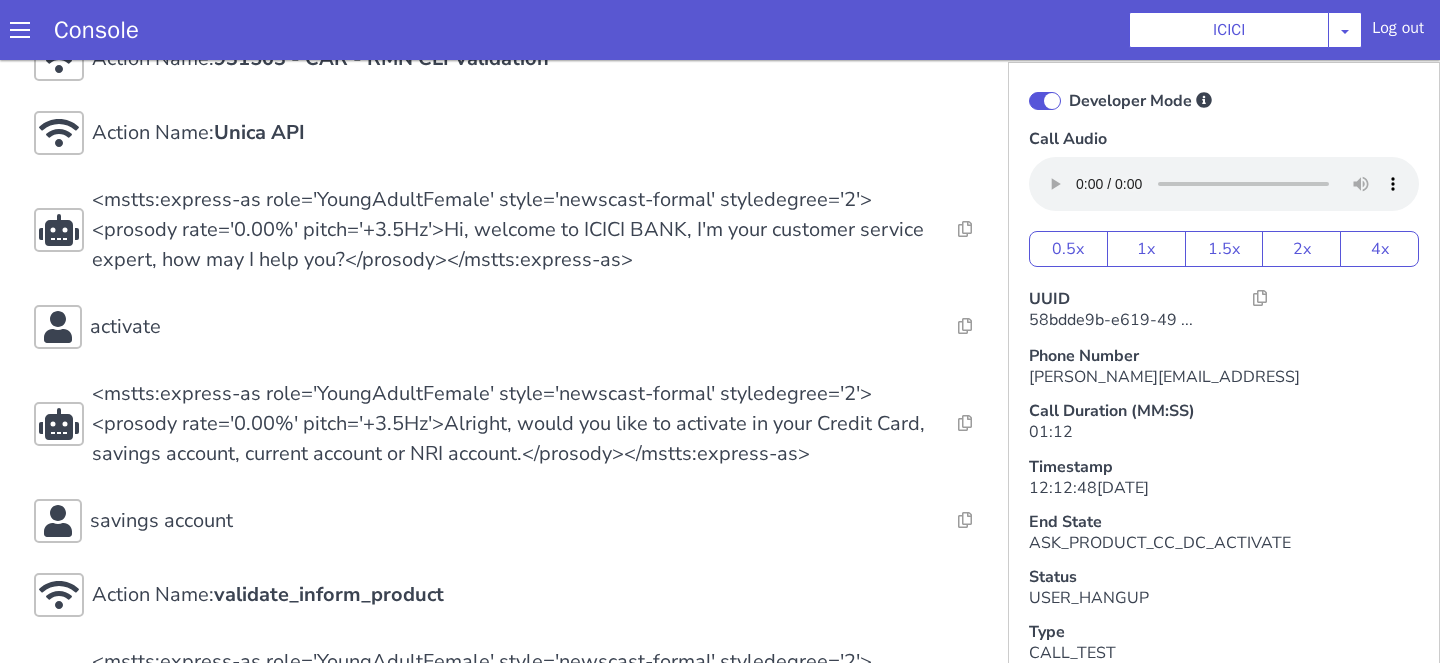 scroll, scrollTop: 159, scrollLeft: 0, axis: vertical 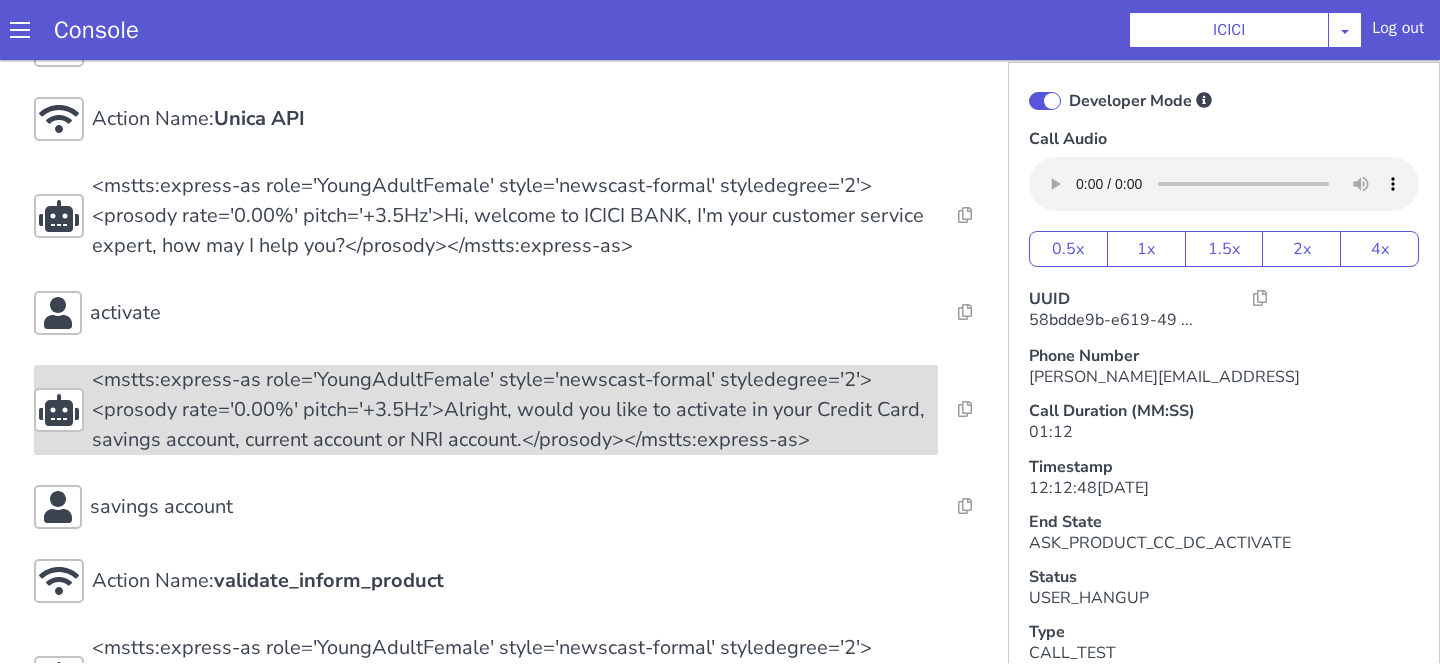 click on "<mstts:express-as role='YoungAdultFemale' style='newscast-formal' styledegree='2'><prosody rate='0.00%' pitch='+3.5Hz'>Alright, would you like to activate in your Credit Card, savings account, current account or NRI account.</prosody></mstts:express-as>" at bounding box center [515, 410] 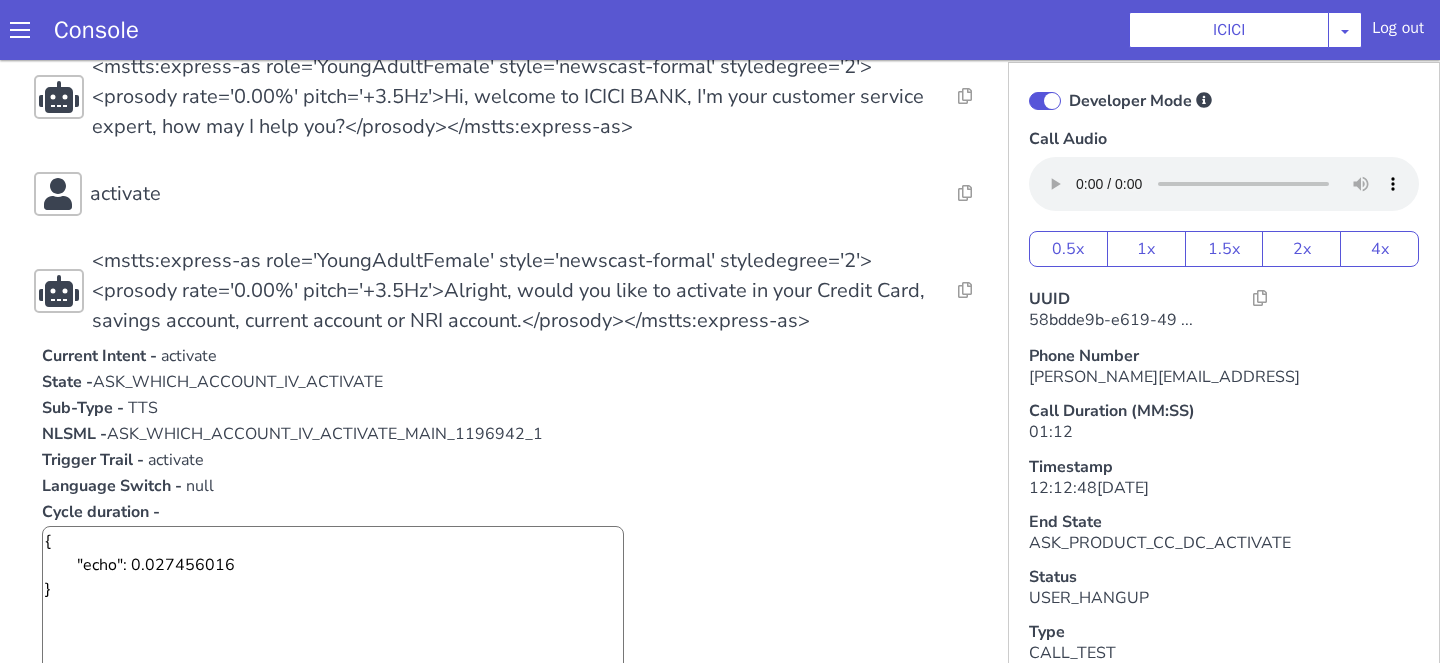 scroll, scrollTop: 293, scrollLeft: 0, axis: vertical 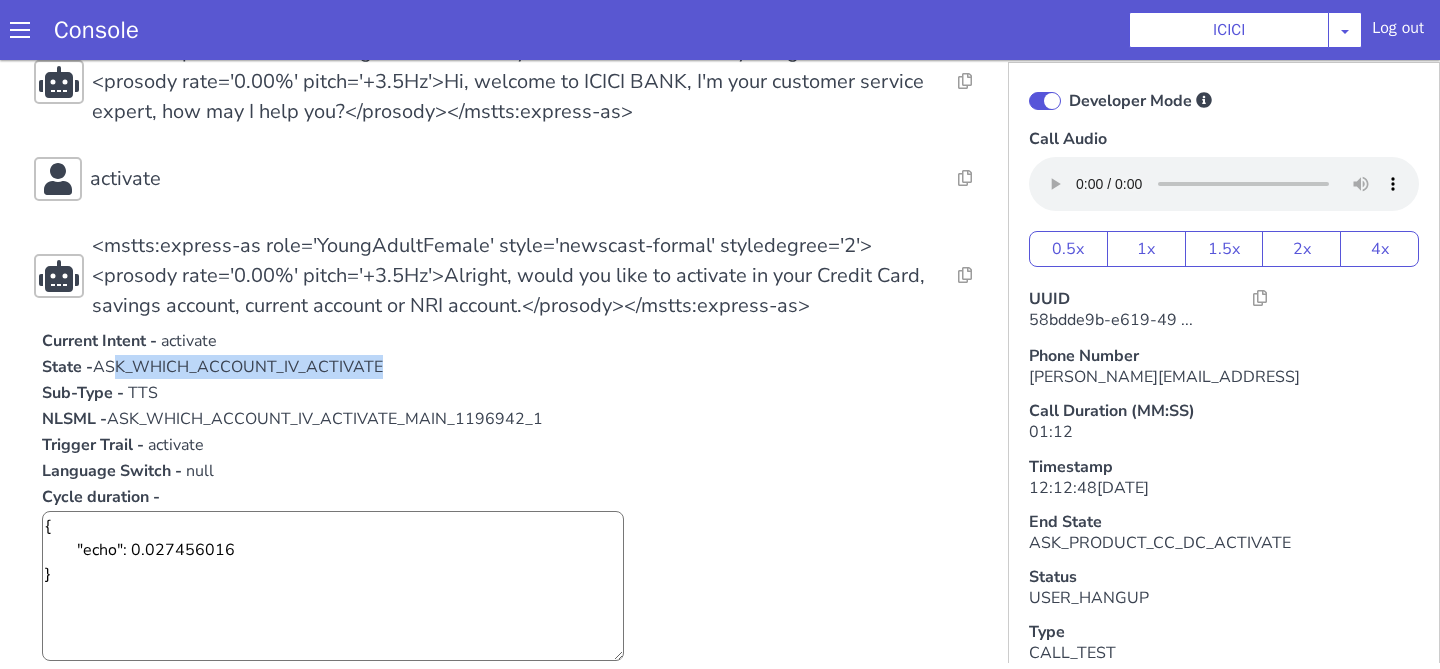 drag, startPoint x: 119, startPoint y: 363, endPoint x: 471, endPoint y: 363, distance: 352 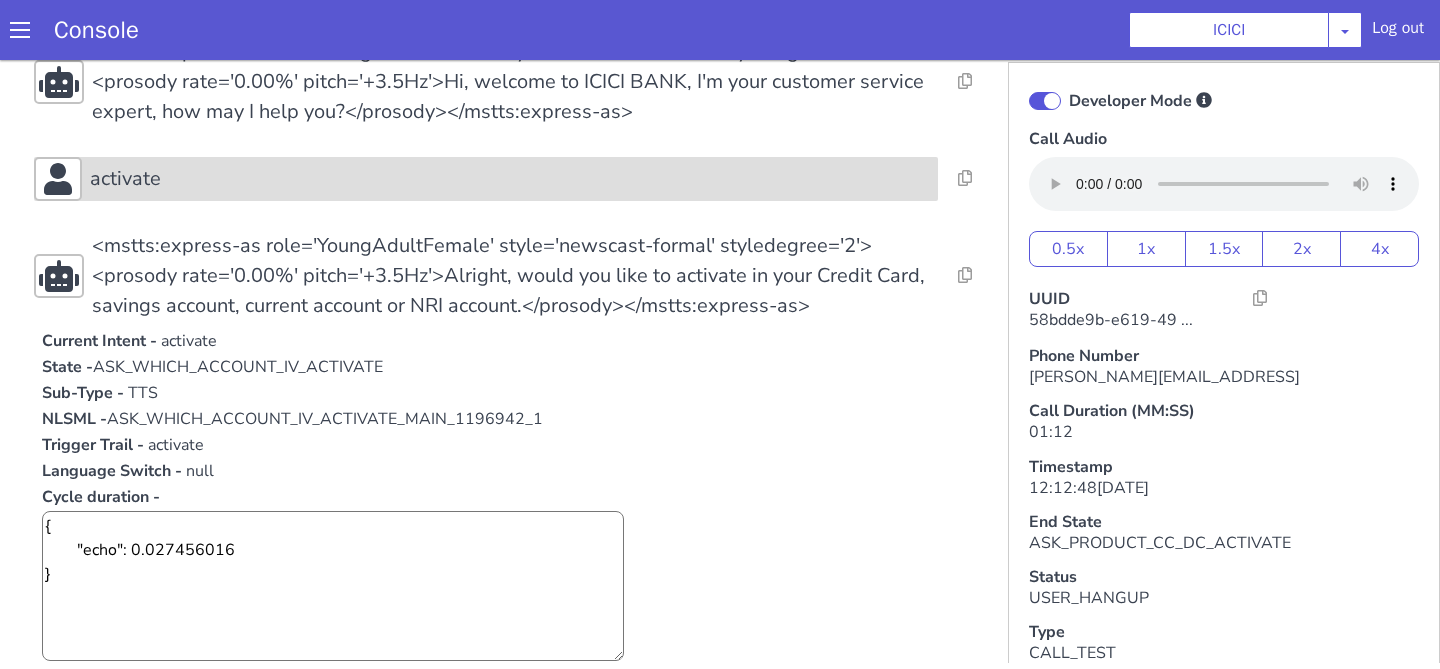 click on "activate" at bounding box center (510, 179) 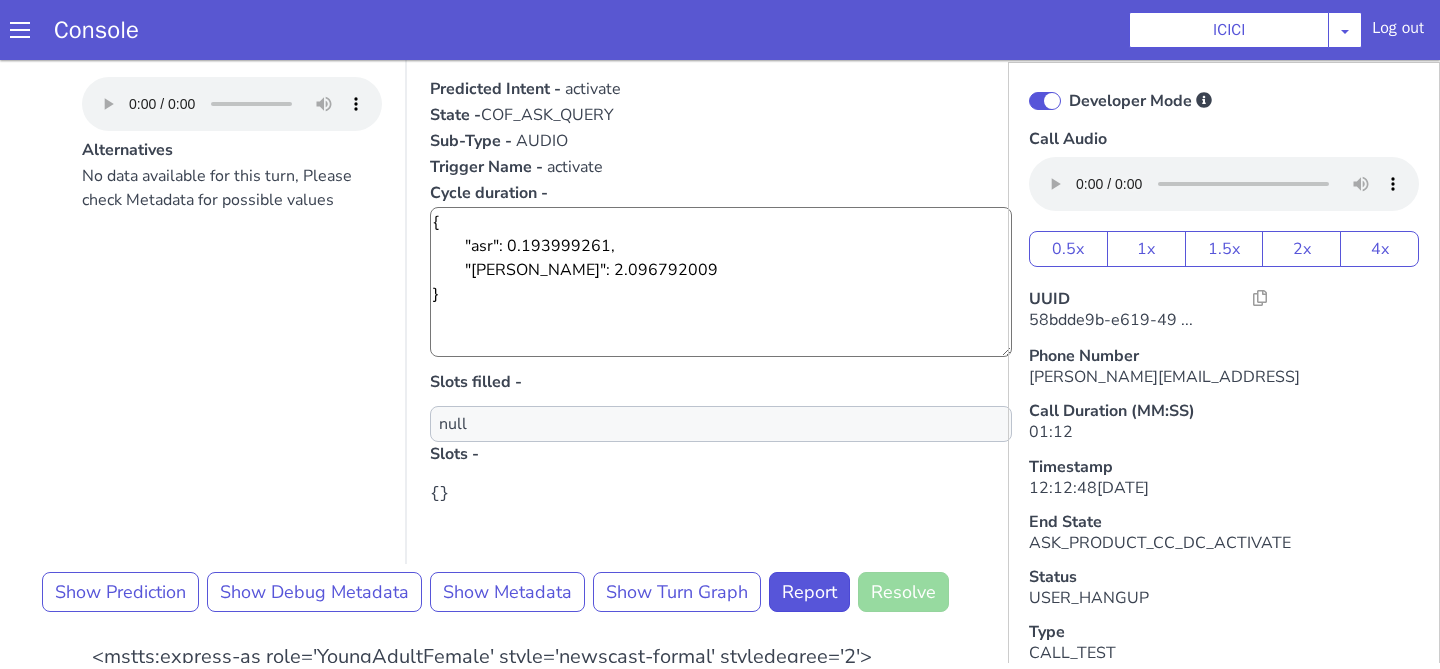 scroll, scrollTop: 481, scrollLeft: 0, axis: vertical 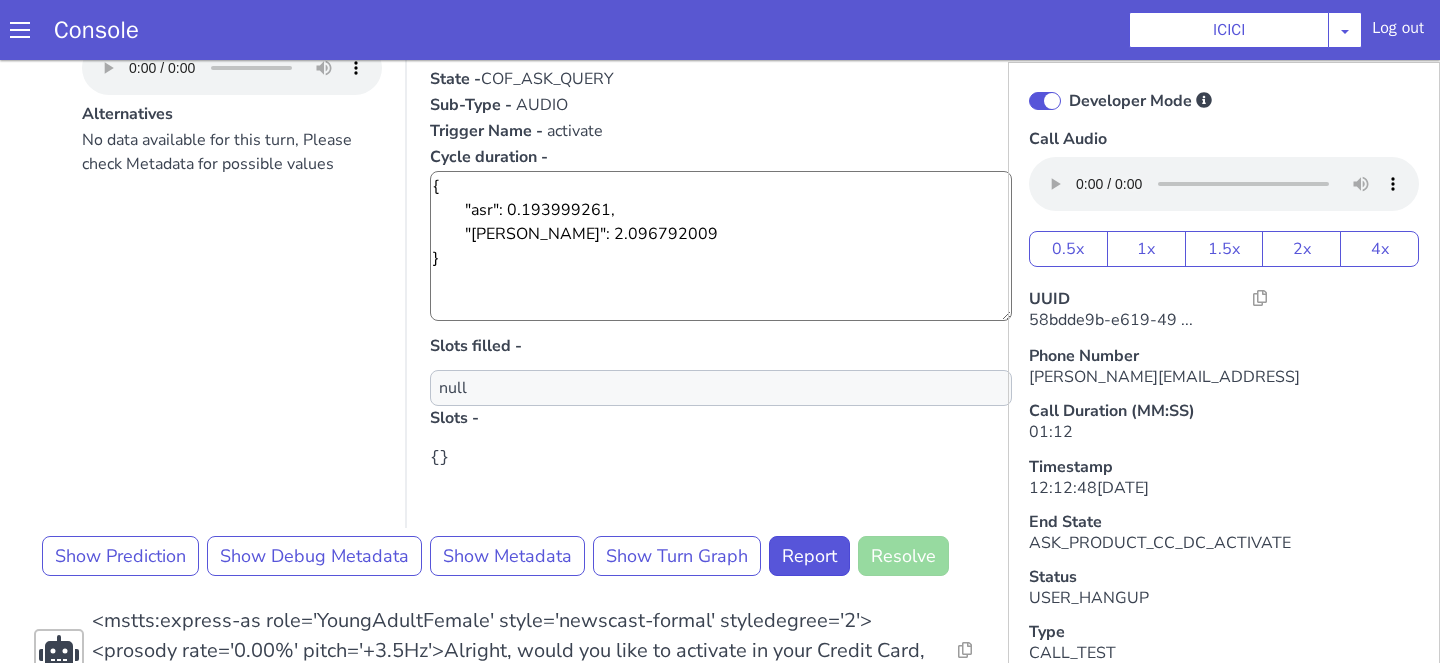 click on "Alternatives No data available for this turn, Please check Metadata for possible values Predicted Intent -   activate State -  COF_ASK_QUERY Sub-Type -   AUDIO Trigger Name -   activate Cycle duration -  {
"asr": 0.193999261,
"plute": 2.096792009
} Slots filled - null Slots -   {}" at bounding box center [515, 274] 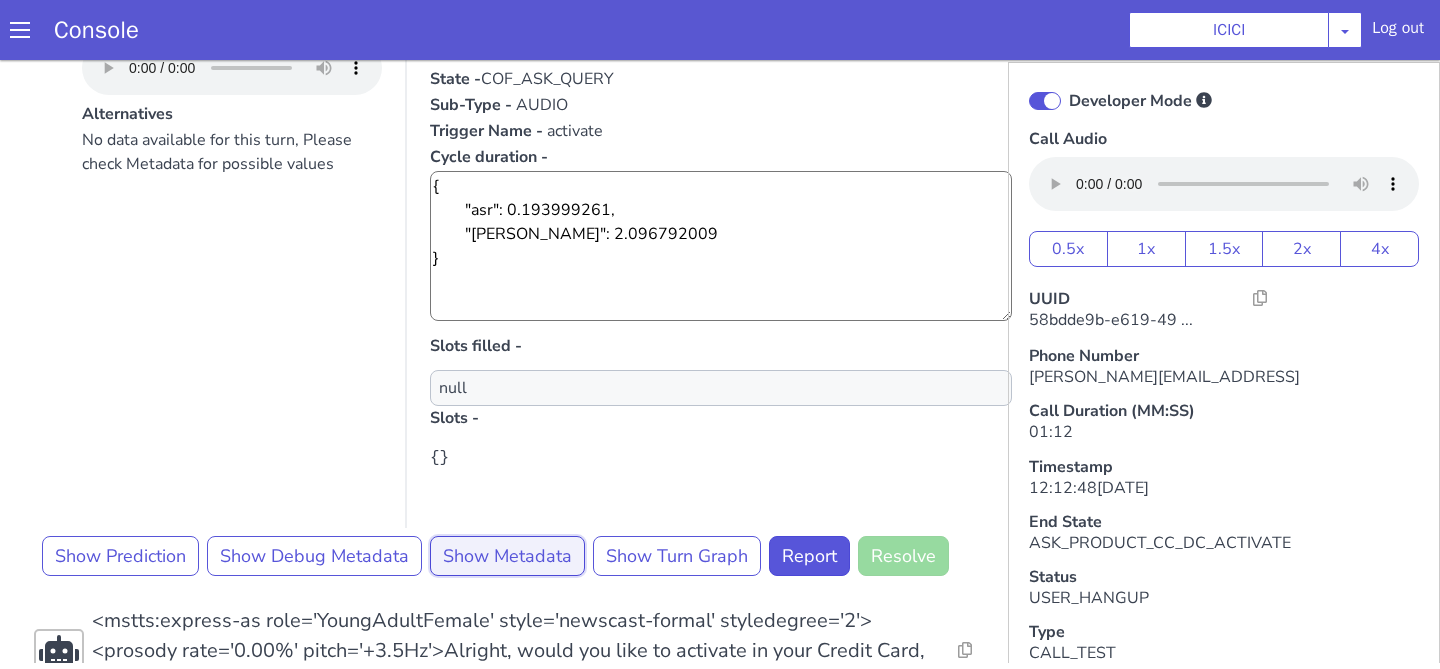 click on "Show Metadata" at bounding box center (507, 556) 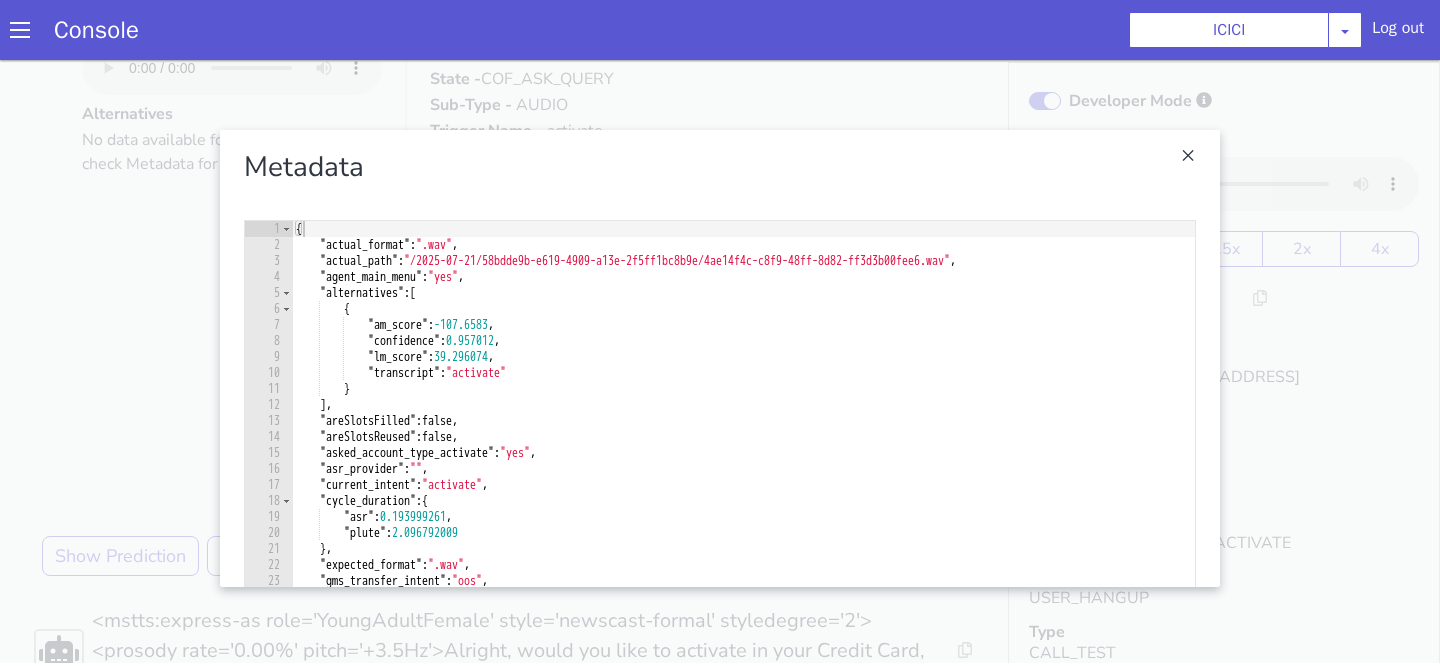 scroll, scrollTop: 78, scrollLeft: 0, axis: vertical 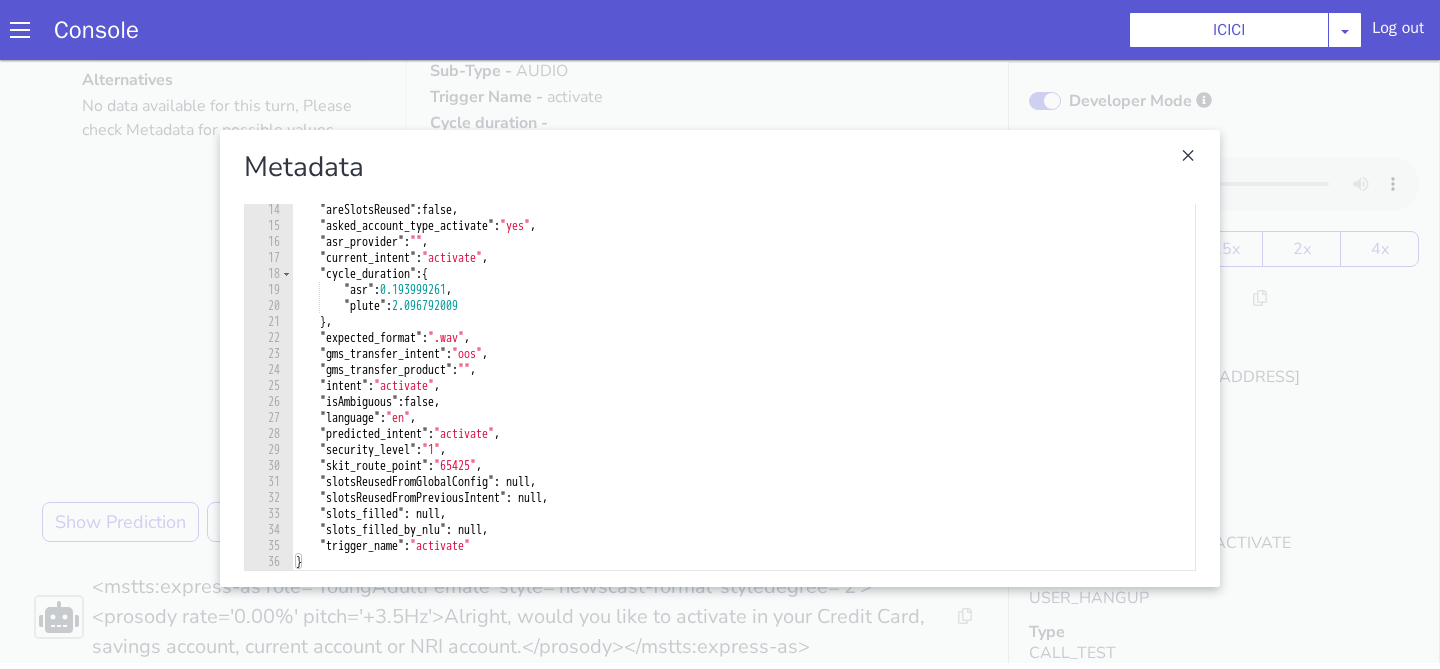 click at bounding box center (720, 358) 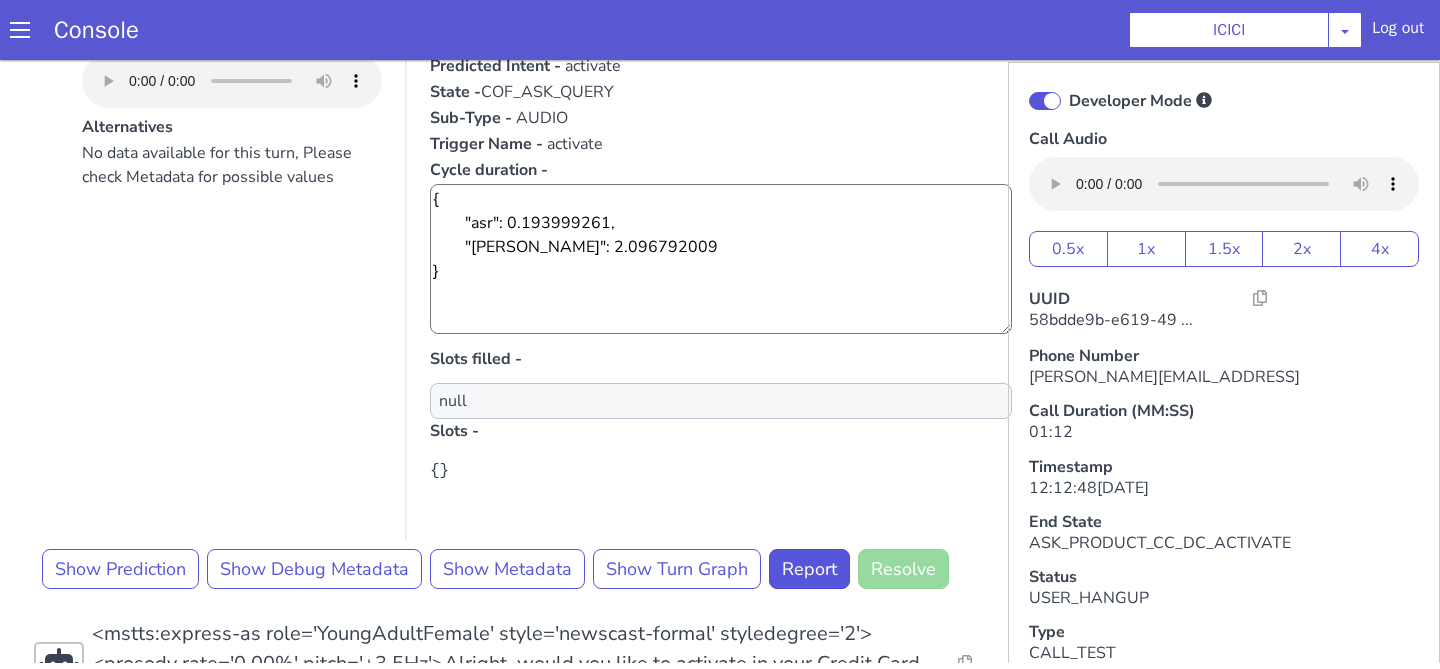 scroll, scrollTop: 510, scrollLeft: 0, axis: vertical 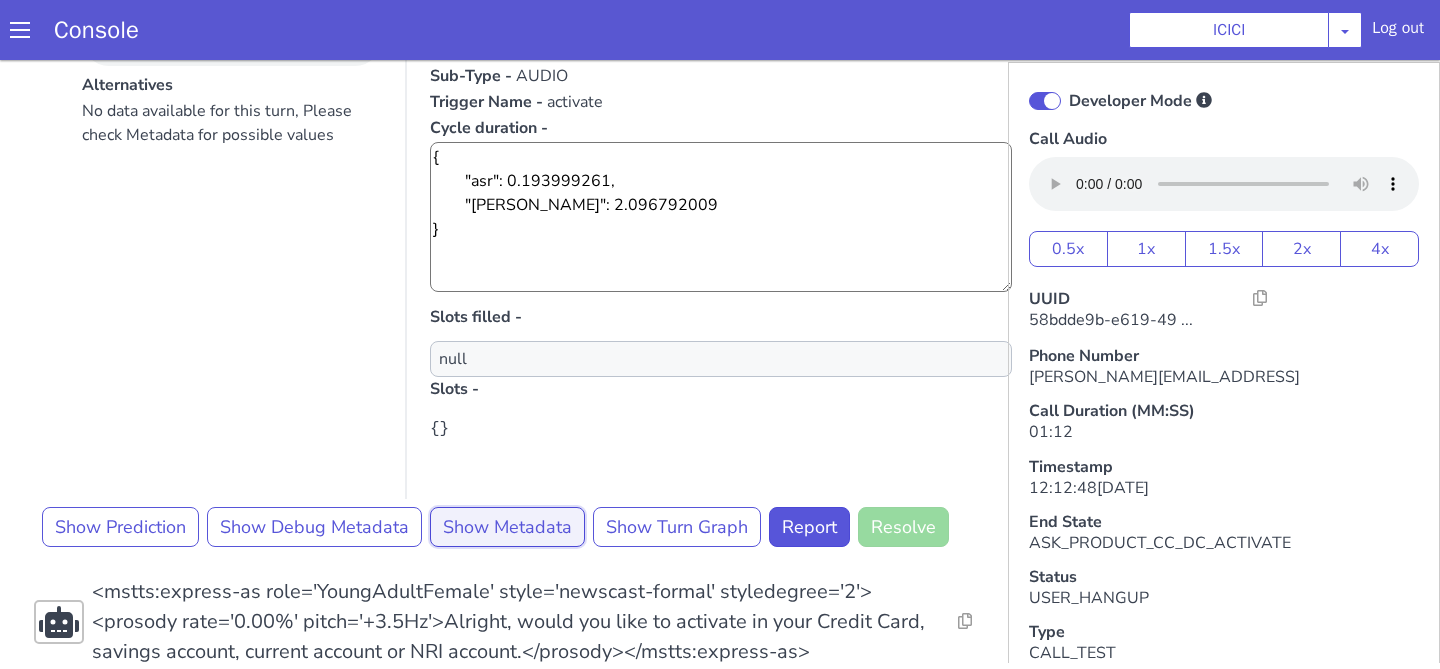 click on "Show Metadata" at bounding box center (507, 527) 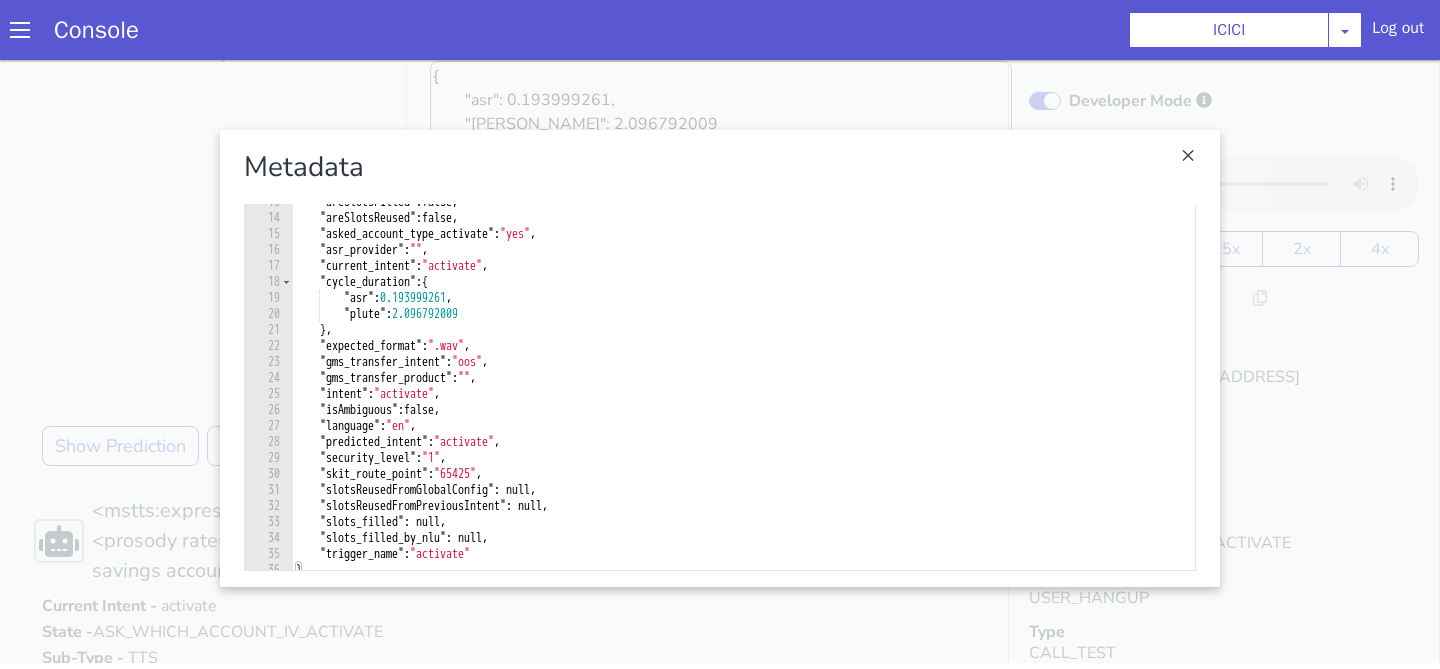 scroll, scrollTop: 536, scrollLeft: 0, axis: vertical 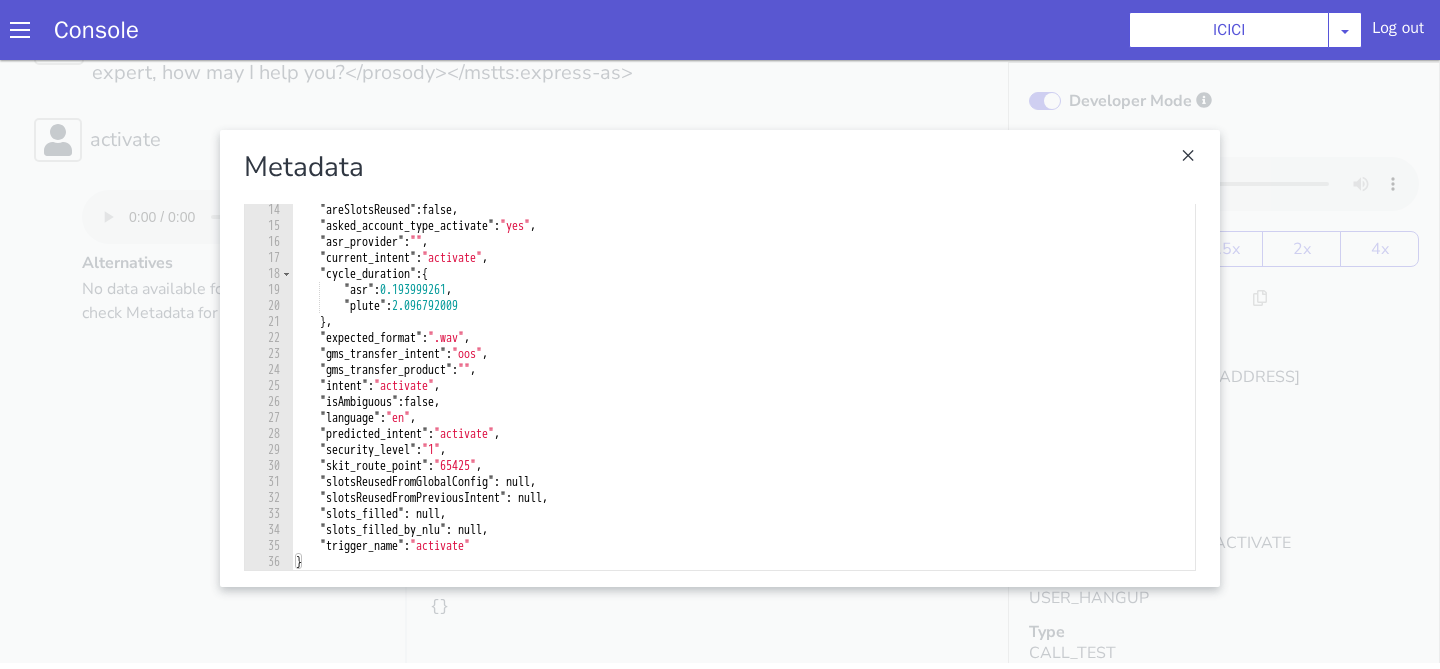 click on "Metadata 5 6 7 8 9 10 11 12 13 14 15 16 17 18 19 20 21 22 23 24 25 26 27 28 29 30 31 32 33 34 35 36      "alternatives" :  [           {                "am_score" :  -107.6583 ,                "confidence" :  0.957012 ,                "lm_score" :  39.296074 ,                "transcript" :  "activate"           }      ] ,      "areSlotsFilled" :  false ,      "areSlotsReused" :  false ,      "asked_account_type_activate" :  "yes" ,      "asr_provider" :  "" ,      "current_intent" :  "activate" ,      "cycle_duration" :  {           "asr" :  0.193999261 ,           "plute" :  2.096792009      } ,      "expected_format" :  ".wav" ,      "gms_transfer_intent" :  "oos" ,      "gms_transfer_product" :  "" ,      "intent" :  "activate" ,      "isAmbiguous" :  false ,      "language" :  "en" ,      "predicted_intent" :  "activate" ,      "security_level" :  "1" ,      "skit_route_point" :  "65425" ,      "slotsReusedFromGlobalConfig" : null,      "slotsReusedFromPreviousIntent" : null,      "slots_filled" : null, }" at bounding box center (720, 358) 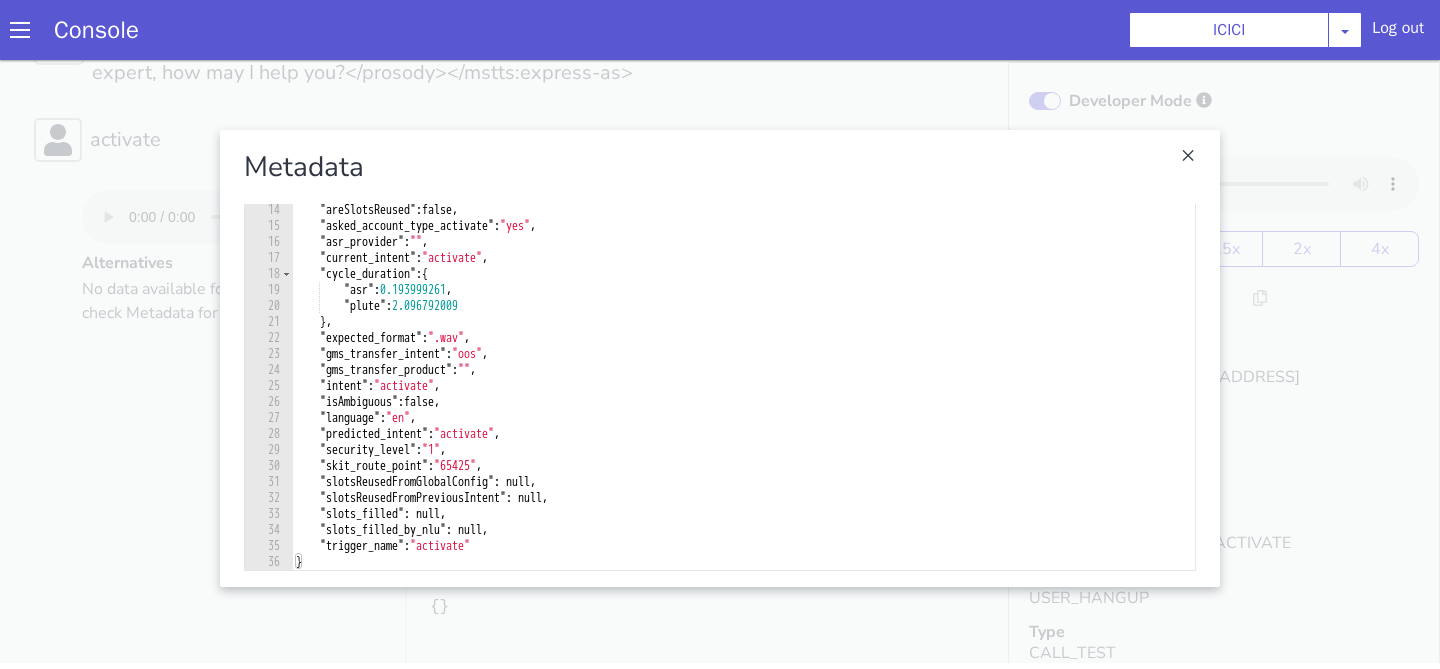 click at bounding box center [720, 358] 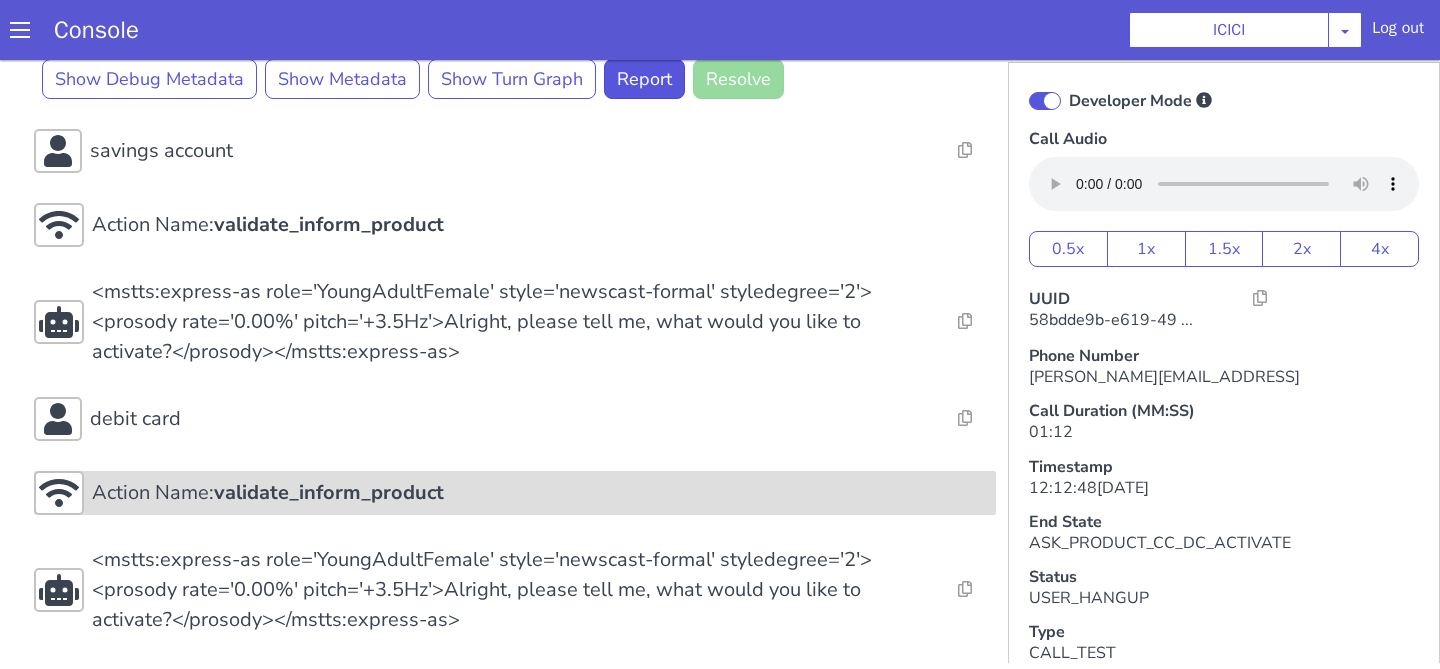 scroll, scrollTop: 1614, scrollLeft: 0, axis: vertical 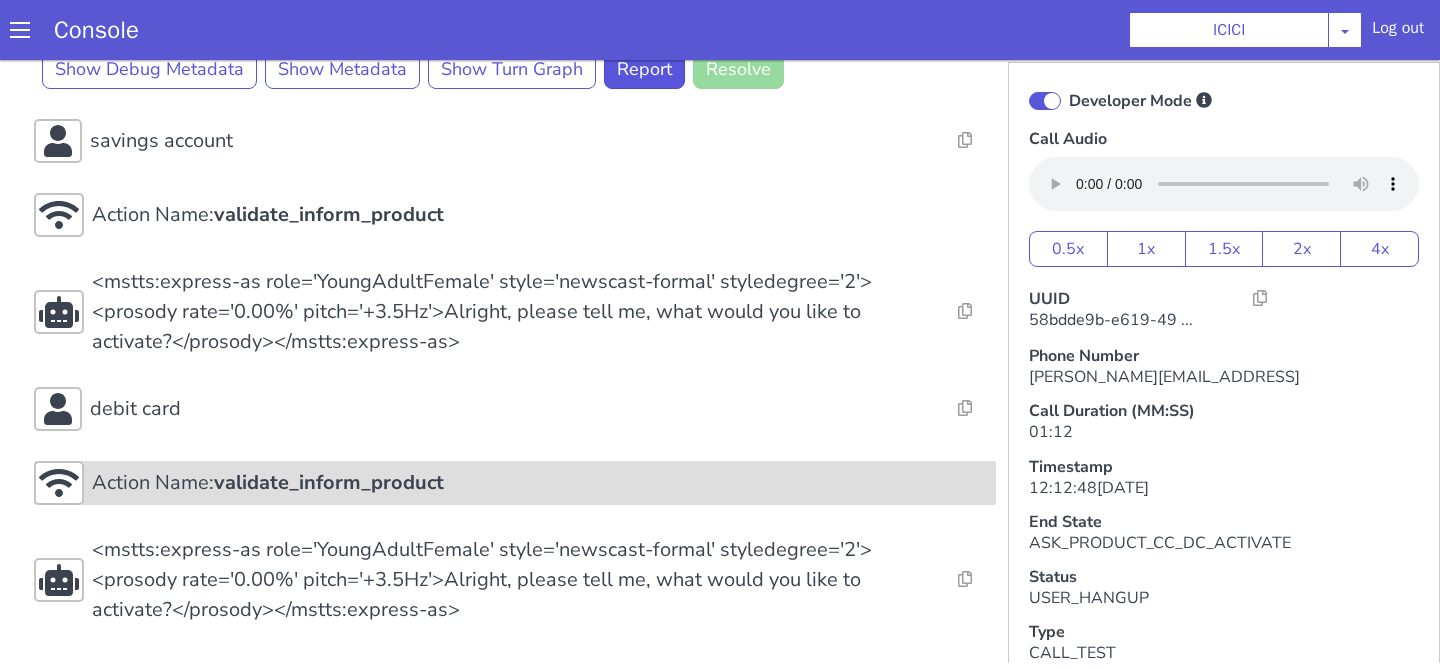 click on "<mstts:express-as role='YoungAdultFemale' style='newscast-formal' styledegree='2'><prosody rate='0.00%' pitch='+3.5Hz'>Alright, please tell me, what would you like to activate?</prosody></mstts:express-as>" at bounding box center [515, 580] 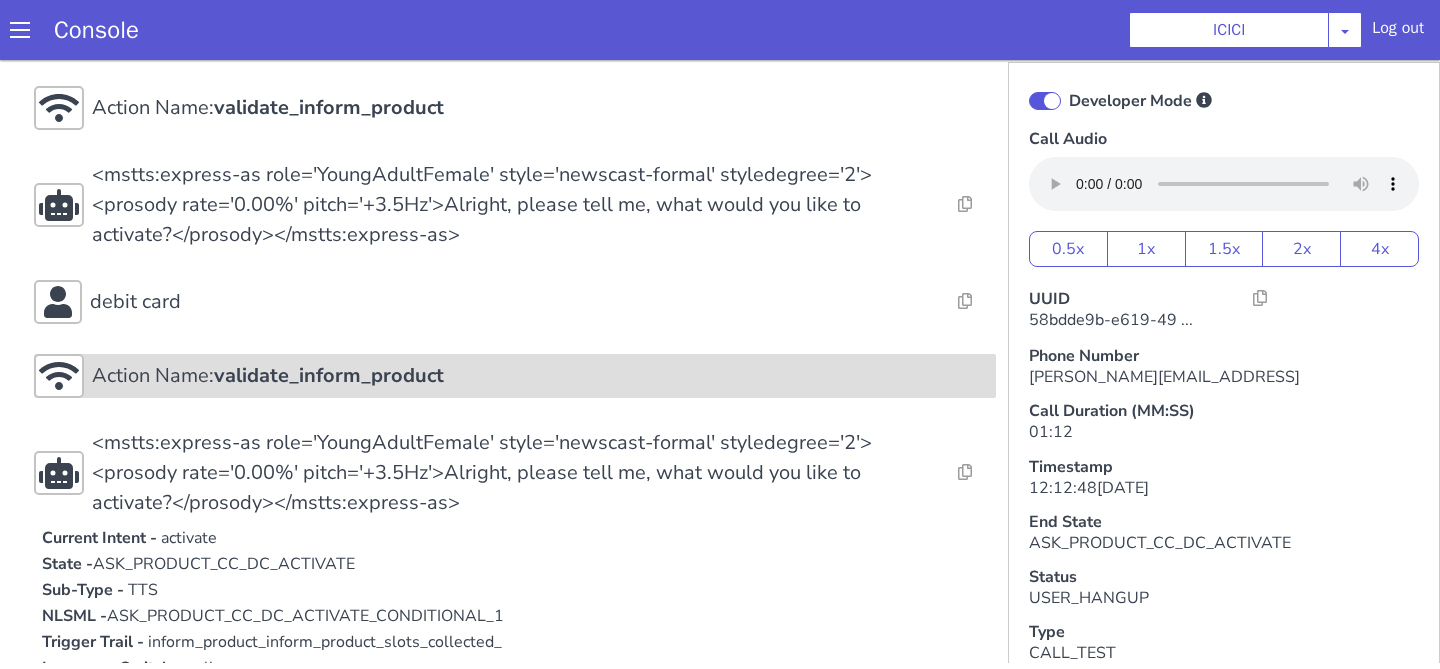 scroll, scrollTop: 1659, scrollLeft: 0, axis: vertical 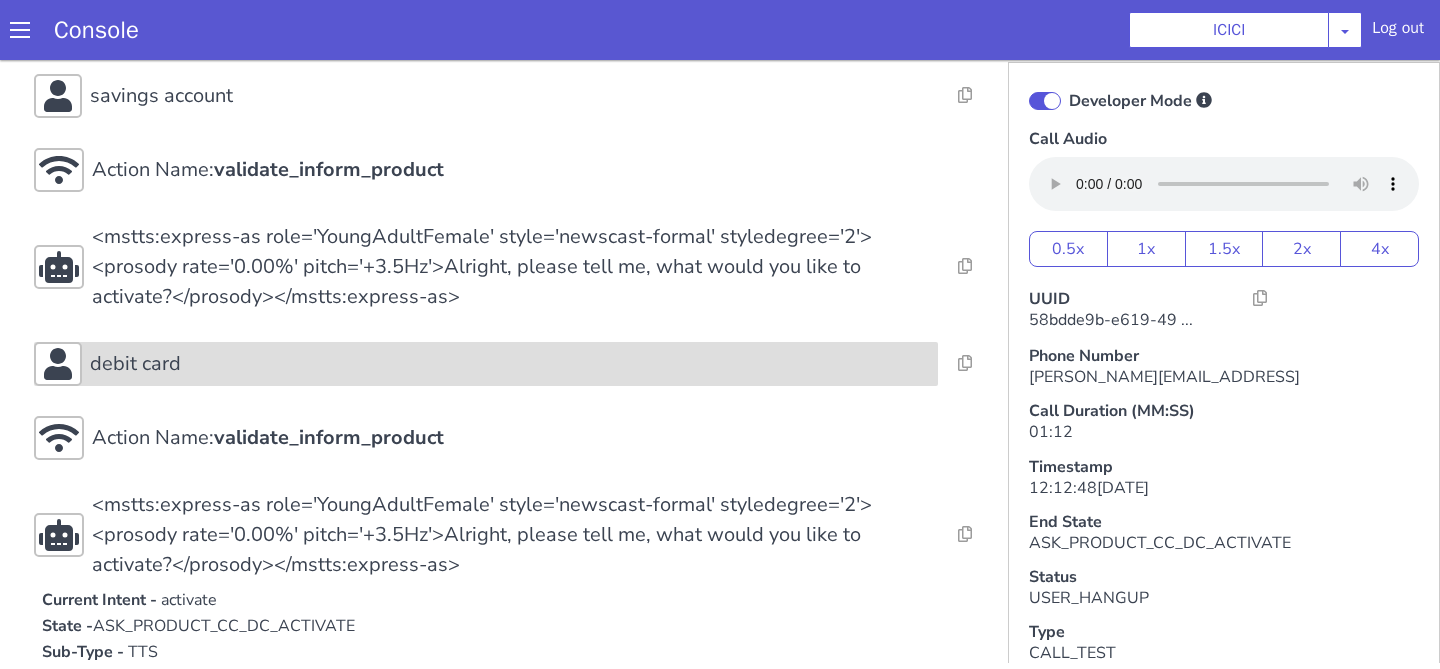 click on "debit card" at bounding box center [510, 364] 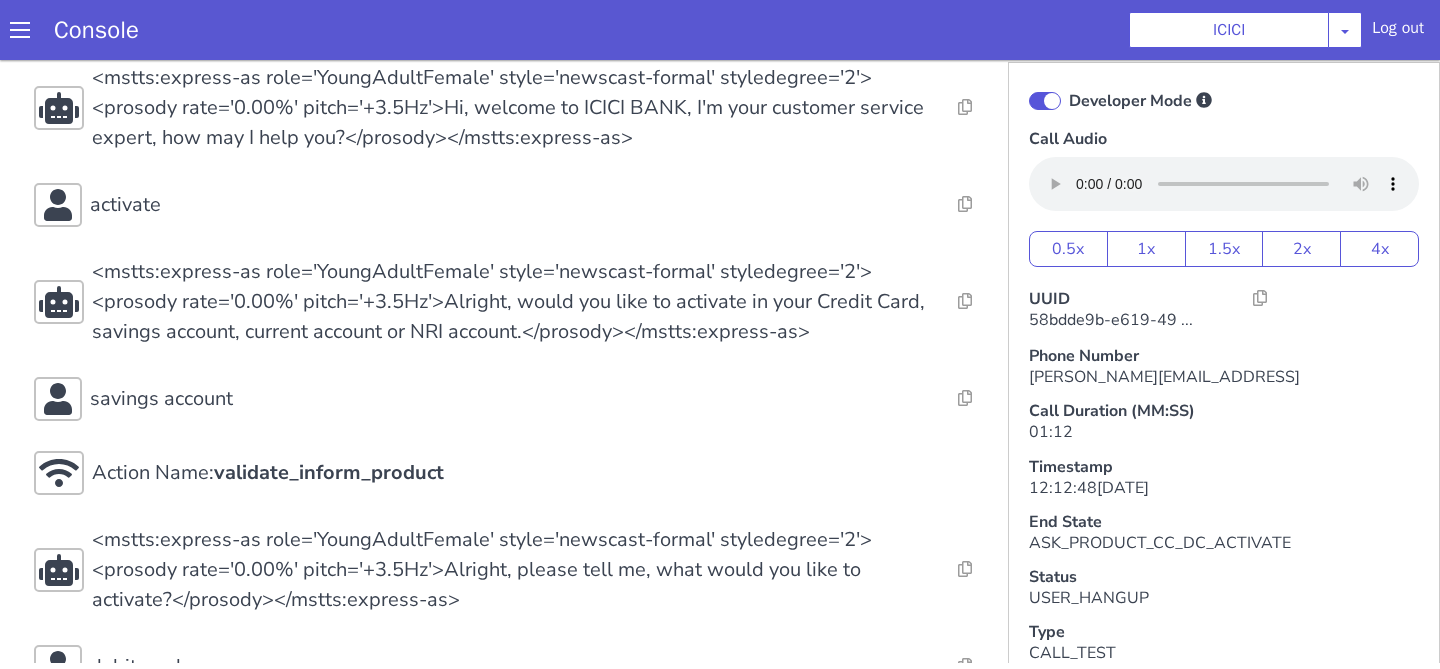 scroll, scrollTop: 269, scrollLeft: 0, axis: vertical 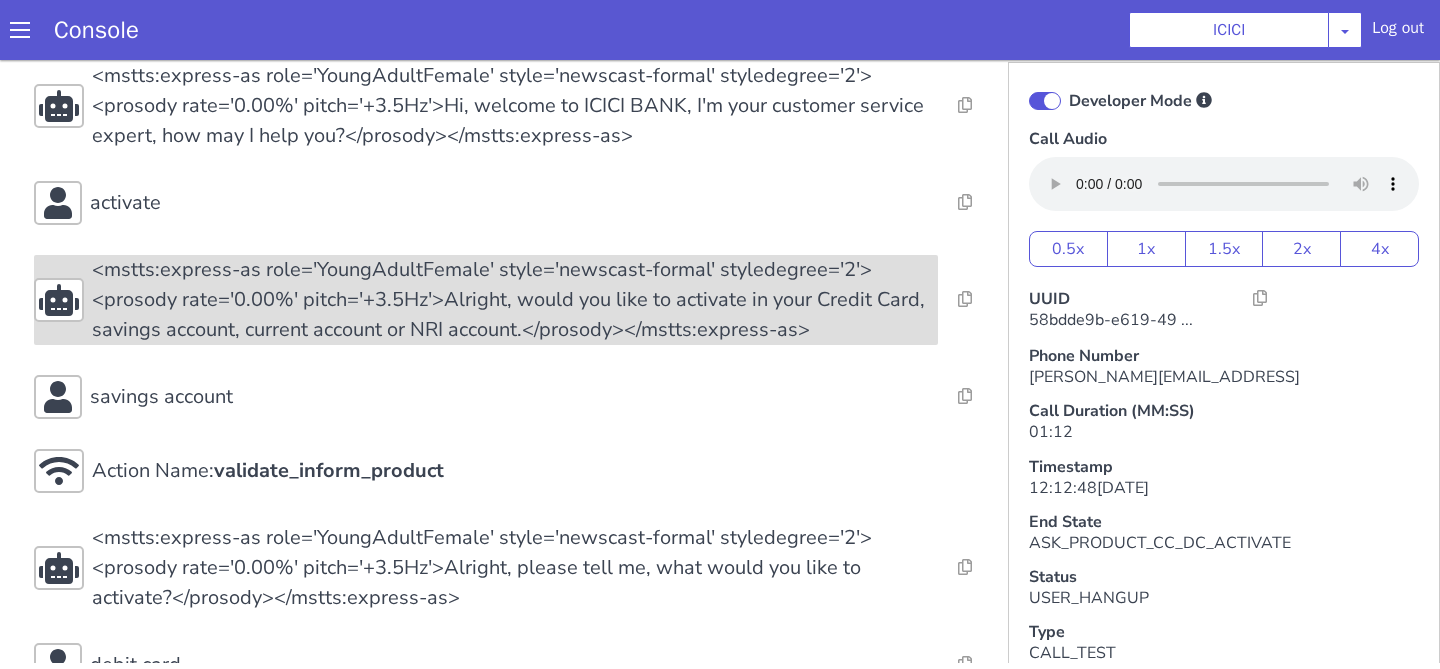 click on "<mstts:express-as role='YoungAdultFemale' style='newscast-formal' styledegree='2'><prosody rate='0.00%' pitch='+3.5Hz'>Alright, would you like to activate in your Credit Card, savings account, current account or NRI account.</prosody></mstts:express-as>" at bounding box center (515, 300) 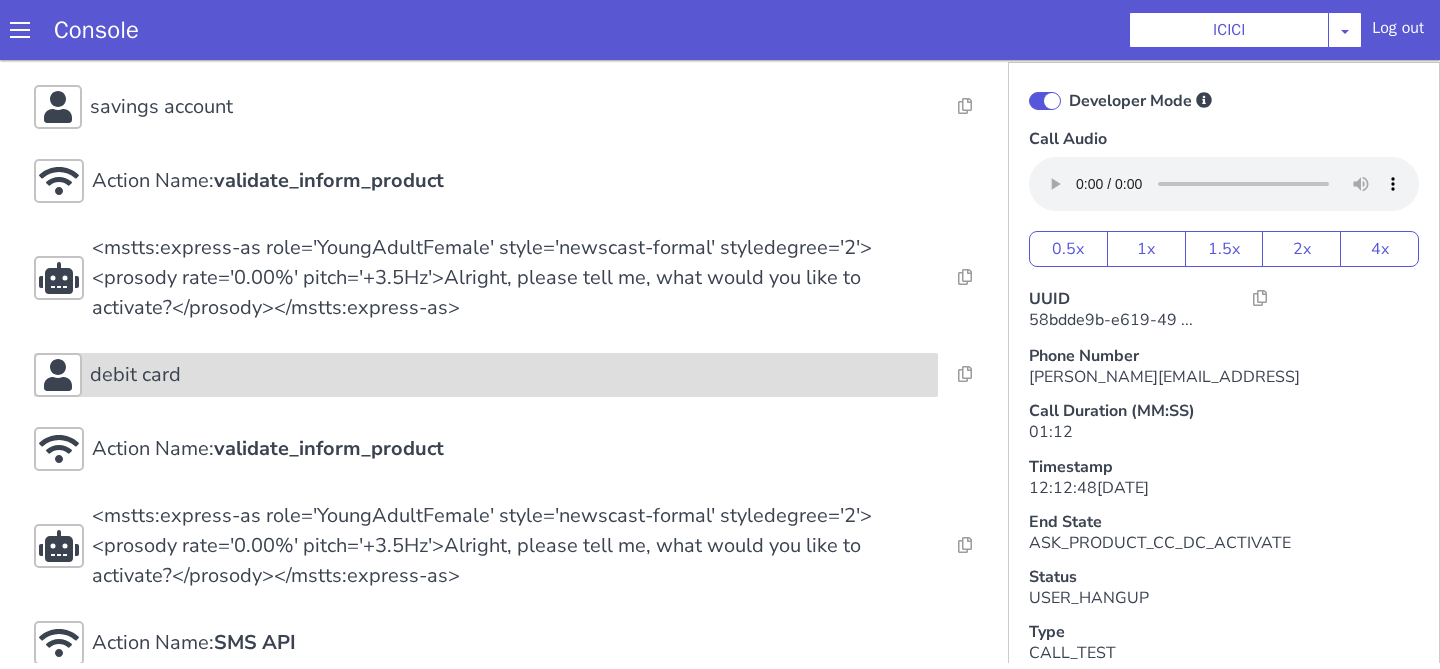 scroll, scrollTop: 1092, scrollLeft: 0, axis: vertical 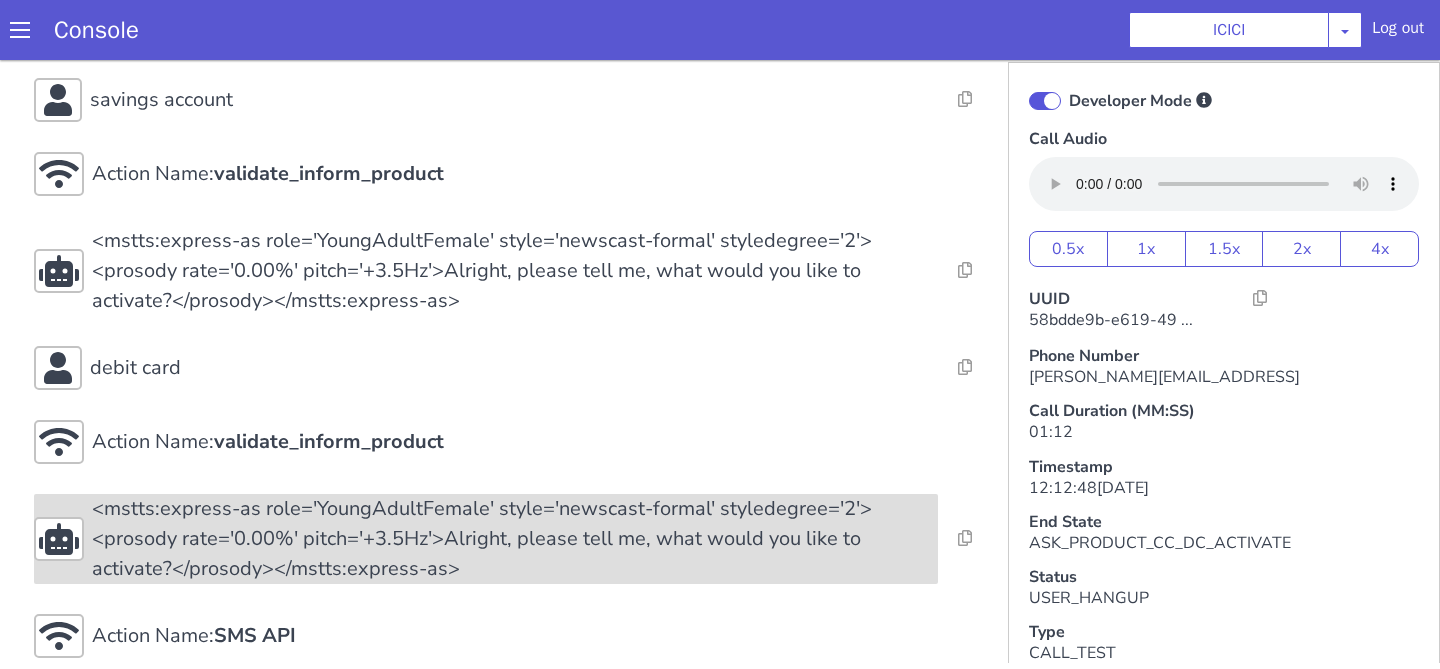 click on "<mstts:express-as role='YoungAdultFemale' style='newscast-formal' styledegree='2'><prosody rate='0.00%' pitch='+3.5Hz'>Alright, please tell me, what would you like to activate?</prosody></mstts:express-as>" at bounding box center [515, 539] 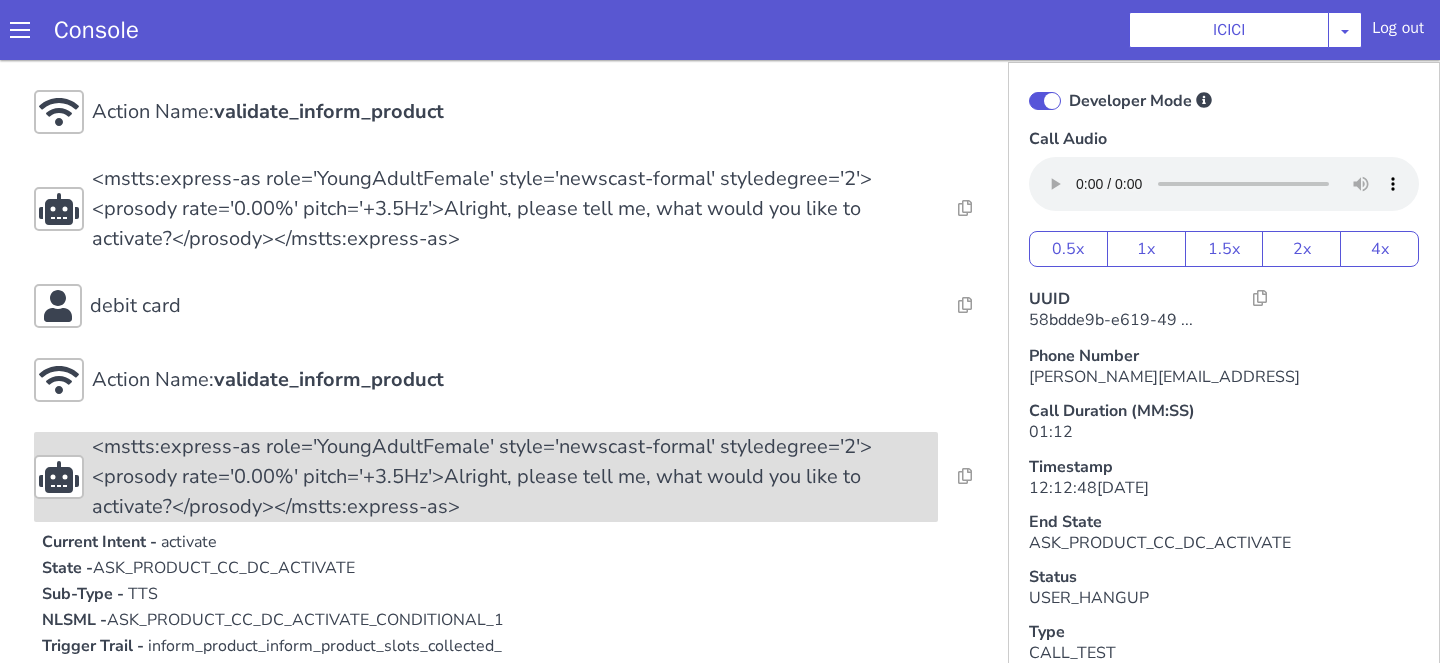 scroll, scrollTop: 1156, scrollLeft: 0, axis: vertical 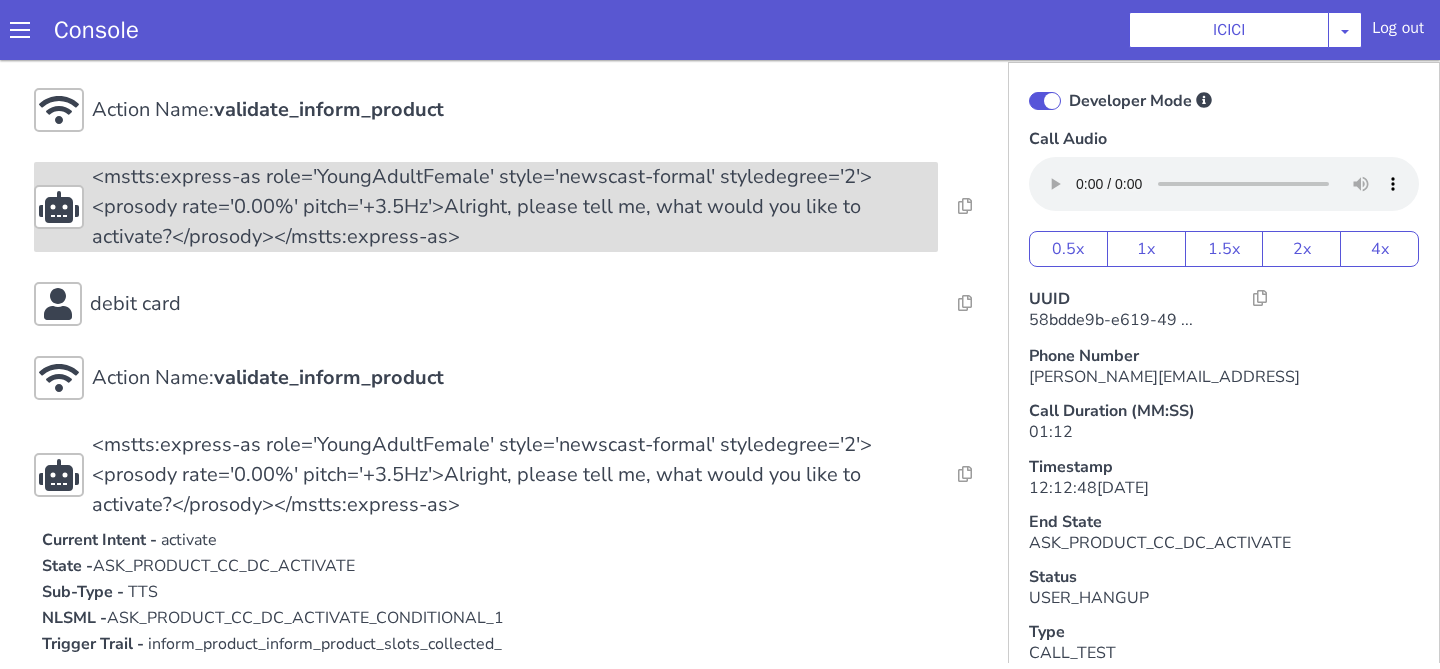 click on "<mstts:express-as role='YoungAdultFemale' style='newscast-formal' styledegree='2'><prosody rate='0.00%' pitch='+3.5Hz'>Alright, please tell me, what would you like to activate?</prosody></mstts:express-as>" at bounding box center [515, 207] 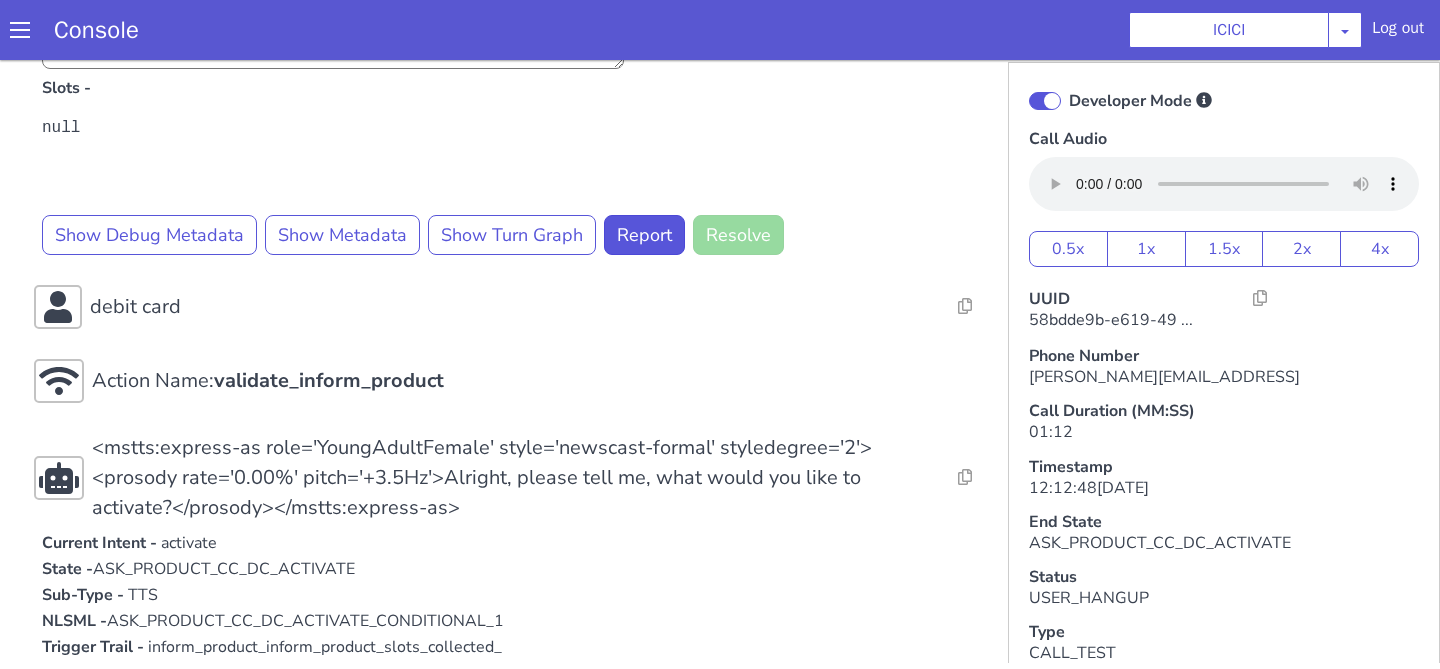scroll, scrollTop: 1686, scrollLeft: 0, axis: vertical 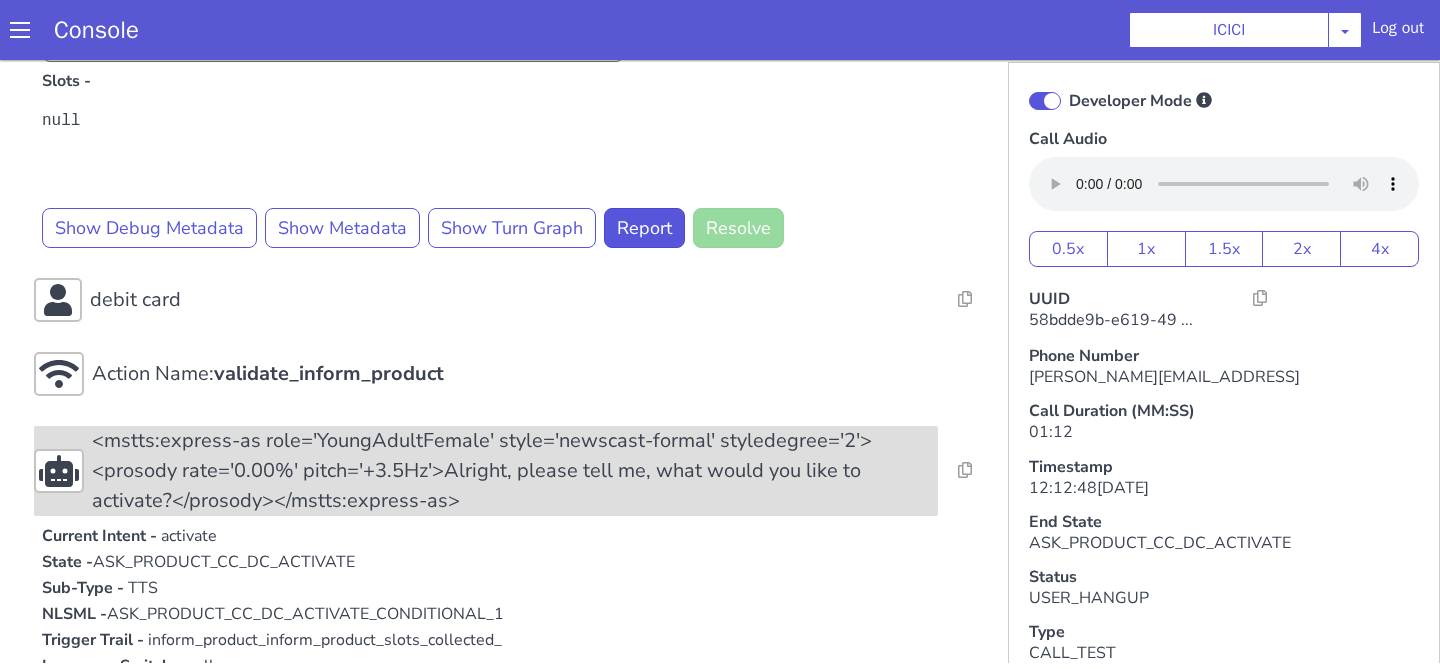 click on "<mstts:express-as role='YoungAdultFemale' style='newscast-formal' styledegree='2'><prosody rate='0.00%' pitch='+3.5Hz'>Alright, please tell me, what would you like to activate?</prosody></mstts:express-as>" at bounding box center (515, 471) 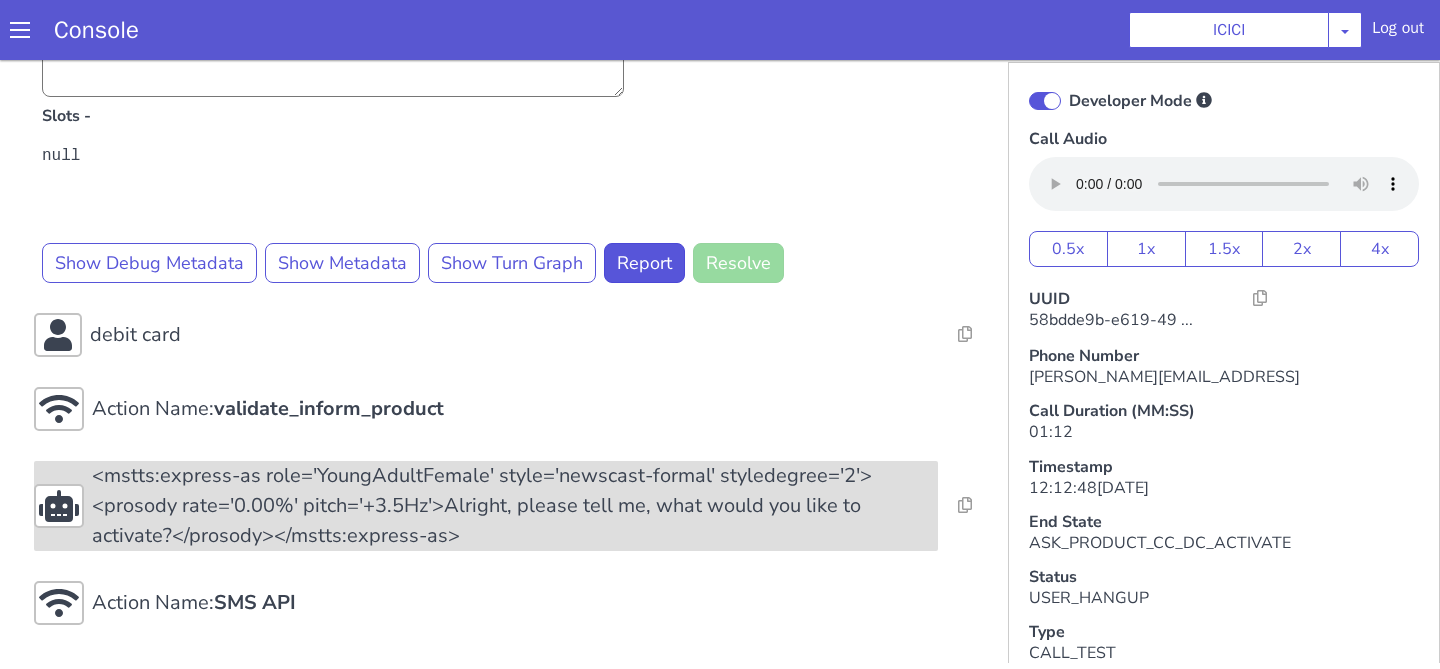 scroll, scrollTop: 1651, scrollLeft: 0, axis: vertical 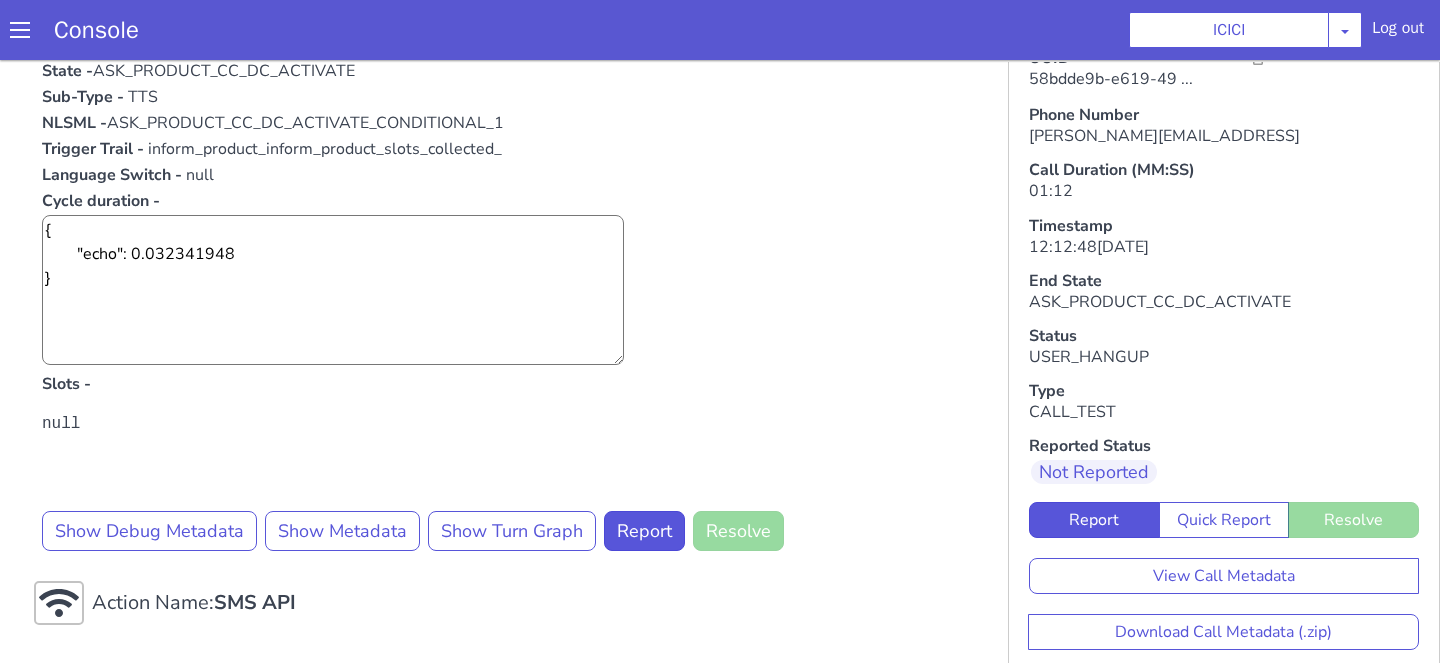 click on "View Call Metadata Download Call Metadata (.zip)" at bounding box center [1224, 594] 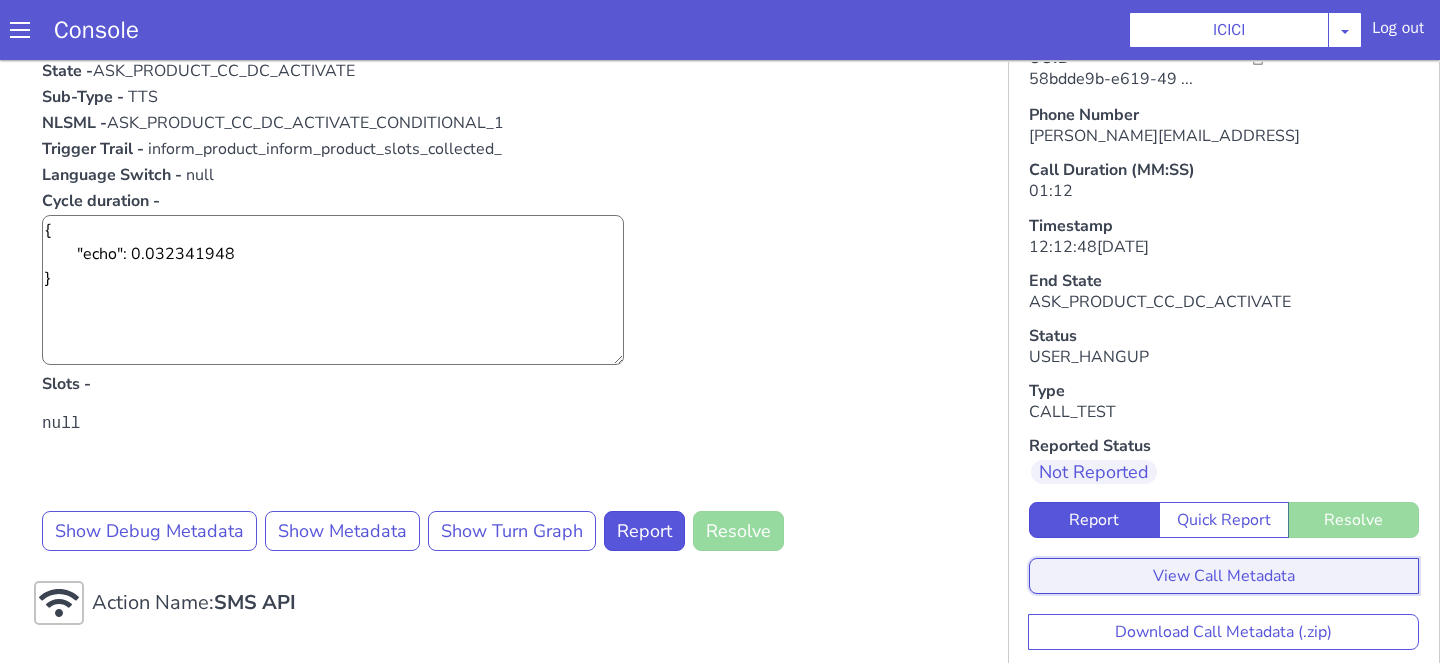 click on "View Call Metadata" at bounding box center [1224, 576] 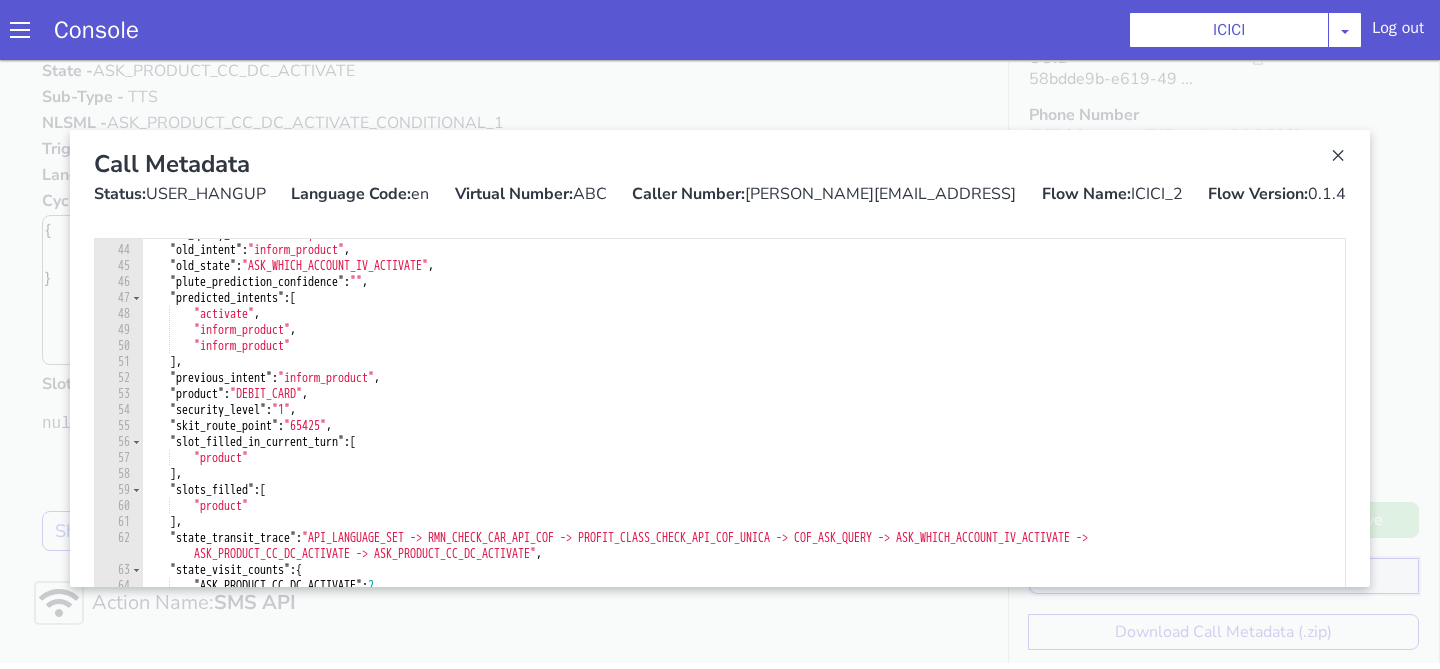 scroll, scrollTop: 701, scrollLeft: 0, axis: vertical 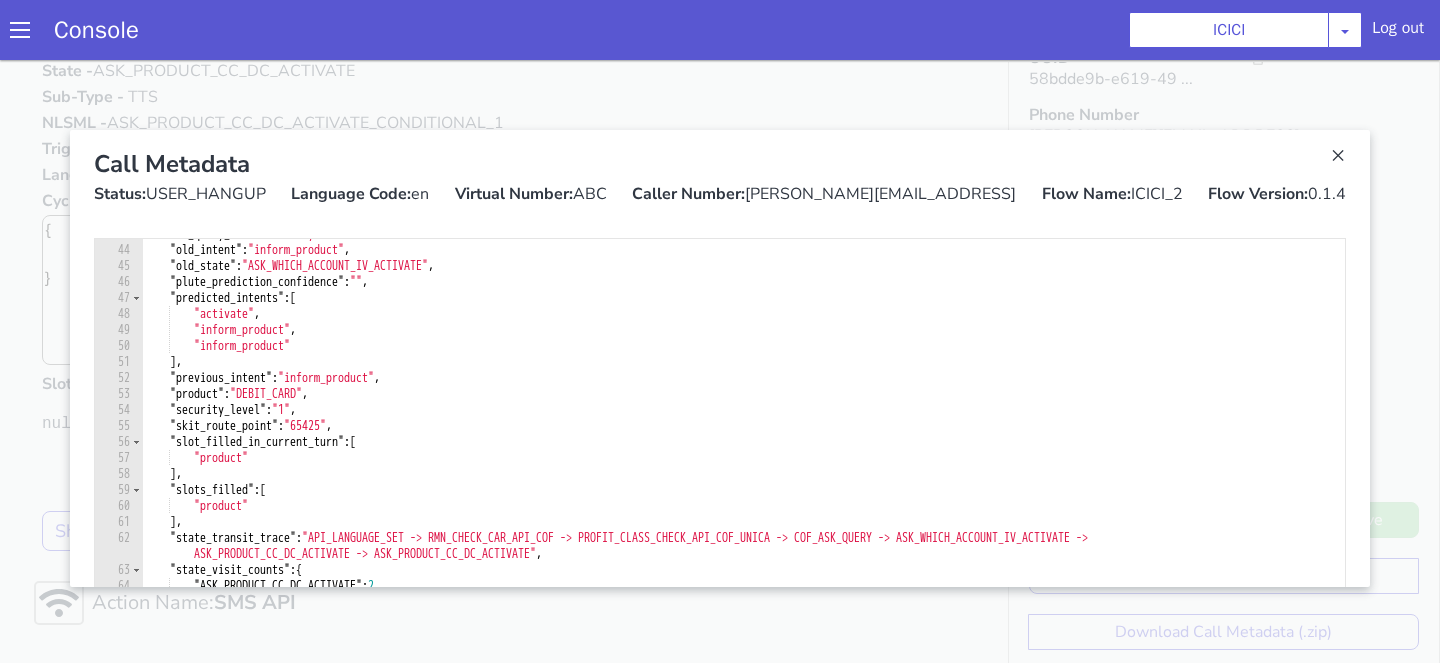 click on "Console ICICI AO Smith Airtel DTH Pilot Airtel POC Alice Blue NT Aliceblue American Finance - US Apollo Apollo 24*7 Application - Collections ArchiveClient Auto NPS feedback Avaya Devconnect Axis Axis AMC Axis Outbound BAGIC BALIC BALIC Old 2 Bajaj Autofinance Bajaj Fin Banking Demo Barbeque Nation Buy Now Pay Later Cars24 Cashe Central Bank of India Charles Tyrwhitt Cholamandalam Finance Consumer Durables Coverfox Covid19 Helpline Credgenics CreditMate DPDzero DUMMY Data collection Demo - Collections Dish TV E2E_VB_PAMS_India ERCM Emeritus Eureka Forbes - LQ FFAM360 - US Familiarity Farming_Axis Finaccel Flipkart Flow Templates Fusion Microfinance Giorgos_TestBot Great Learning Grievance Bot HDB Finance HDFC HDFC Ergo HDFC Freedom CC HDFC Life Demo HDFC Securities Hathway Internet Hathway V2 Home Credit IBM IBM Banking Demo ICICI ICICI Bank Outbound ICICI Lombard Persistency ICICI Prudential ICICI securities ICICI_lombard IDFC - Test IDFC First Bank IFFCO Tokio Insurance Iffco Tokio Indiamart Indigo Jarvis" at bounding box center [720, 30] 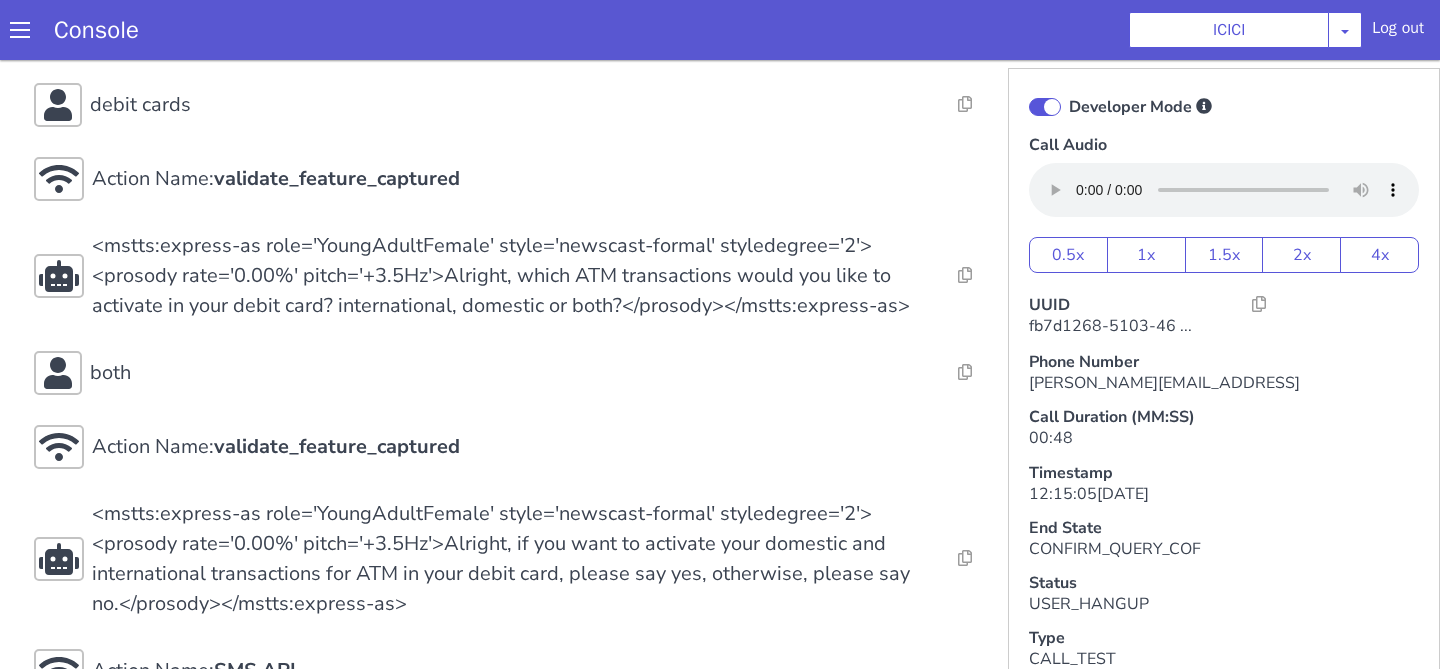 scroll, scrollTop: 703, scrollLeft: 0, axis: vertical 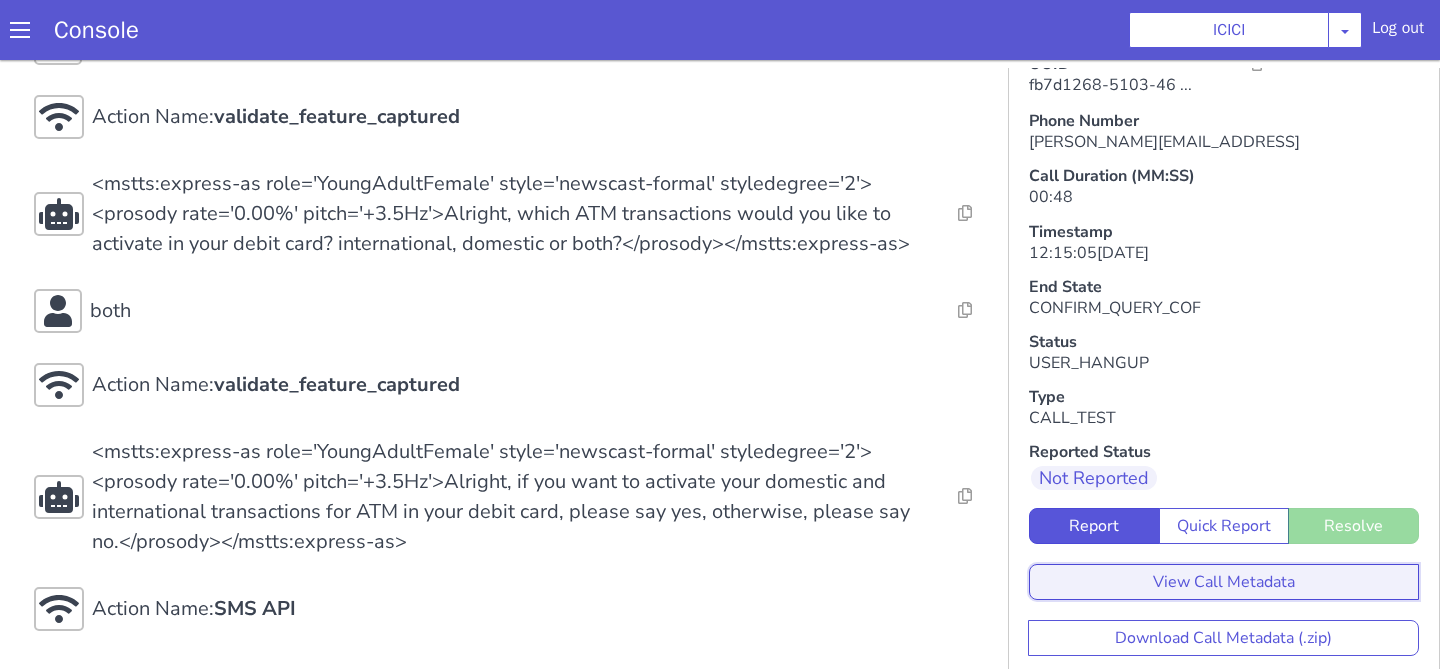 click on "View Call Metadata" at bounding box center (1224, 582) 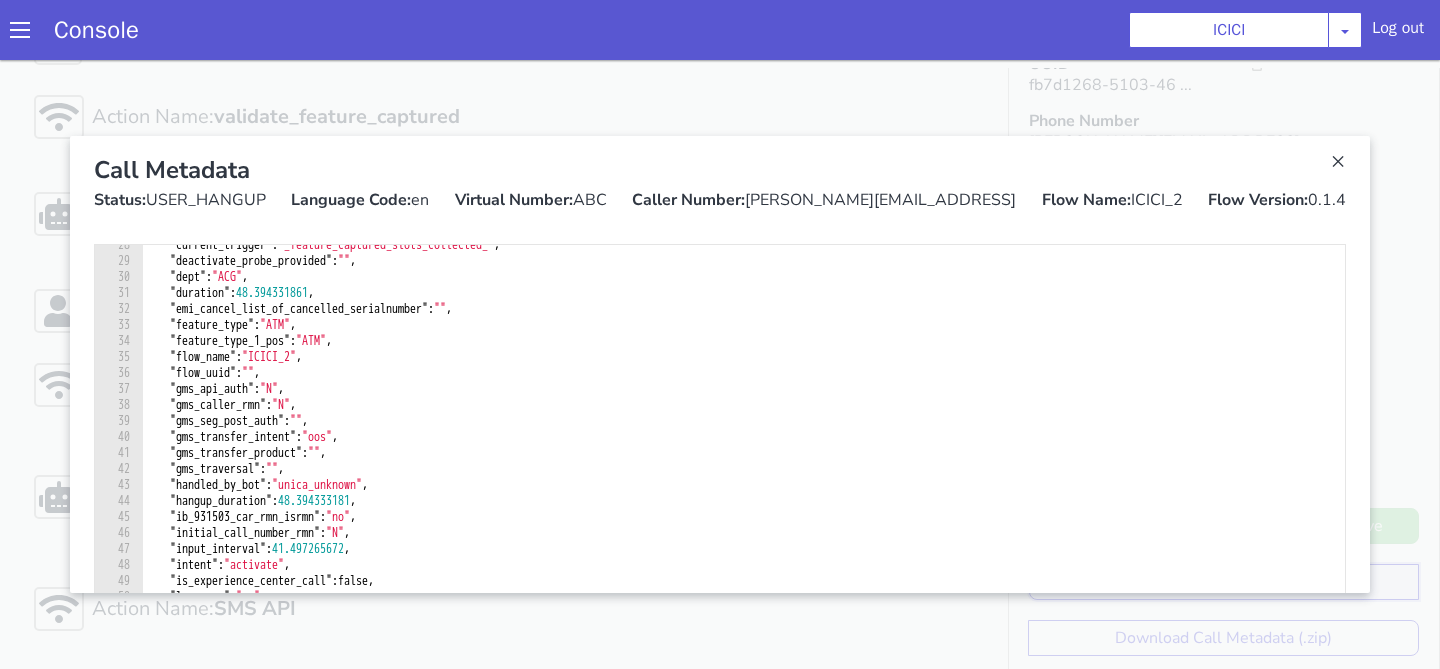 scroll, scrollTop: 508, scrollLeft: 0, axis: vertical 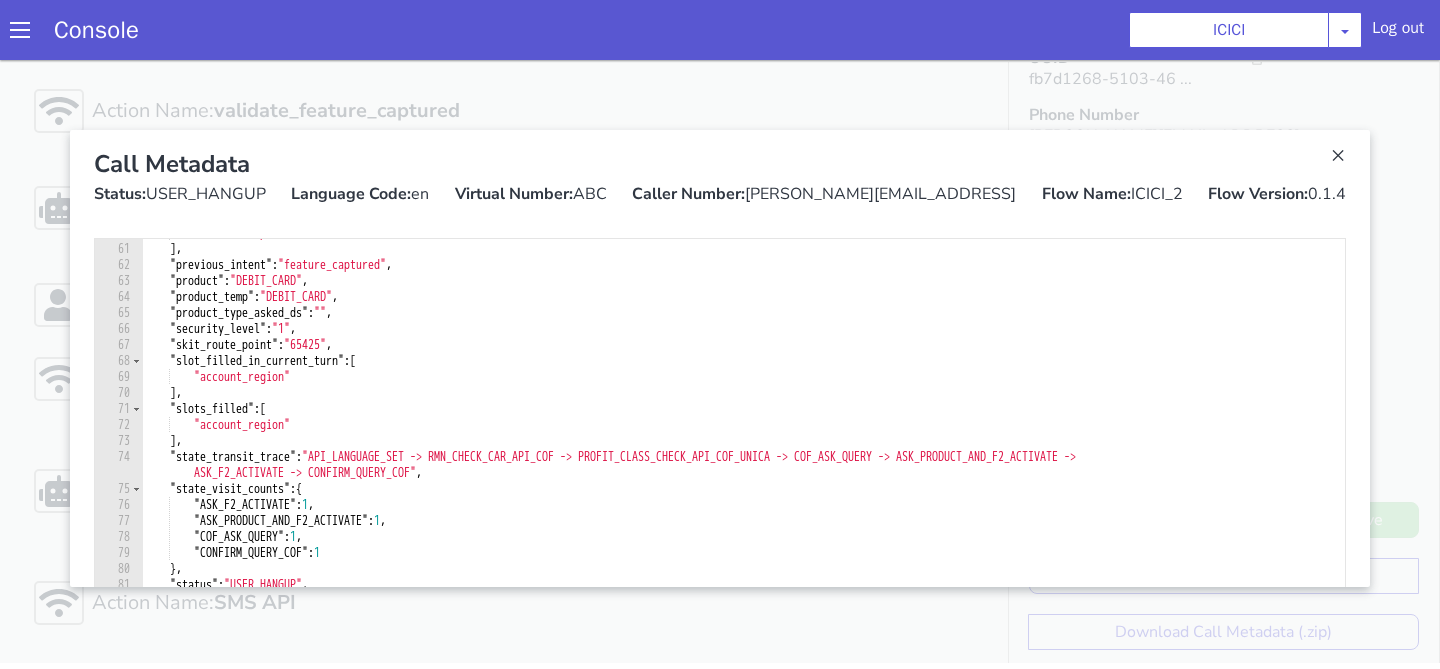click at bounding box center [720, 358] 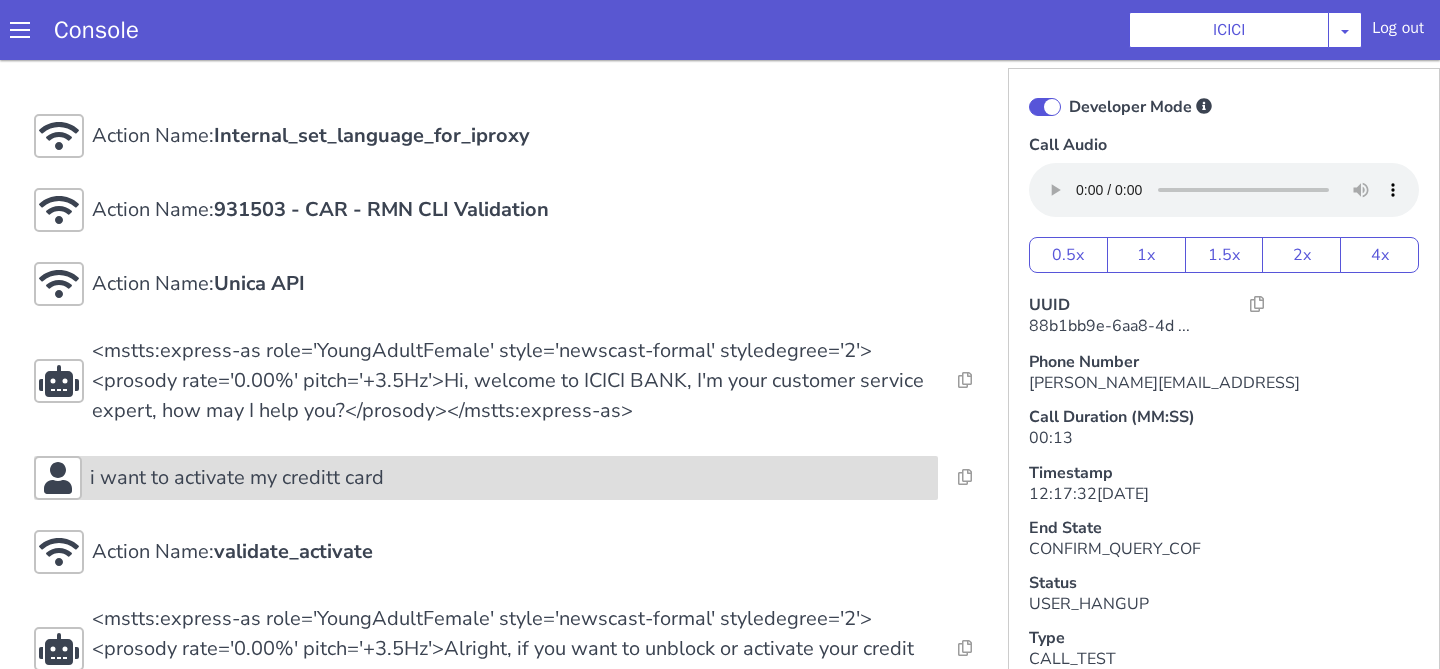 scroll, scrollTop: 63, scrollLeft: 0, axis: vertical 